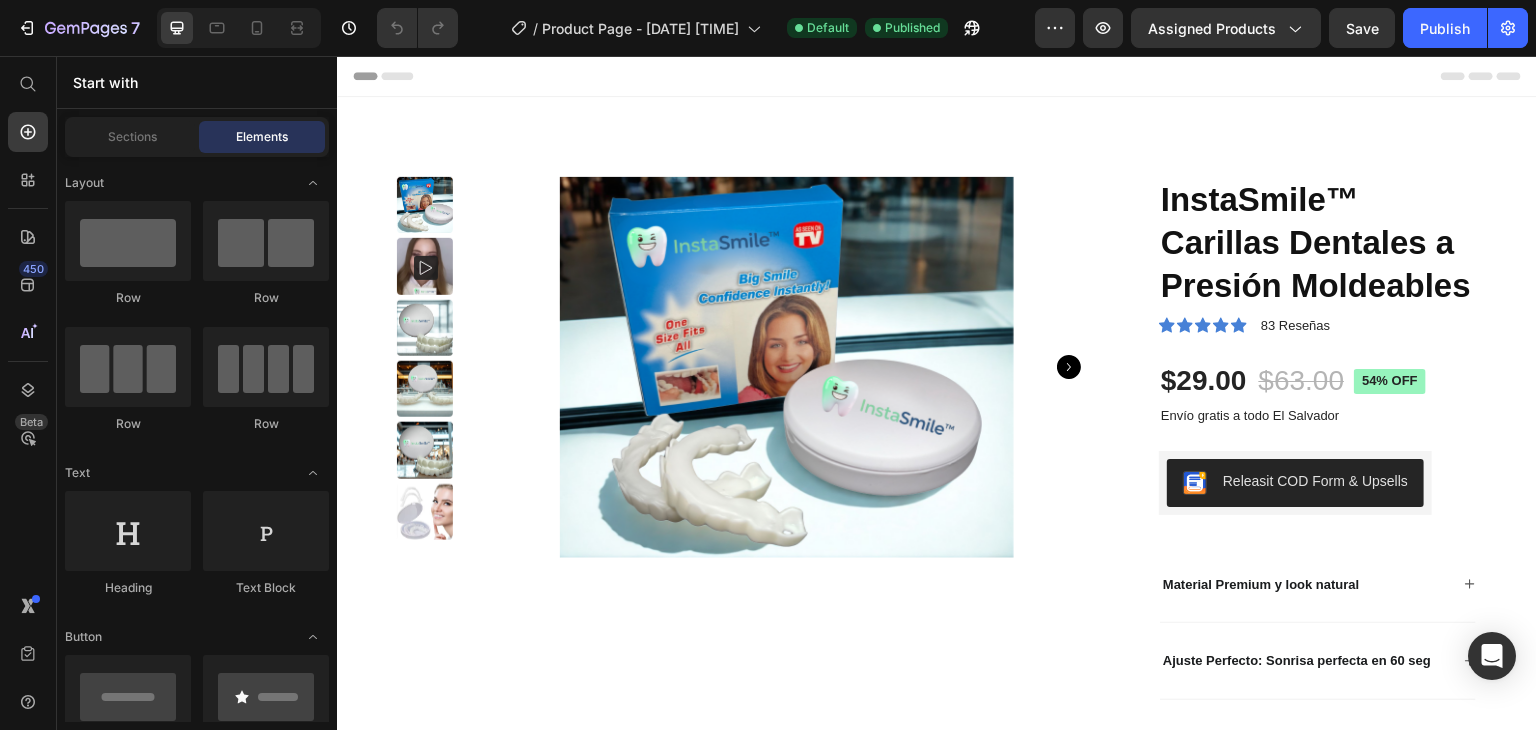 scroll, scrollTop: 0, scrollLeft: 0, axis: both 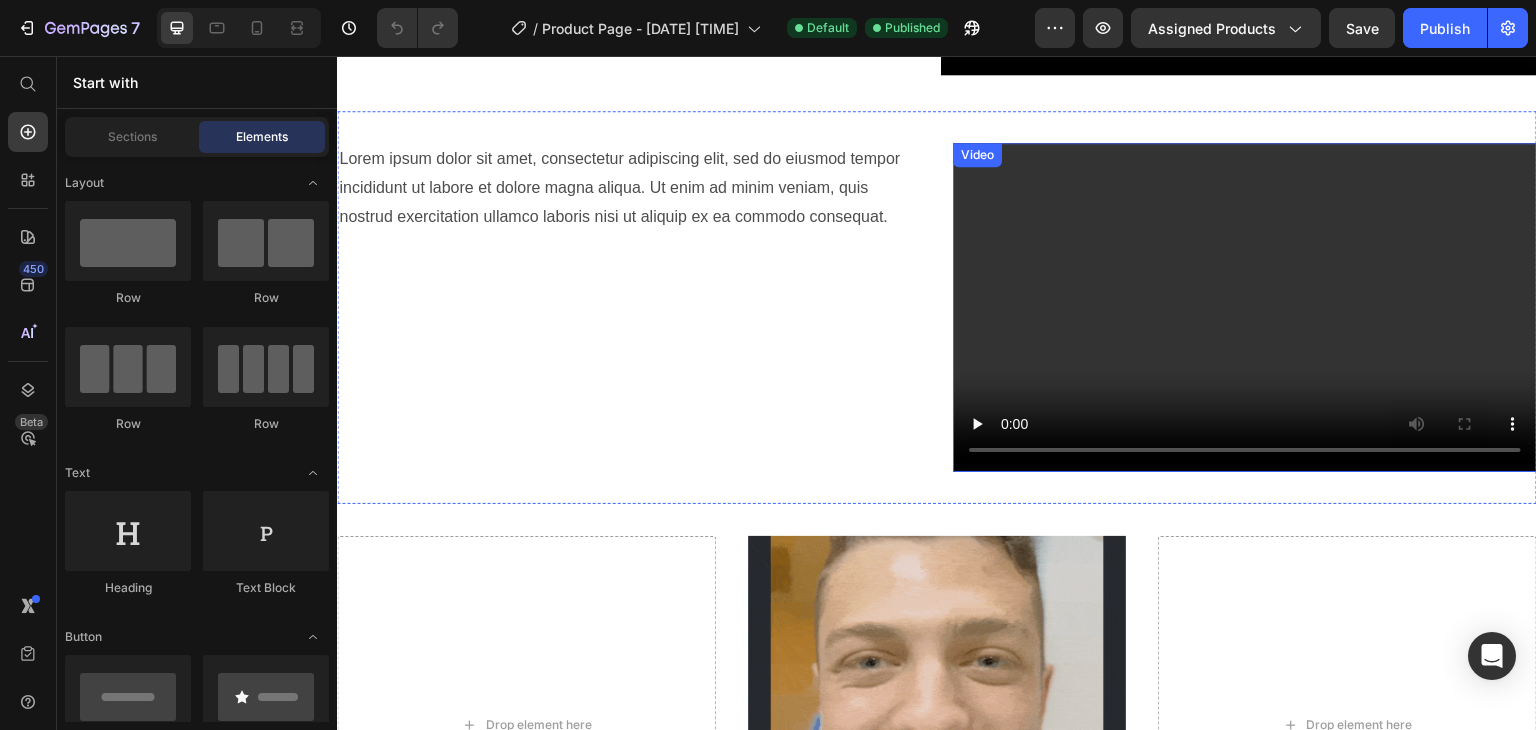 click at bounding box center (1245, 307) 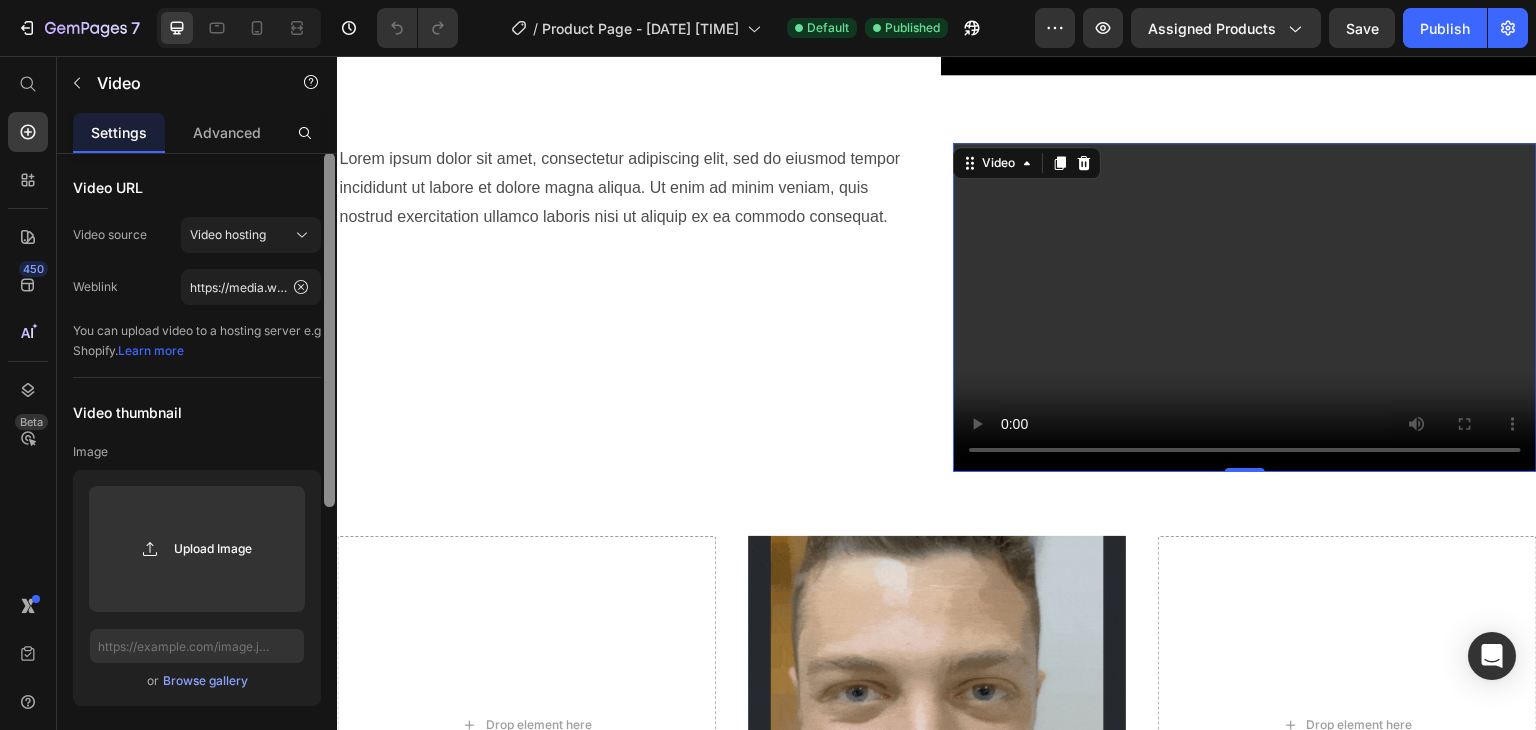 scroll, scrollTop: 0, scrollLeft: 0, axis: both 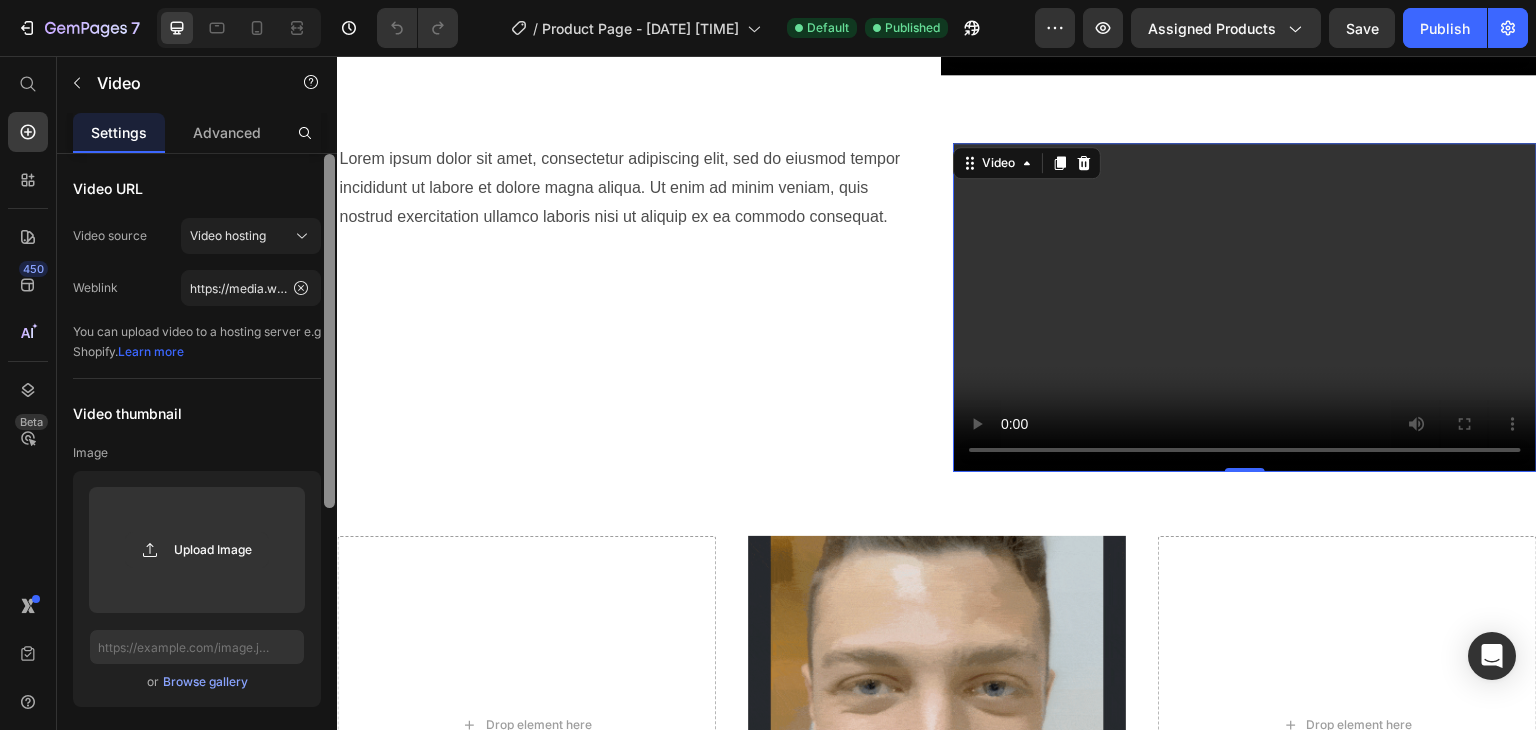 click on "Video URL Video source Video hosting Weblink https://media.w3.org/2010/05/sintel/trailer.mp4 You can upload video to a hosting server e.g Shopify.   Learn more Video thumbnail Image Upload Image  or   Browse gallery  Preload Ratio 16:9 Options Autoplay Enable sound Loop video Show control bar Lazy load  Delete element" at bounding box center (197, 470) 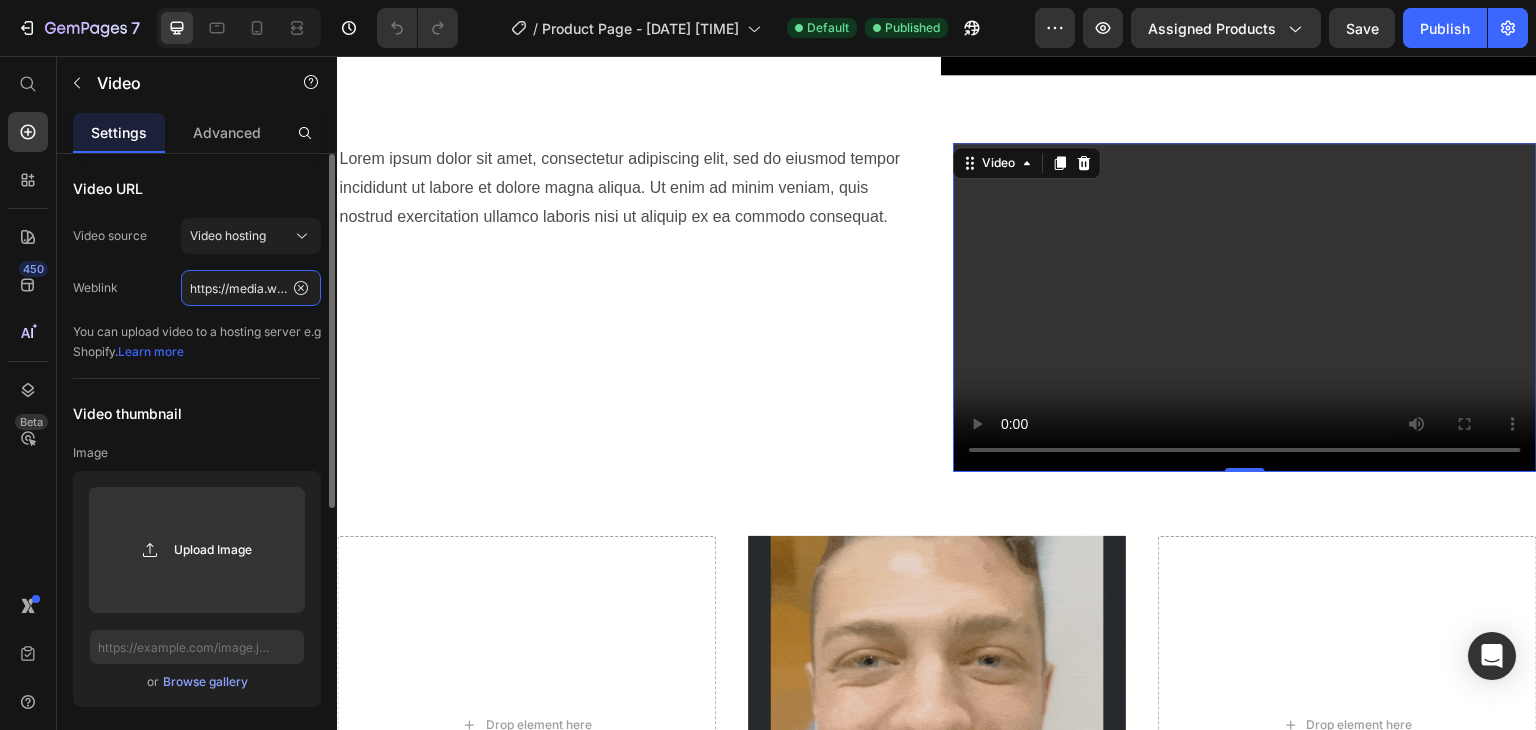 click on "https://media.w3.org/2010/05/sintel/trailer.mp4" 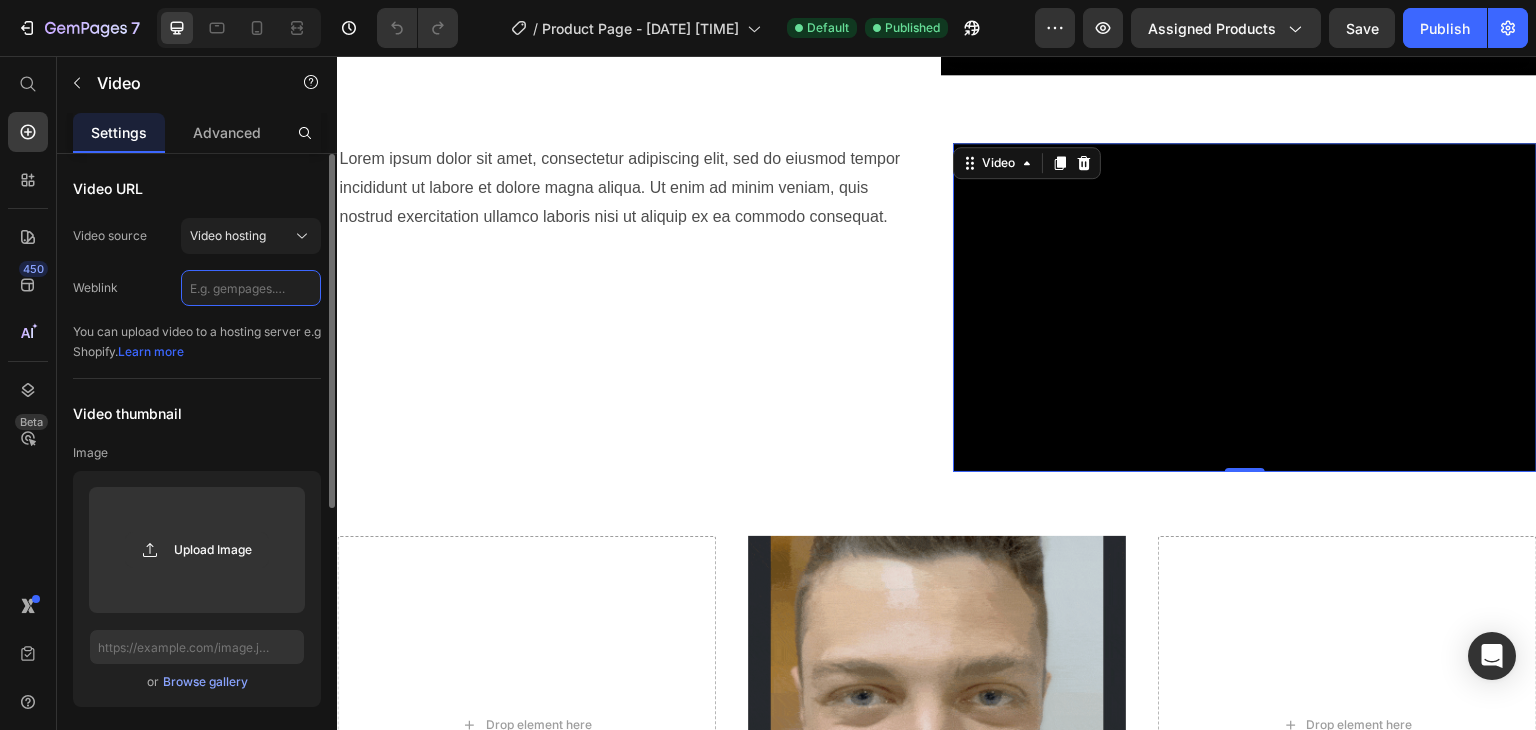 paste on "https://cdn.shopify.com/videos/c/o/v/[UUID].mp4" 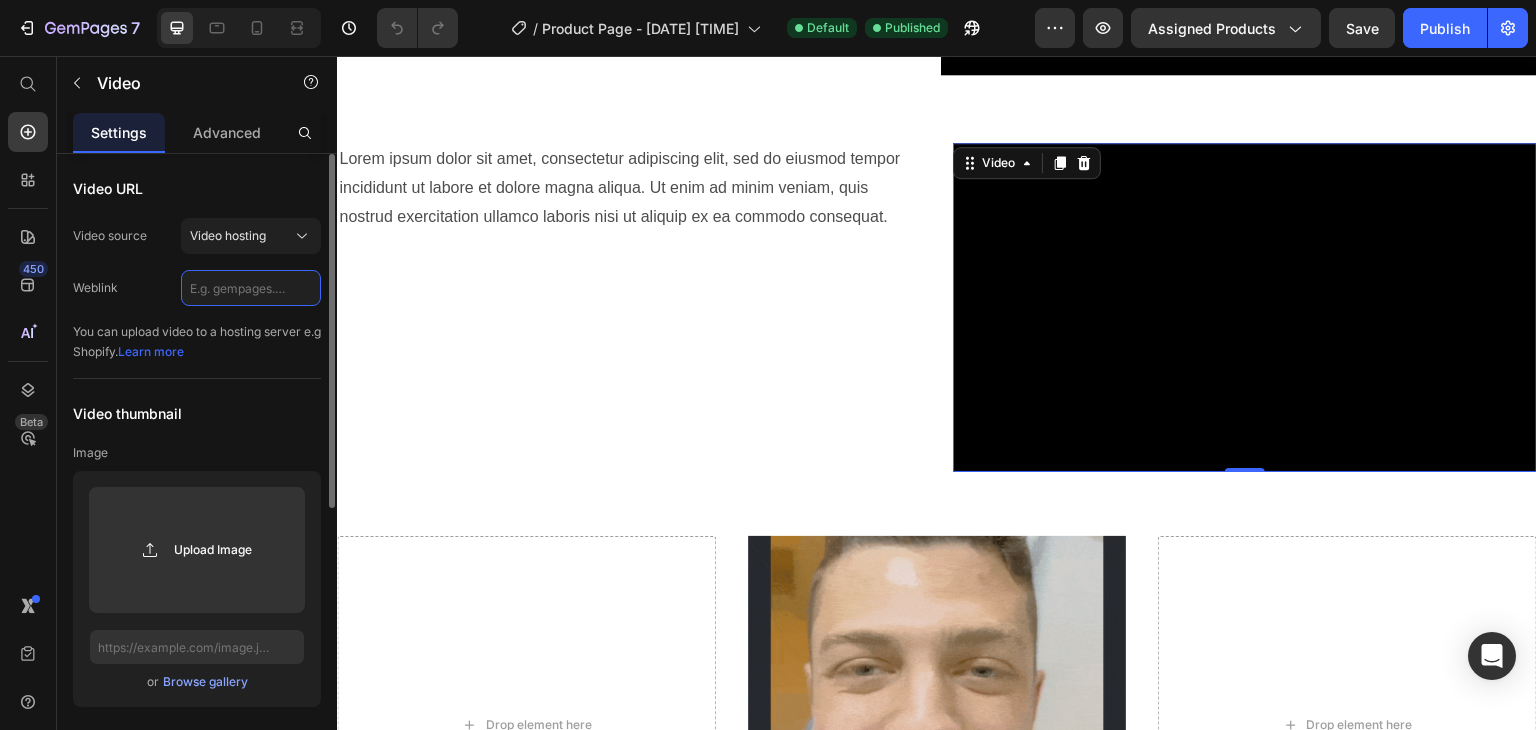 type on "https://cdn.shopify.com/videos/c/o/v/[UUID].mp4" 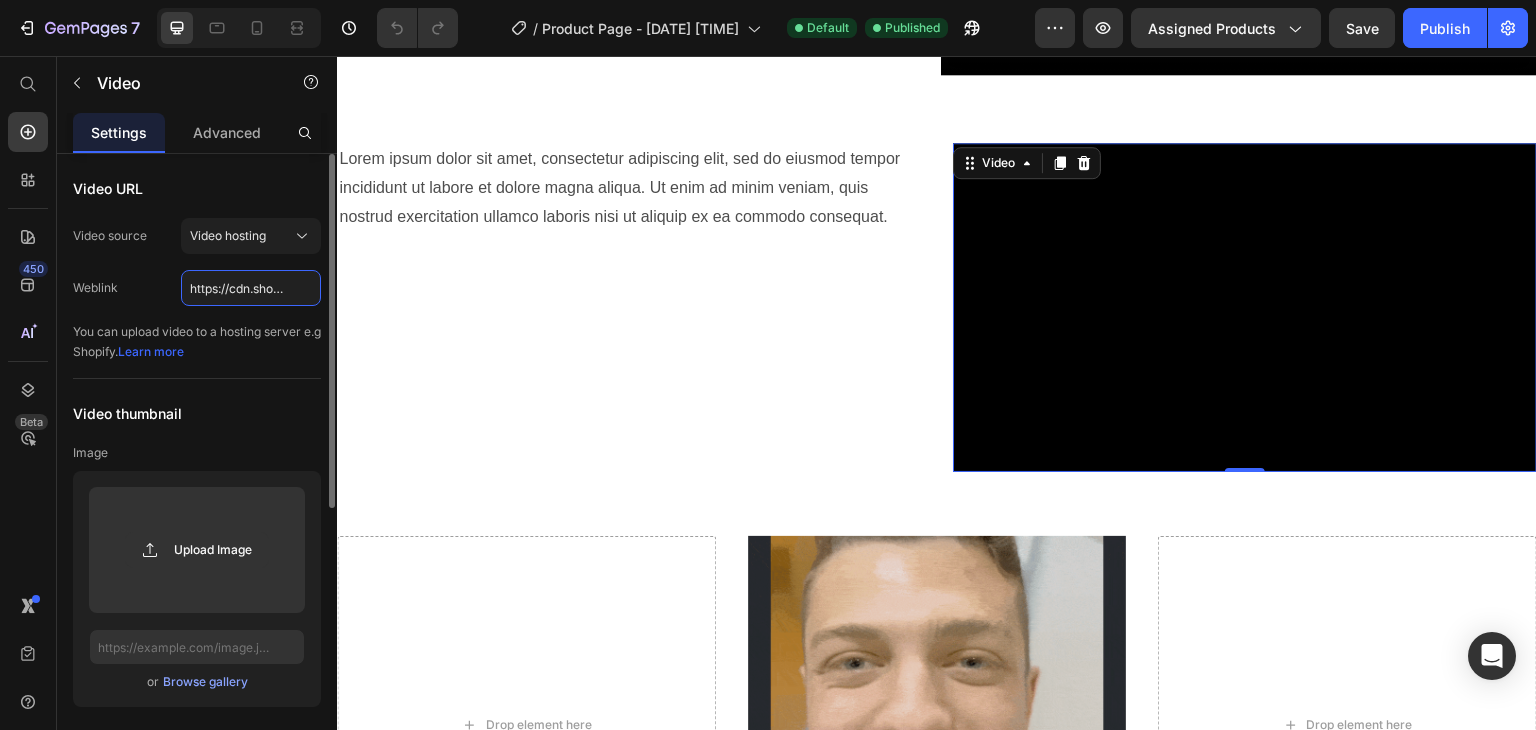 scroll, scrollTop: 0, scrollLeft: 360, axis: horizontal 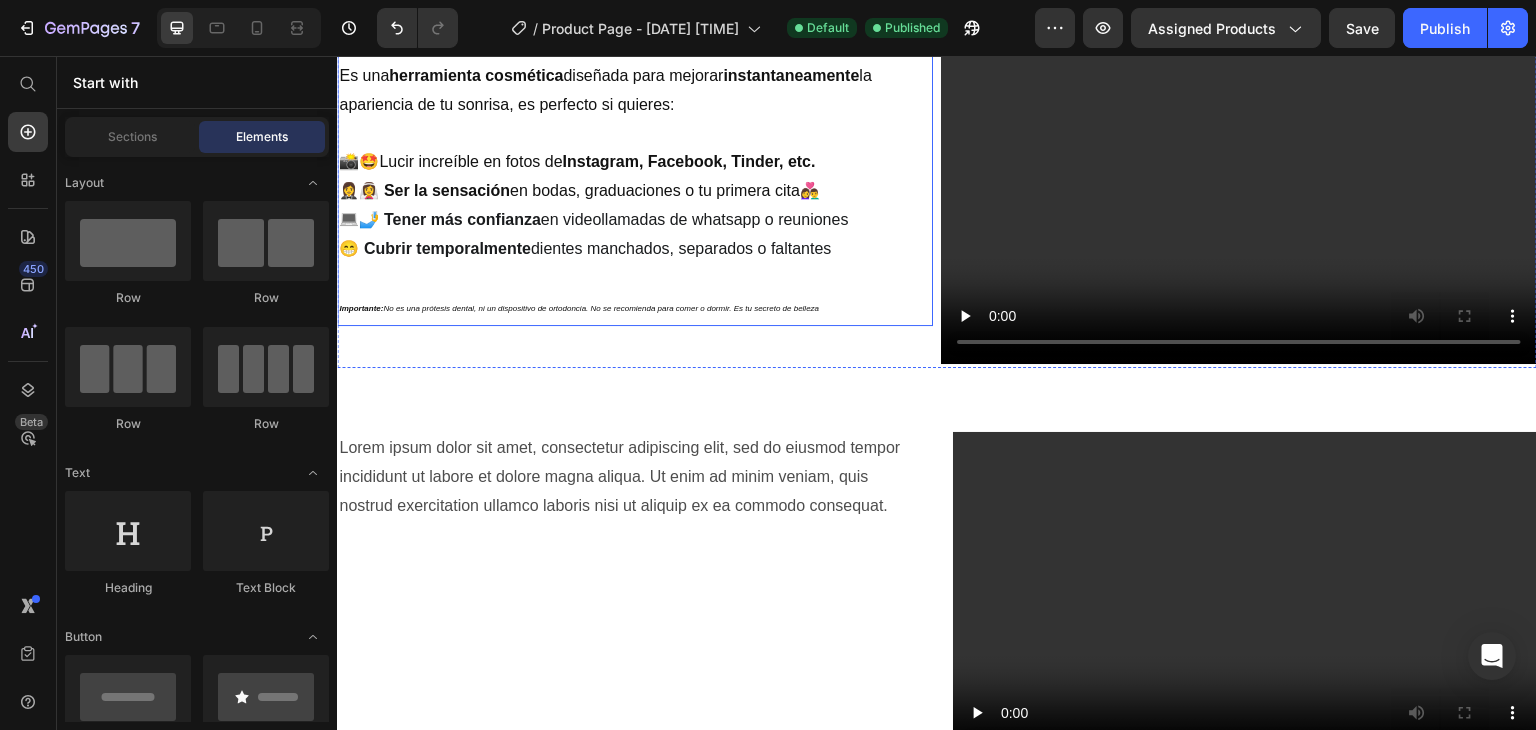 click on "😁 Cubrir temporalmente  dientes manchados, separados o faltantes" at bounding box center [635, 249] 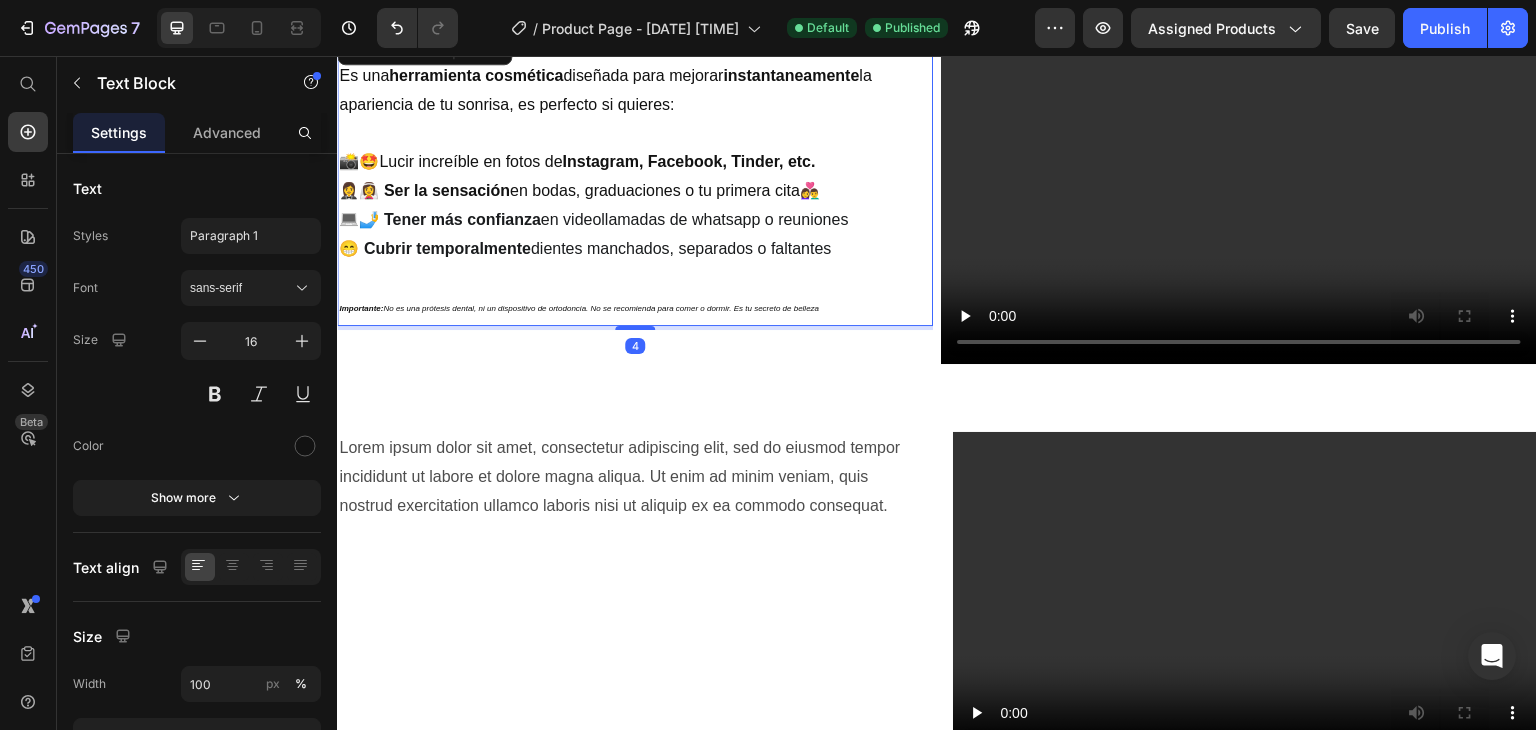 click on "😁 Cubrir temporalmente  dientes manchados, separados o faltantes" at bounding box center (635, 249) 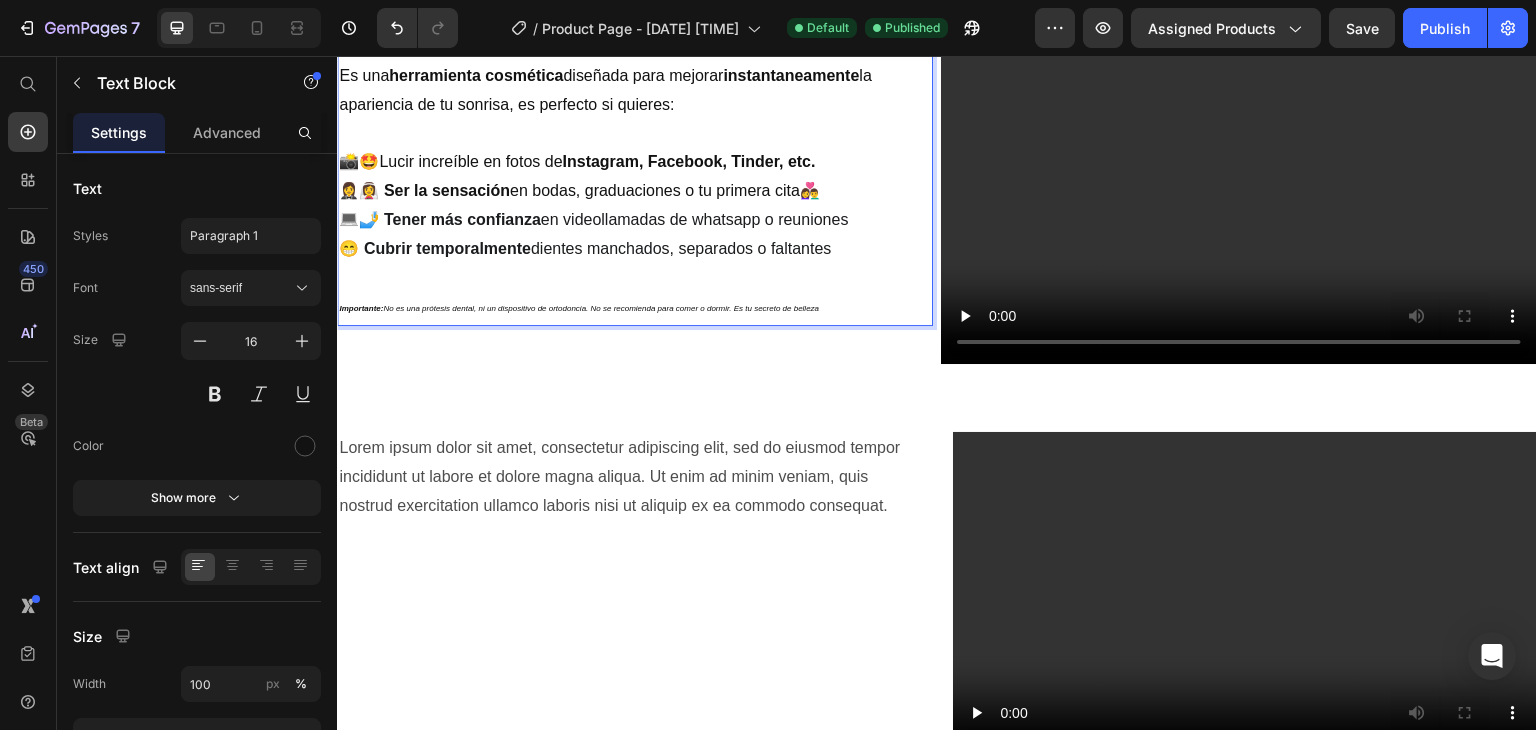 drag, startPoint x: 837, startPoint y: 293, endPoint x: 674, endPoint y: 295, distance: 163.01227 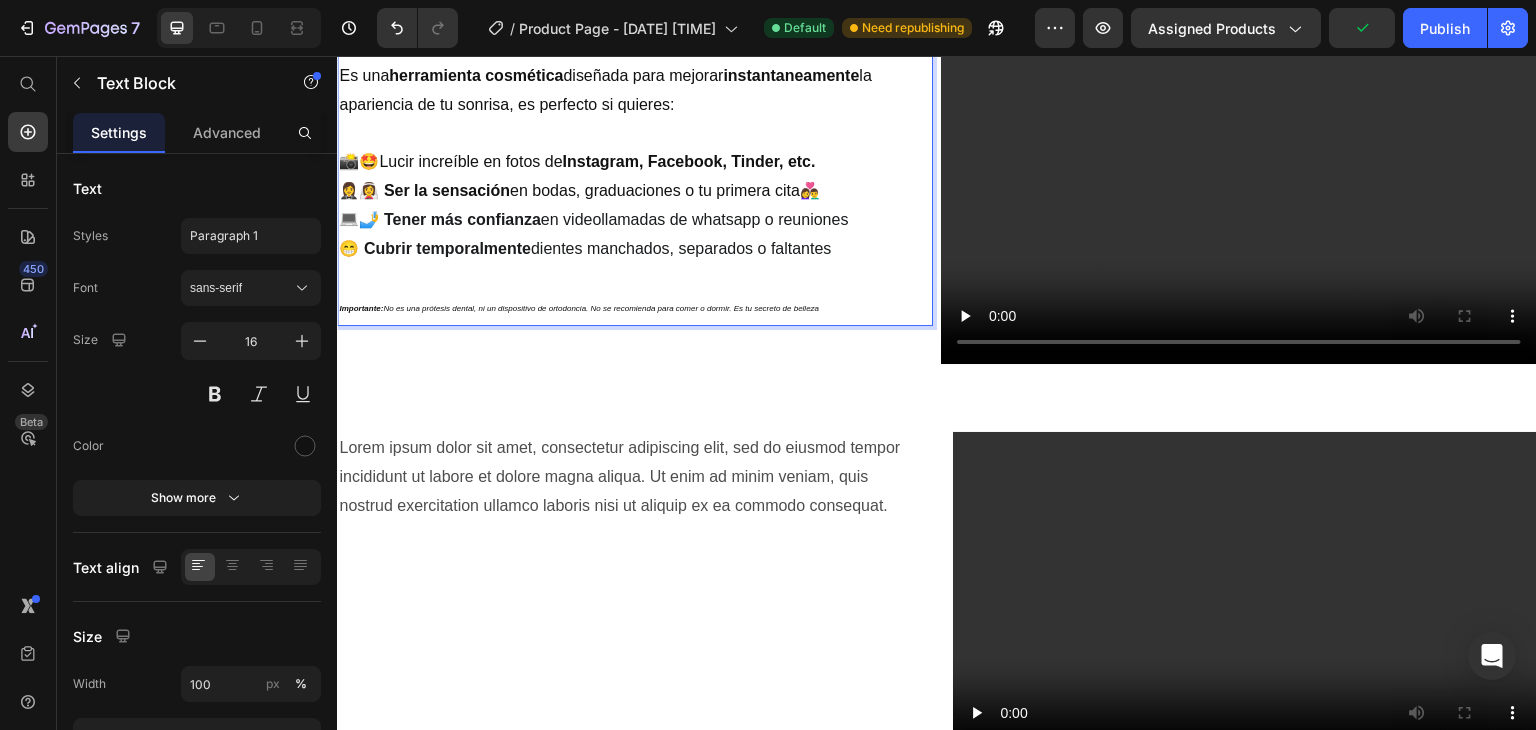 click on "😁 Cubrir temporalmente  dientes manchados, separados o faltantes" at bounding box center (585, 248) 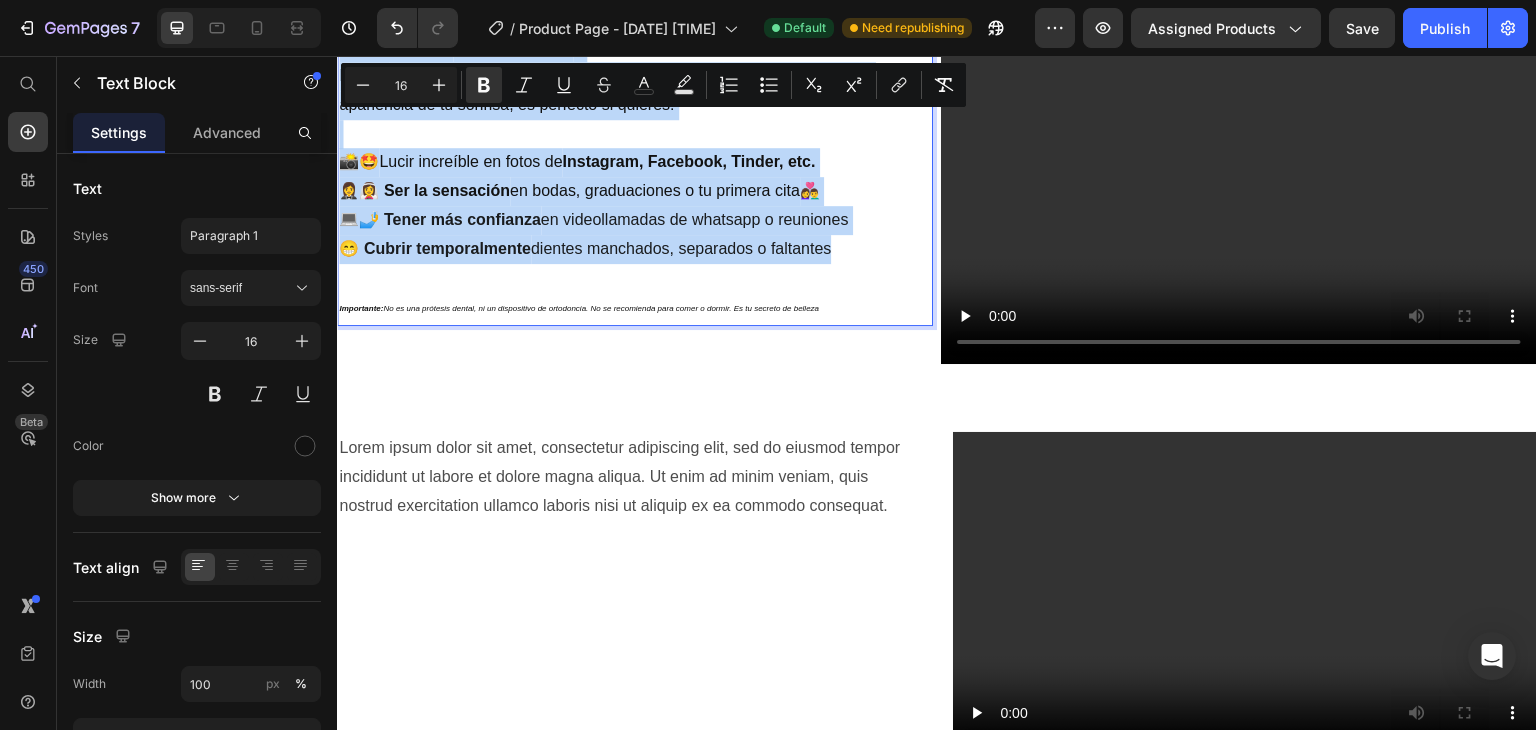 drag, startPoint x: 836, startPoint y: 289, endPoint x: 340, endPoint y: 87, distance: 535.5558 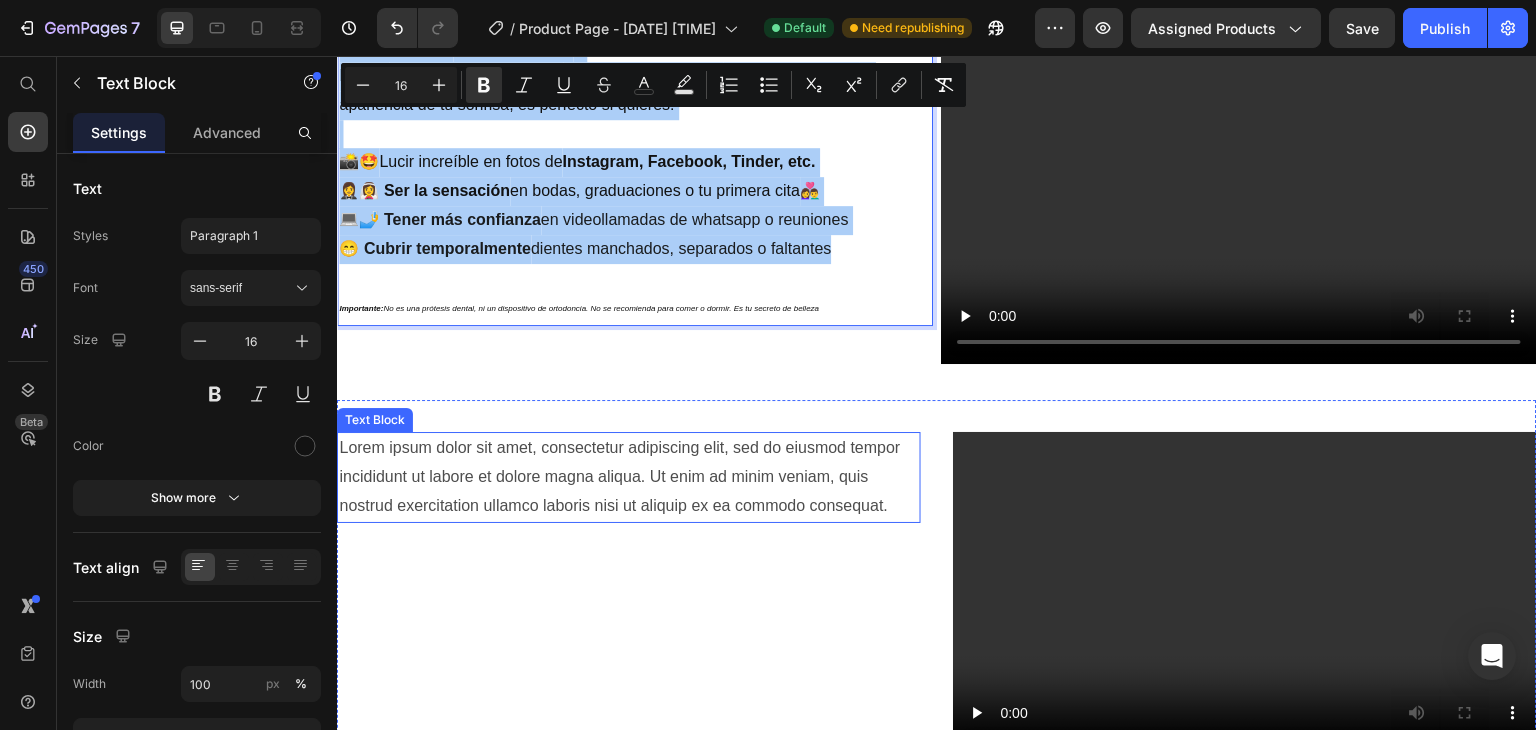 click on "Lorem ipsum dolor sit amet, consectetur adipiscing elit, sed do eiusmod tempor incididunt ut labore et dolore magna aliqua. Ut enim ad minim veniam, quis nostrud exercitation ullamco laboris nisi ut aliquip ex ea commodo consequat." at bounding box center (629, 477) 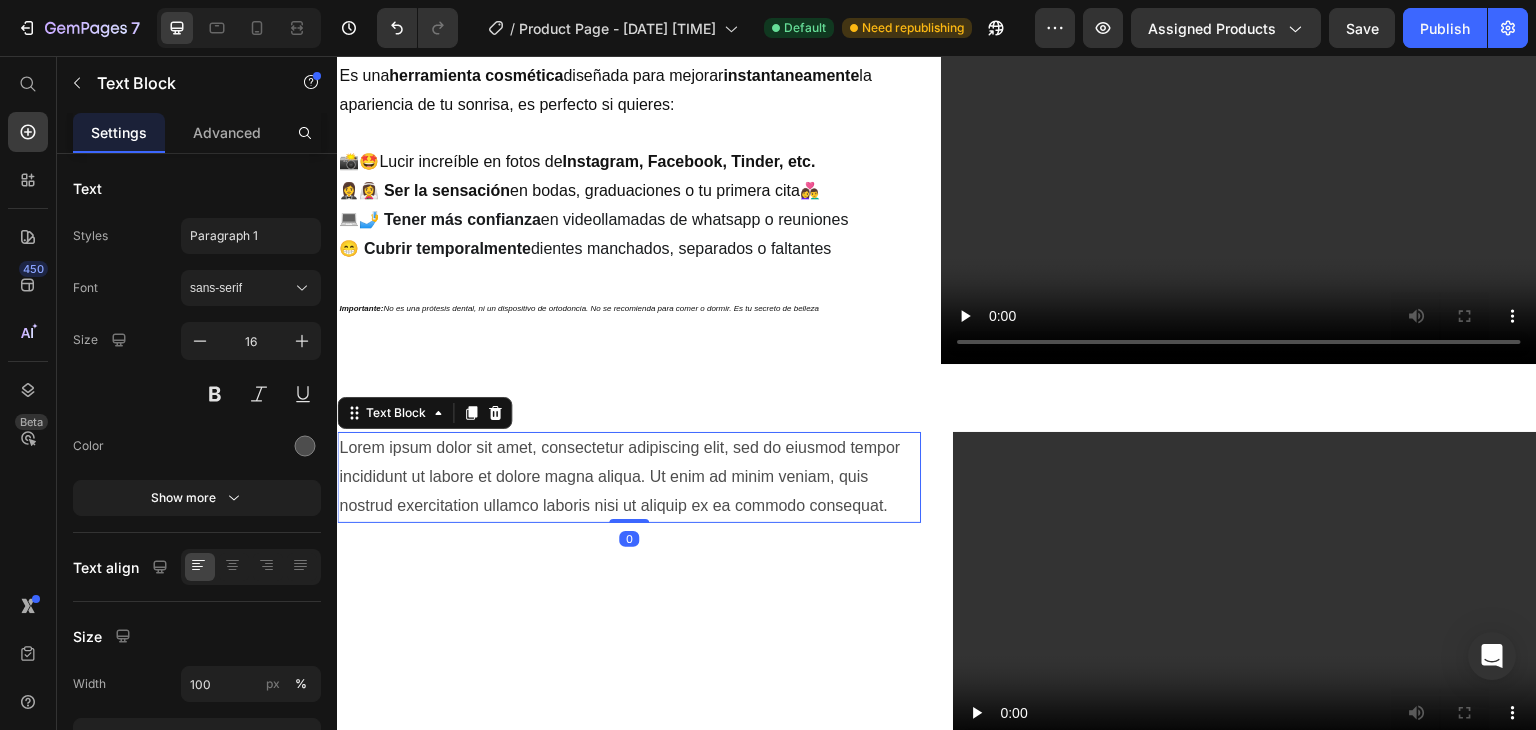 click on "Lorem ipsum dolor sit amet, consectetur adipiscing elit, sed do eiusmod tempor incididunt ut labore et dolore magna aliqua. Ut enim ad minim veniam, quis nostrud exercitation ullamco laboris nisi ut aliquip ex ea commodo consequat." at bounding box center [629, 477] 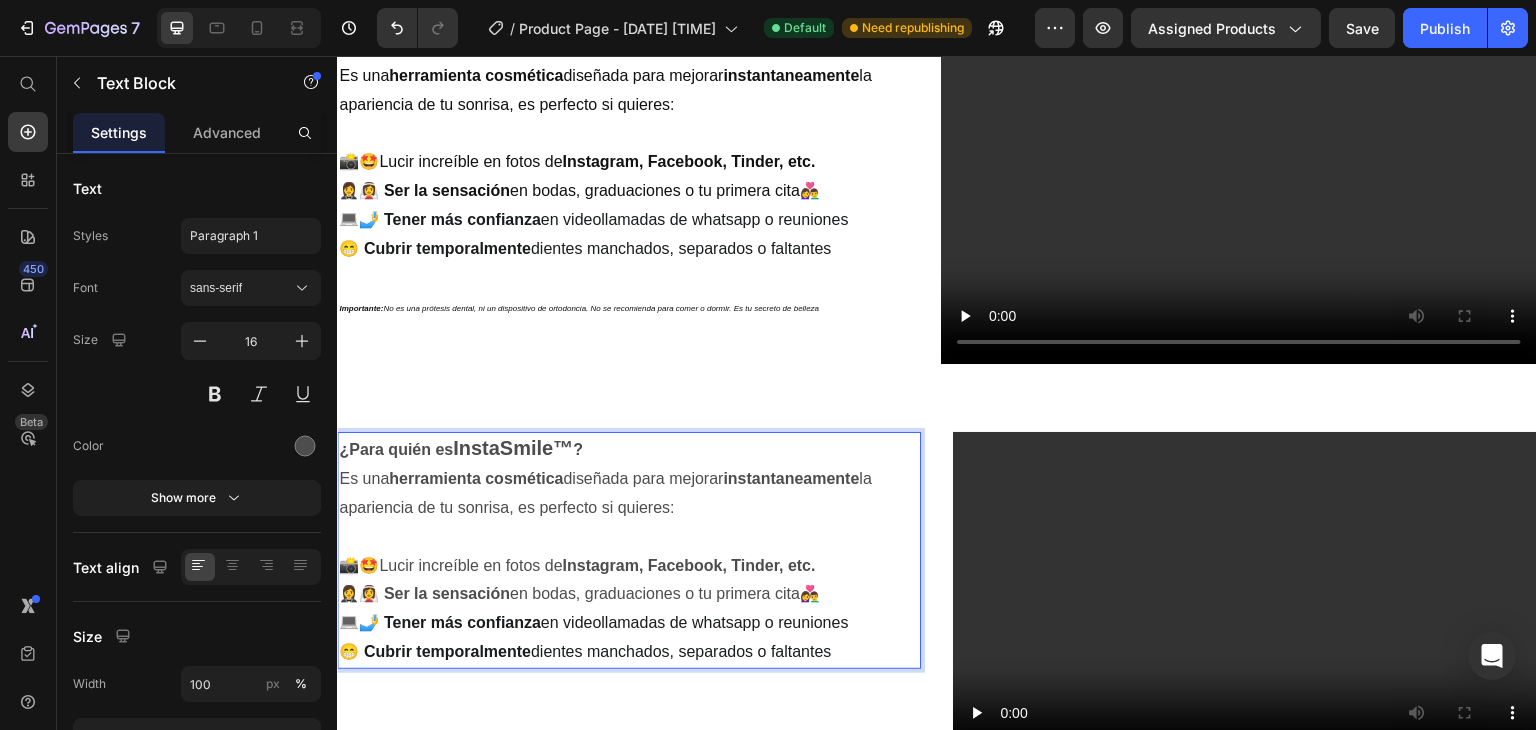 click on "InstaSmile™" at bounding box center [513, 448] 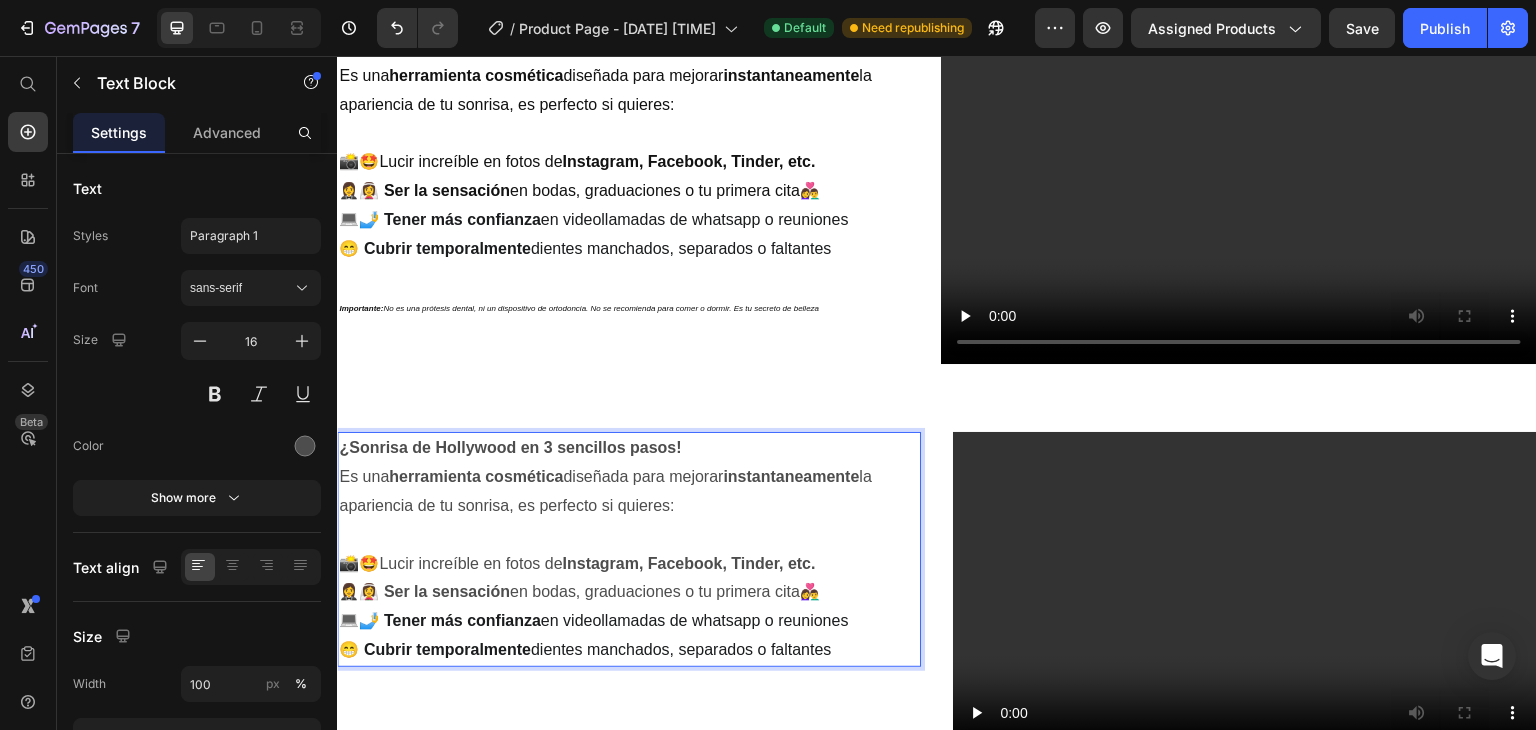 click on "¿Sonrisa de Hollywood en 3 sencillos pasos!" at bounding box center (510, 447) 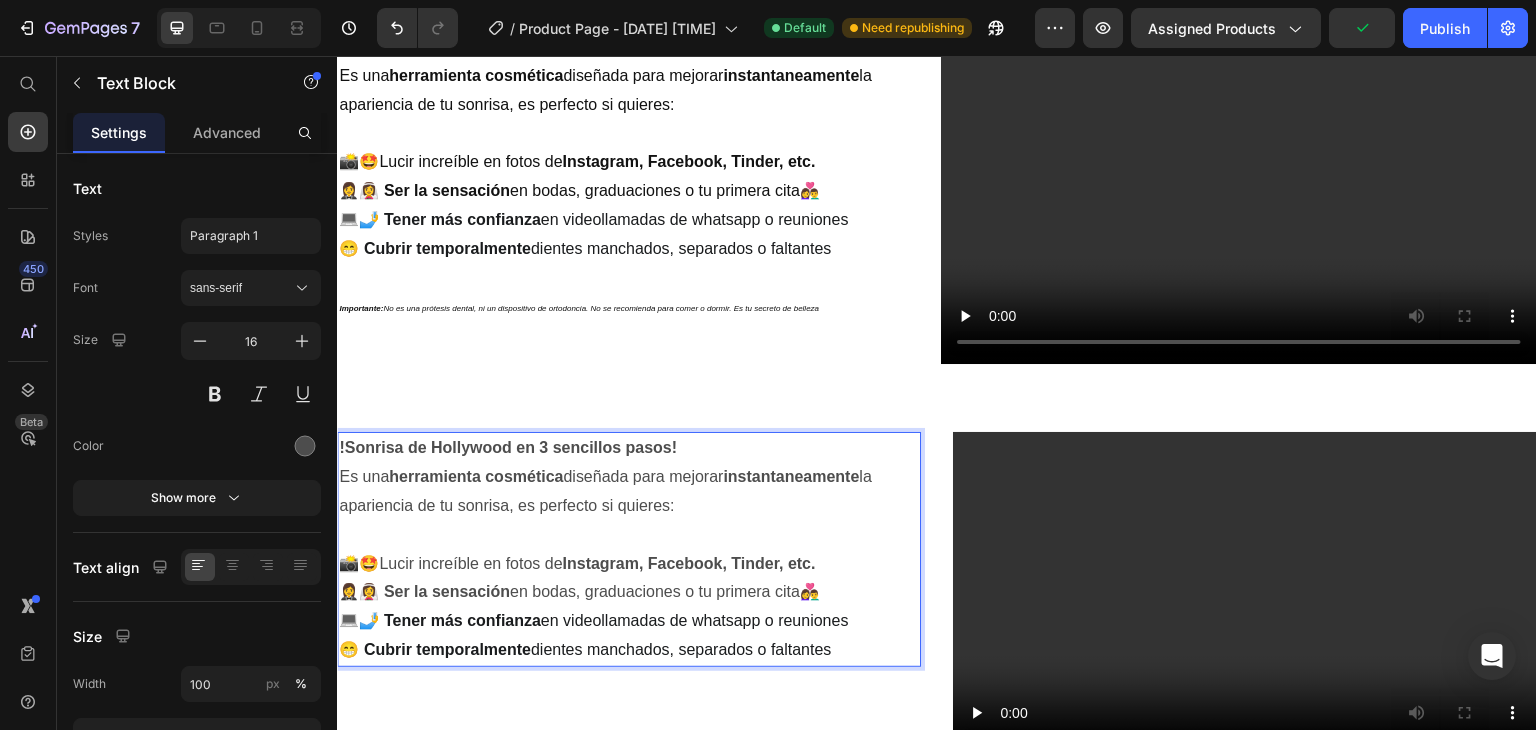 click on "Es una  herramienta cosmética  diseñada para mejorar  instantaneamente  la apariencia de tu sonrisa, es perfecto si quieres:" at bounding box center [629, 492] 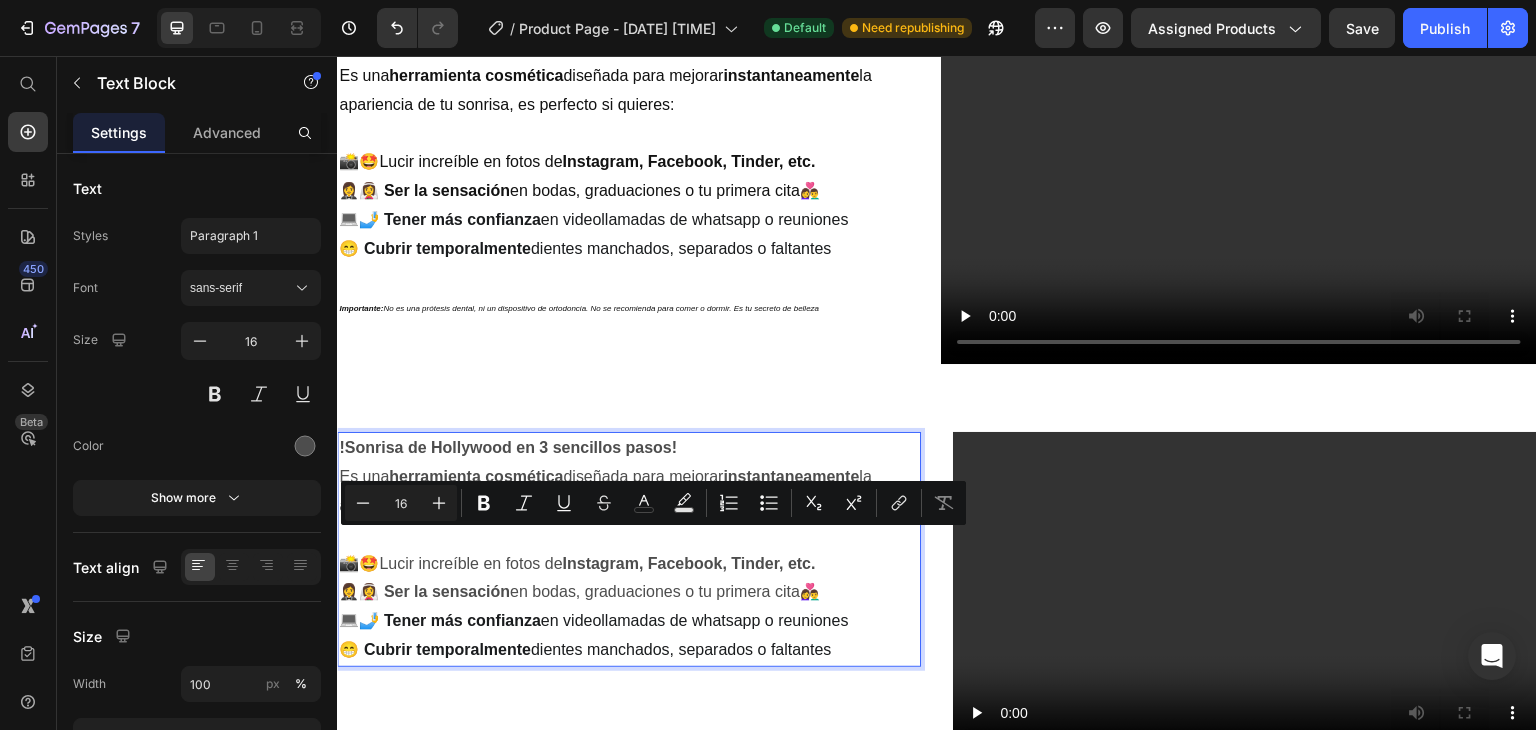 drag, startPoint x: 671, startPoint y: 547, endPoint x: 524, endPoint y: 547, distance: 147 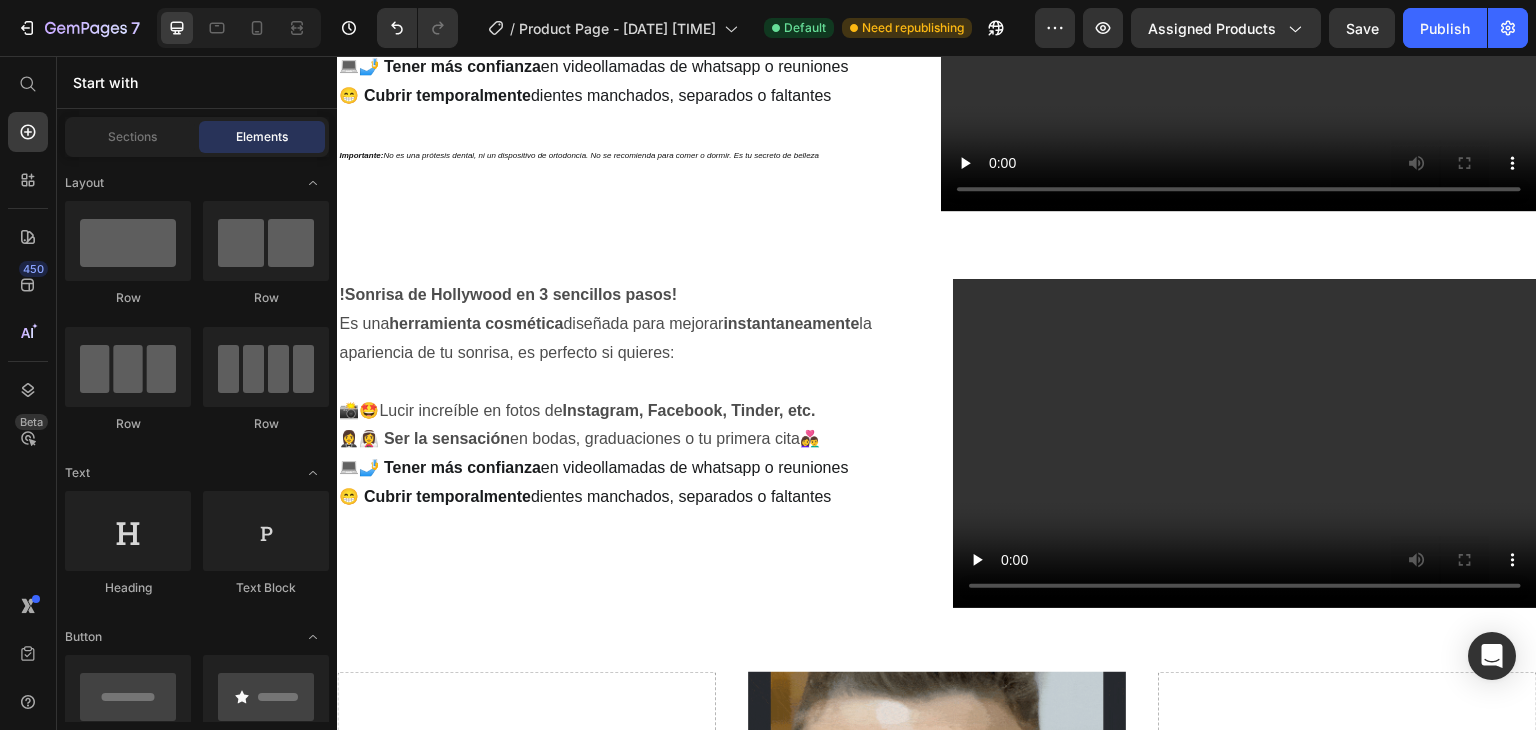 scroll, scrollTop: 956, scrollLeft: 0, axis: vertical 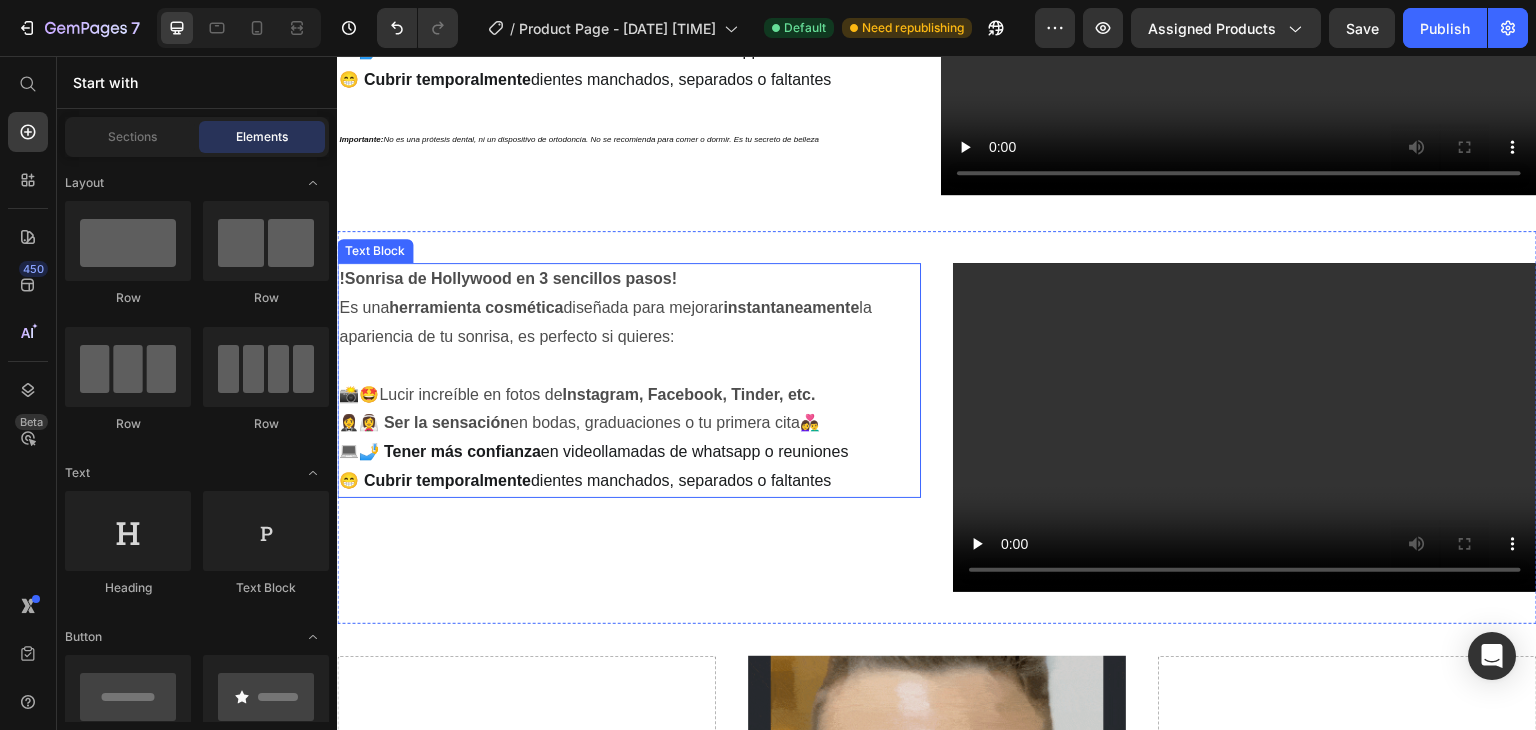 click on "Lucir increíble en fotos de Instagram, Facebook, Tinder, etc." at bounding box center (597, 394) 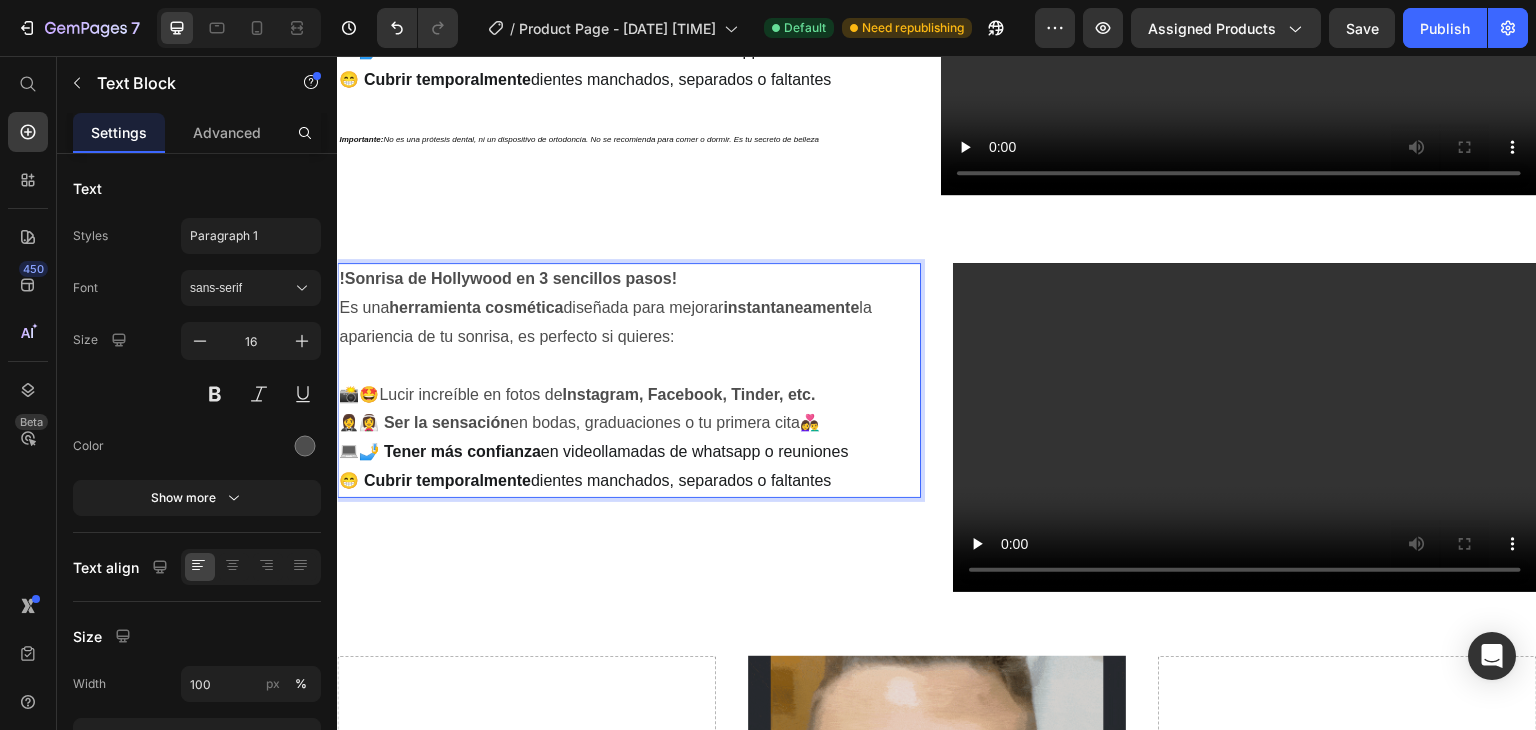 click on "Lucir increíble en fotos de Instagram, Facebook, Tinder, etc." at bounding box center [597, 394] 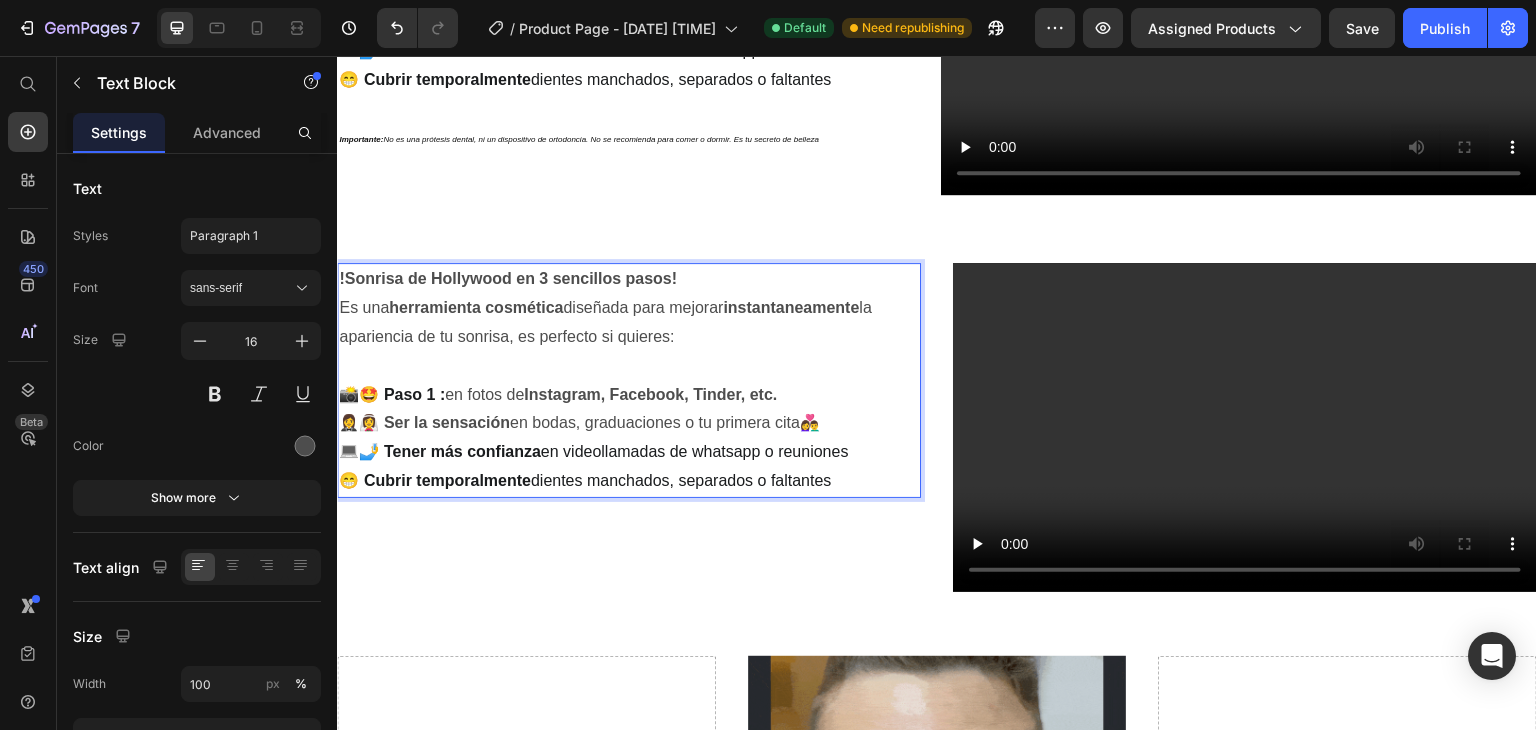 click on "🤵‍♀️👰‍♀️ Ser la sensación" at bounding box center [424, 422] 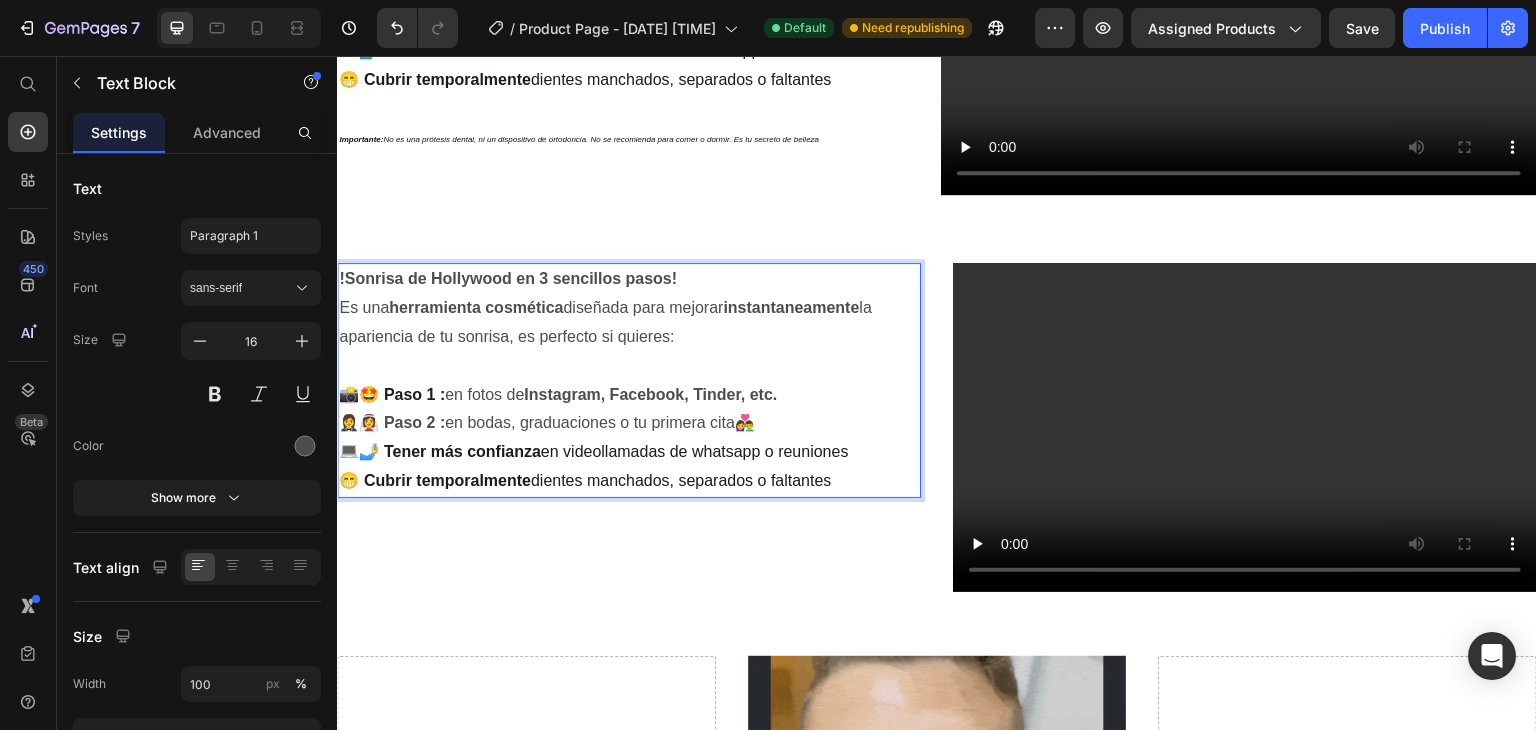 click on "💻🤳 Tener más confianza" at bounding box center (440, 451) 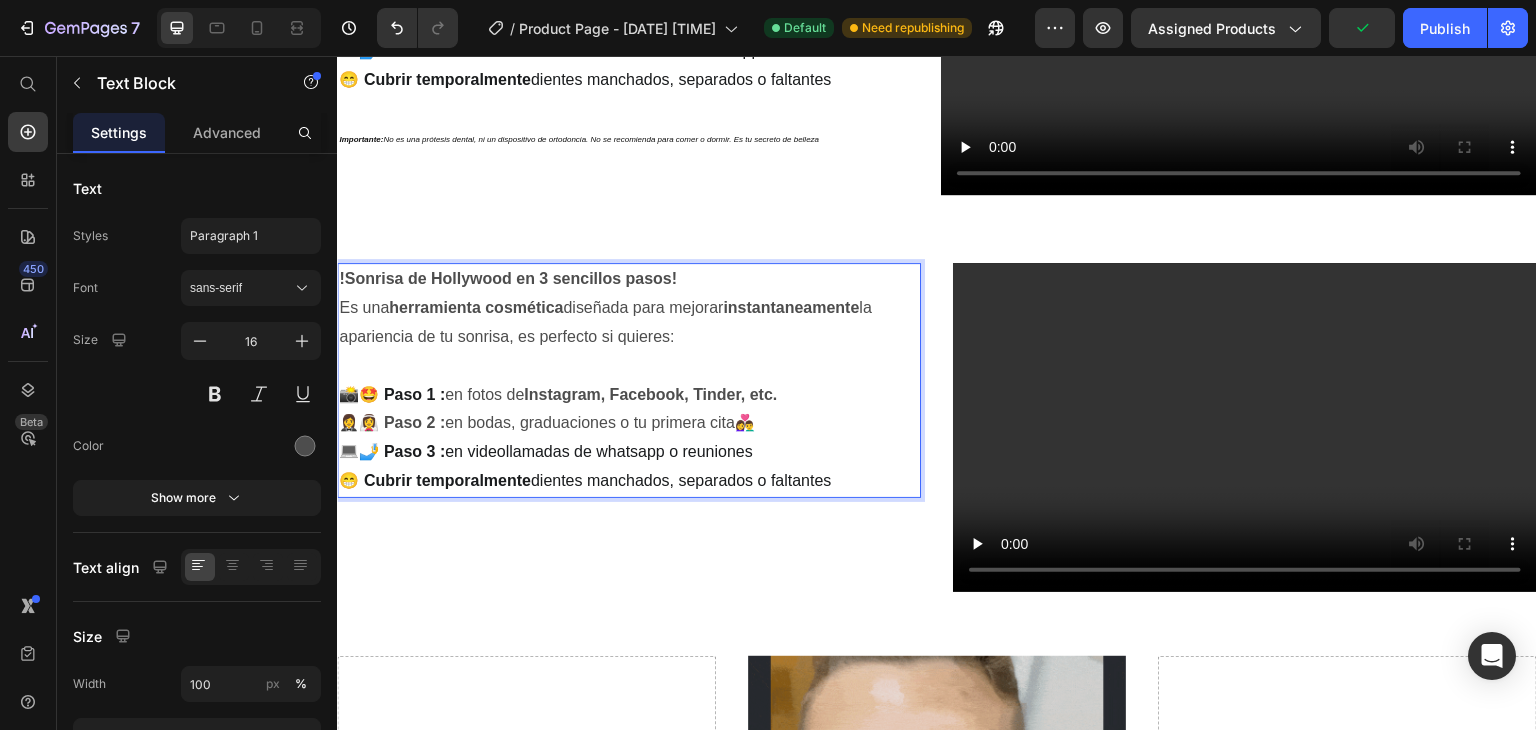 click on "📸🤩 Paso 1 :" at bounding box center [392, 394] 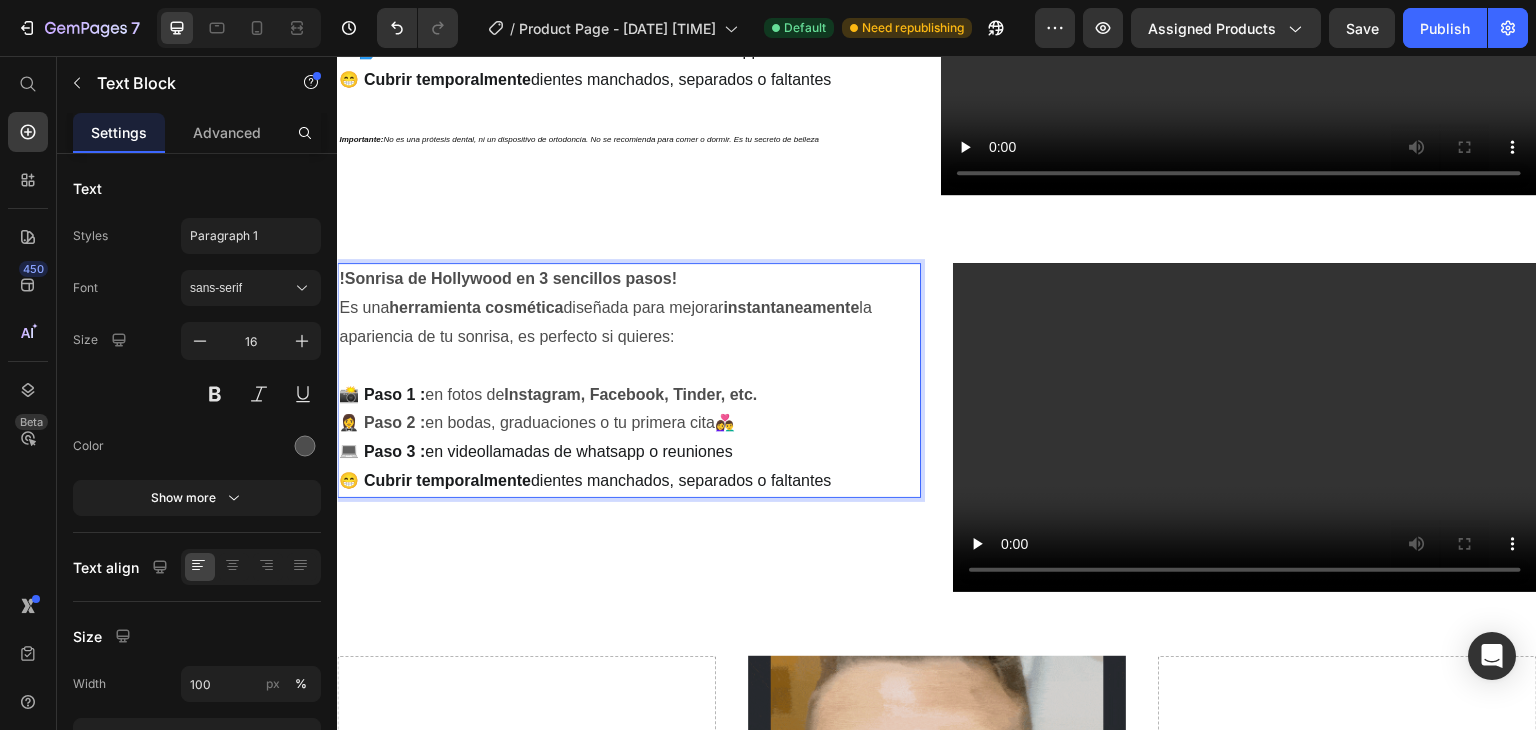 click on "💻 Paso 3 :  en videollamadas de whatsapp o reuniones" at bounding box center [629, 452] 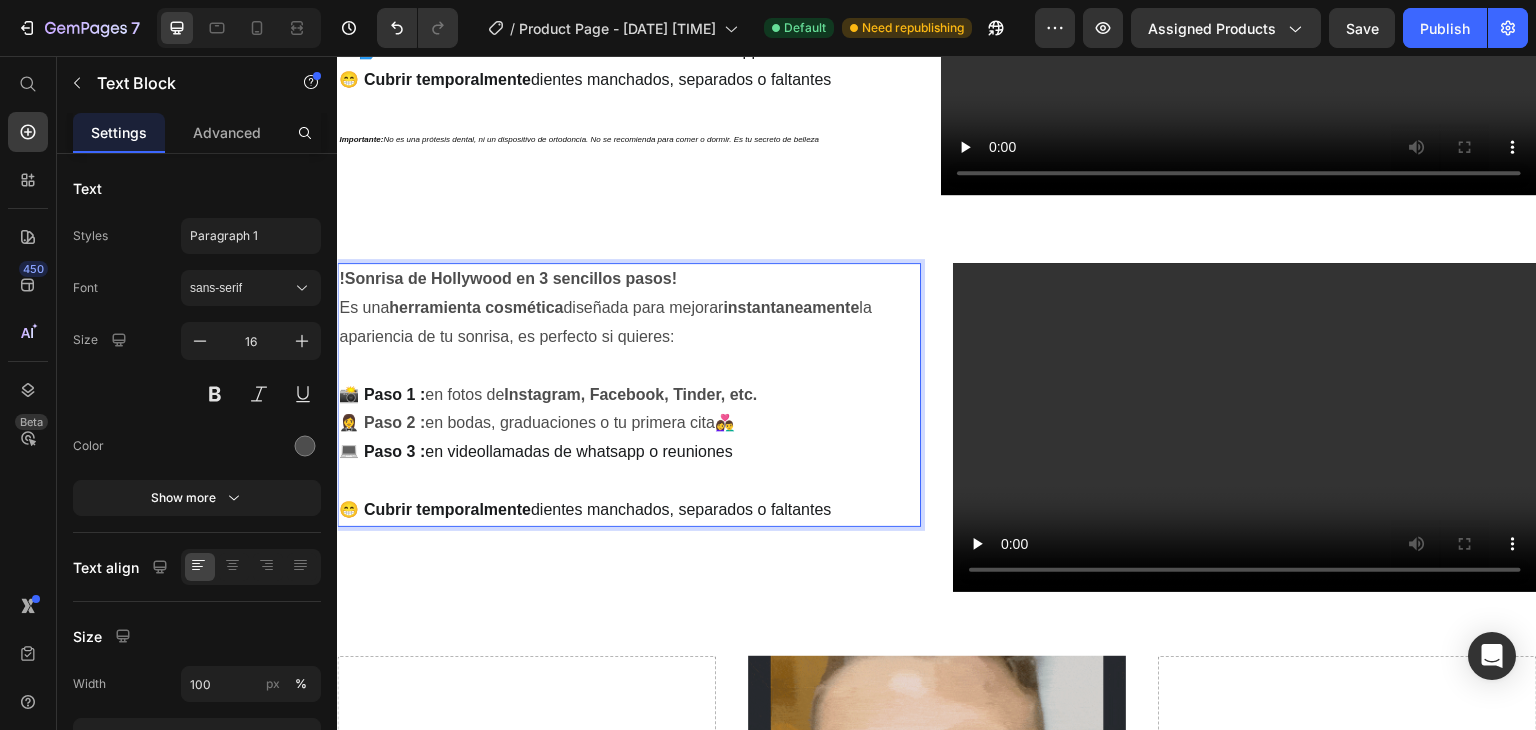 click on "😁 Cubrir temporalmente  dientes manchados, separados o faltantes" at bounding box center [629, 510] 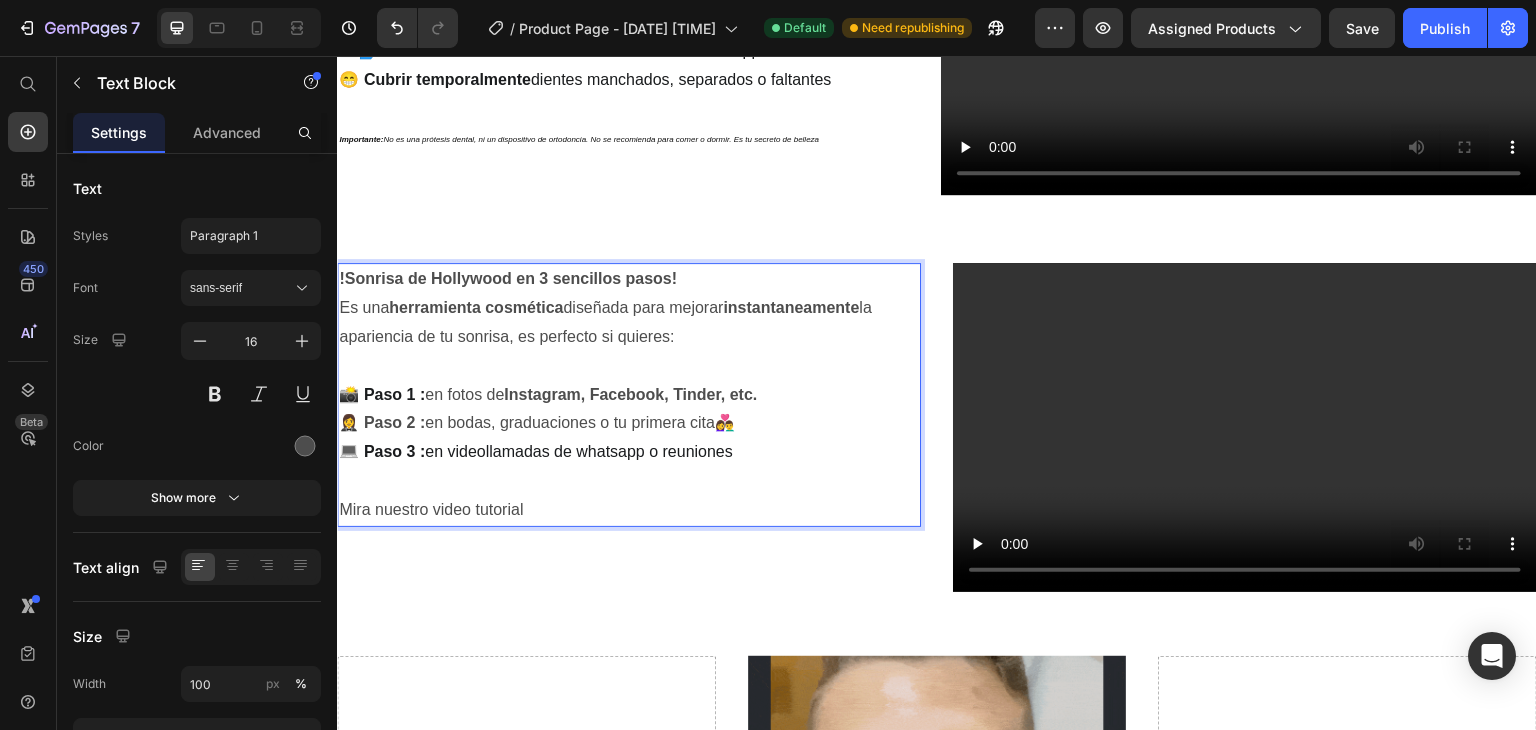 click on "en fotos de  Instagram, Facebook, Tinder, etc." at bounding box center (591, 394) 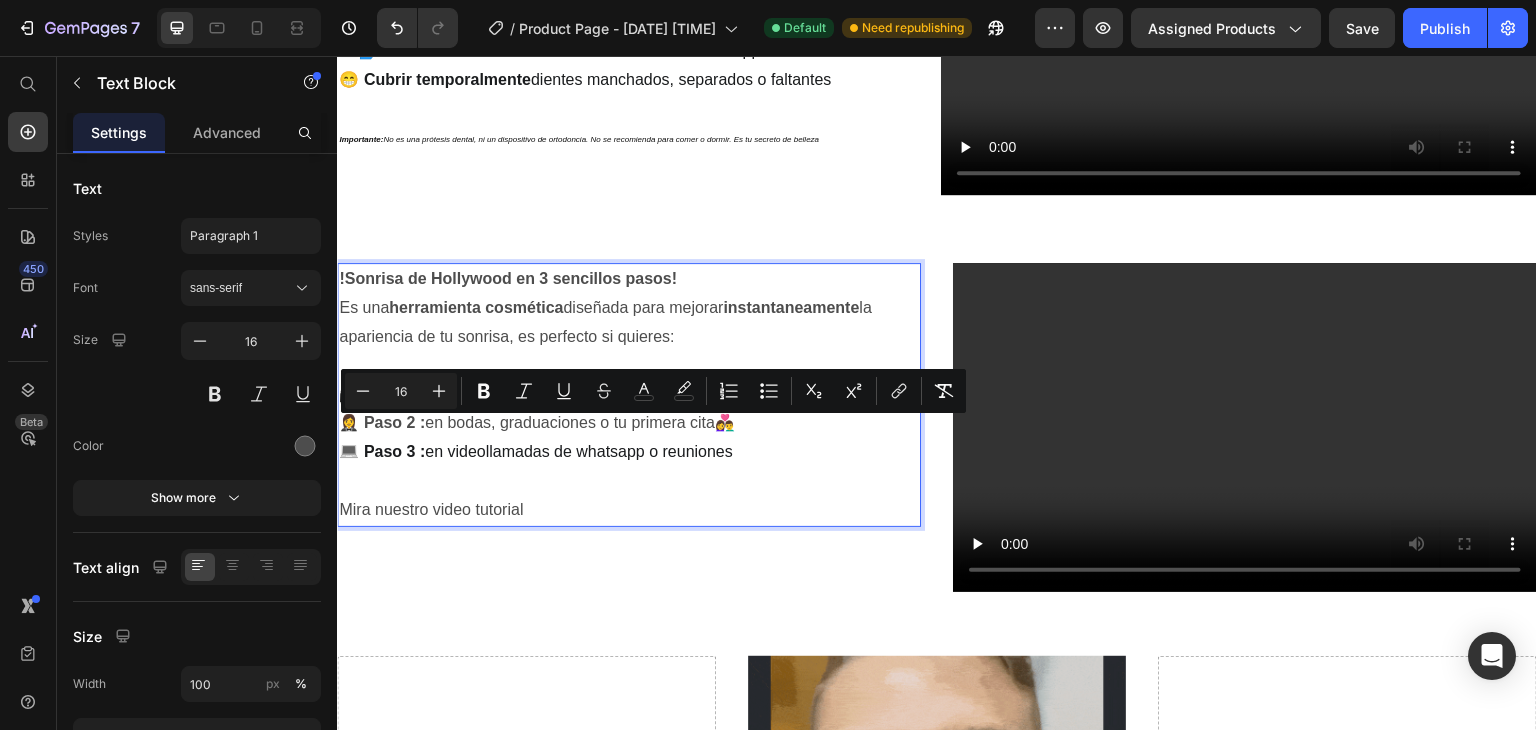 drag, startPoint x: 435, startPoint y: 435, endPoint x: 767, endPoint y: 438, distance: 332.01355 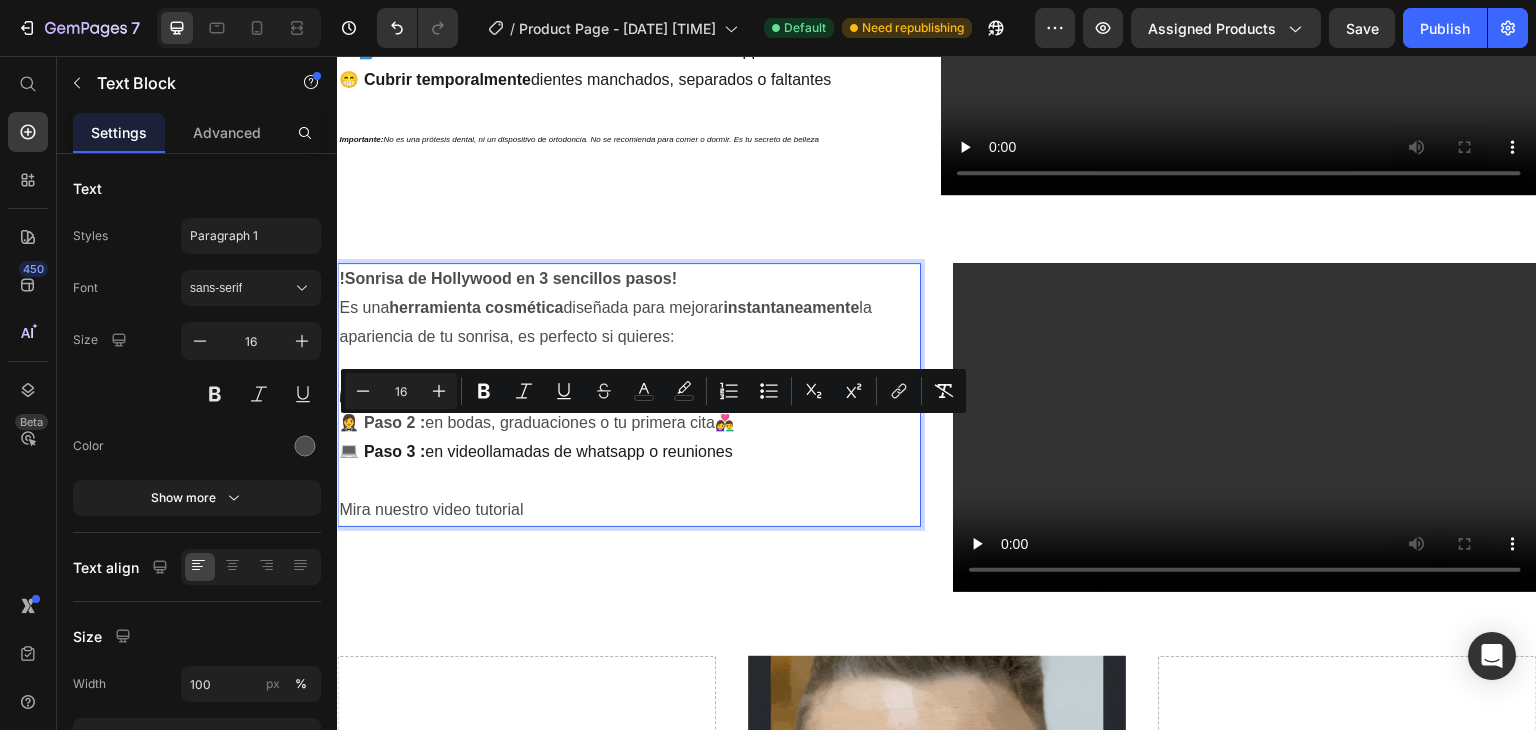 click on "en fotos de  Instagram, Facebook, Tinder, etc." at bounding box center [591, 394] 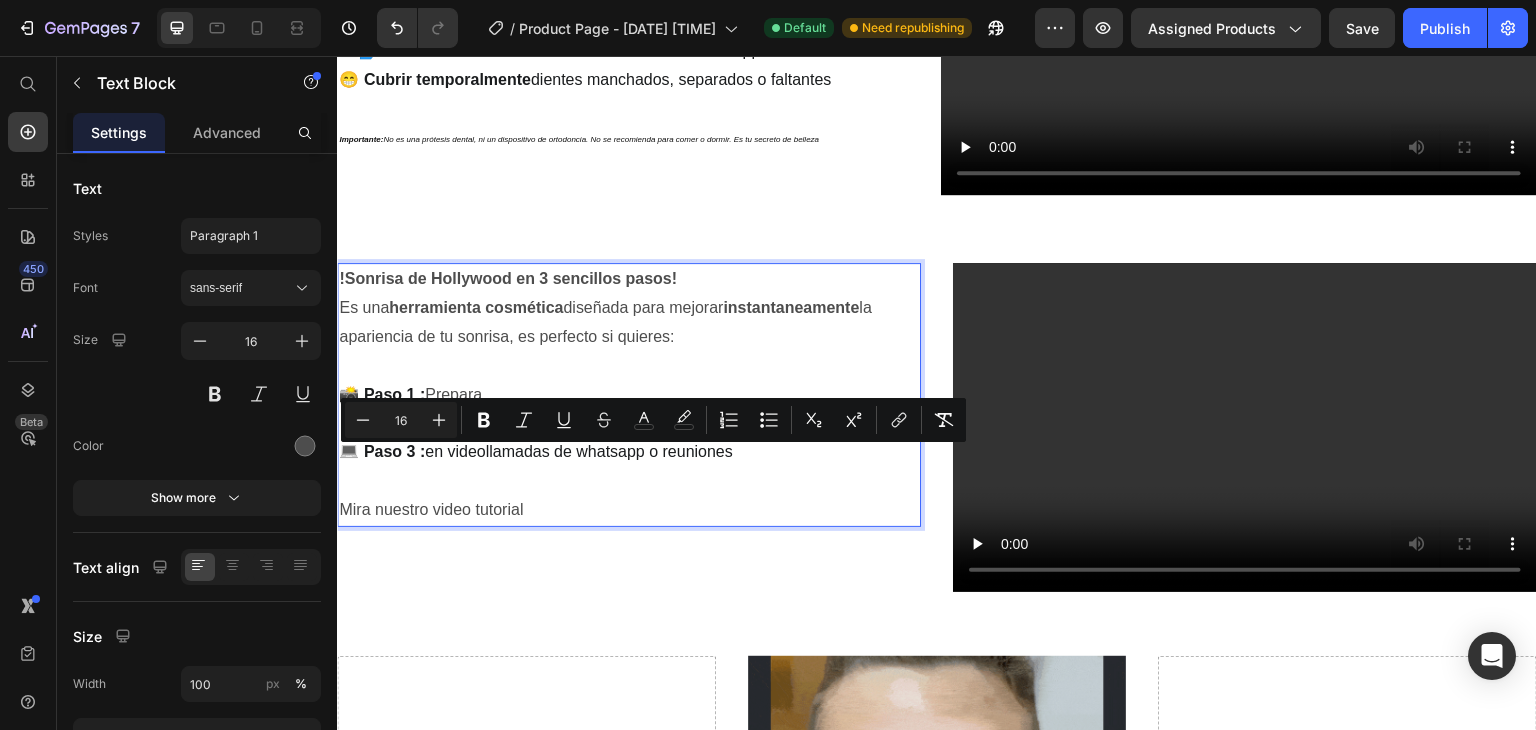 drag, startPoint x: 434, startPoint y: 460, endPoint x: 757, endPoint y: 470, distance: 323.15475 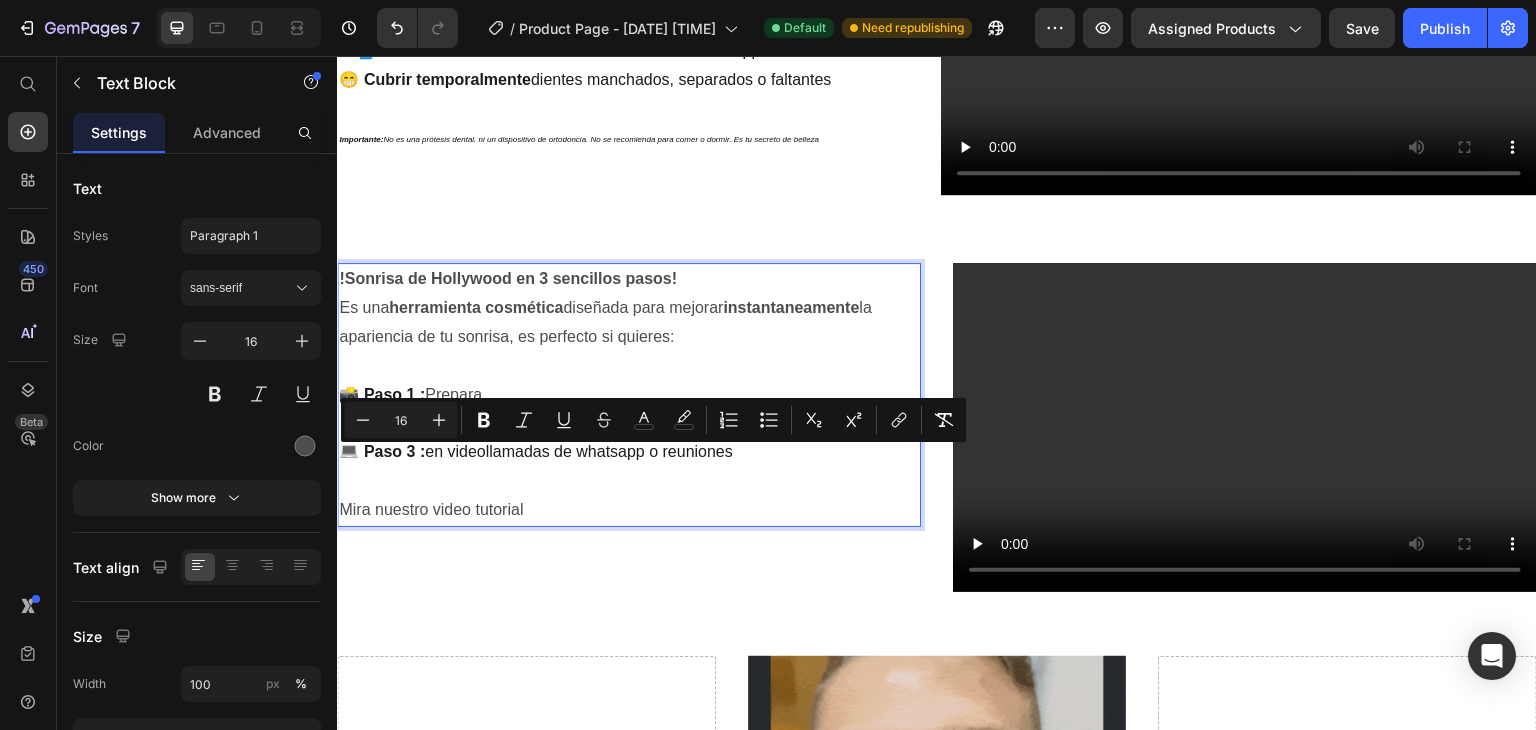 click on "🤵‍♀️ Paso 2 :  en bodas, graduaciones o tu primera cita  👩‍❤️‍👨" at bounding box center (629, 423) 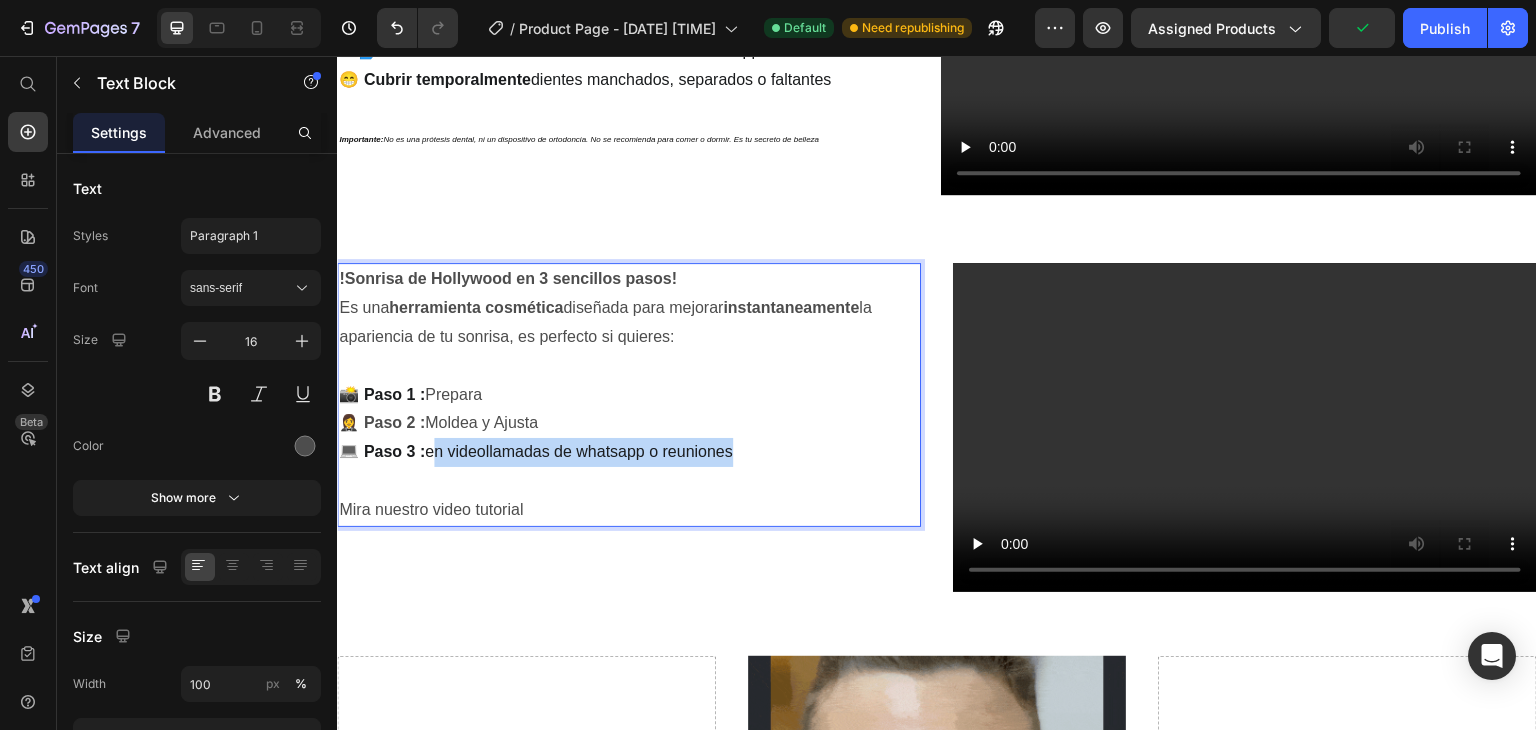 drag, startPoint x: 436, startPoint y: 494, endPoint x: 741, endPoint y: 494, distance: 305 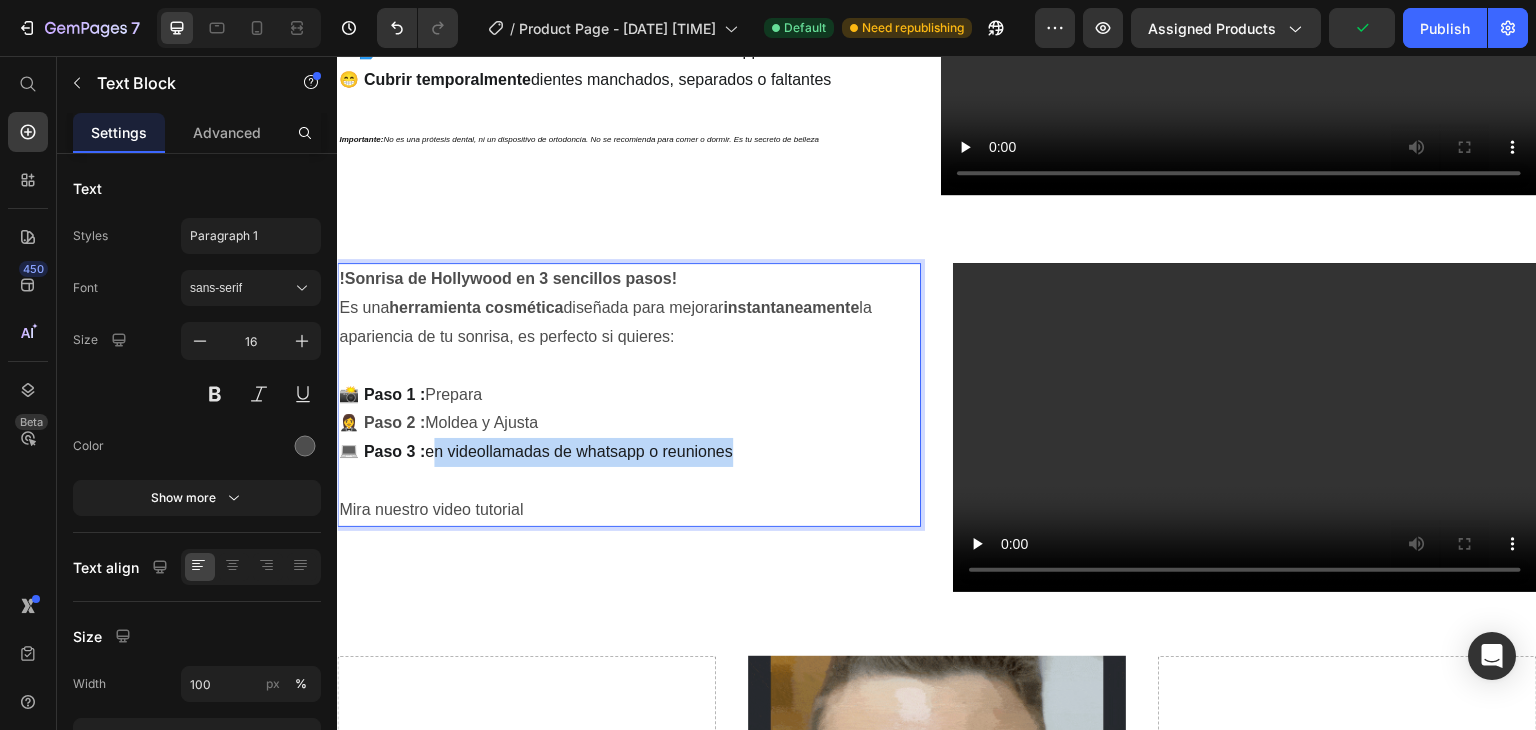 click on "💻 Paso 3 :  en videollamadas de whatsapp o reuniones" at bounding box center [629, 452] 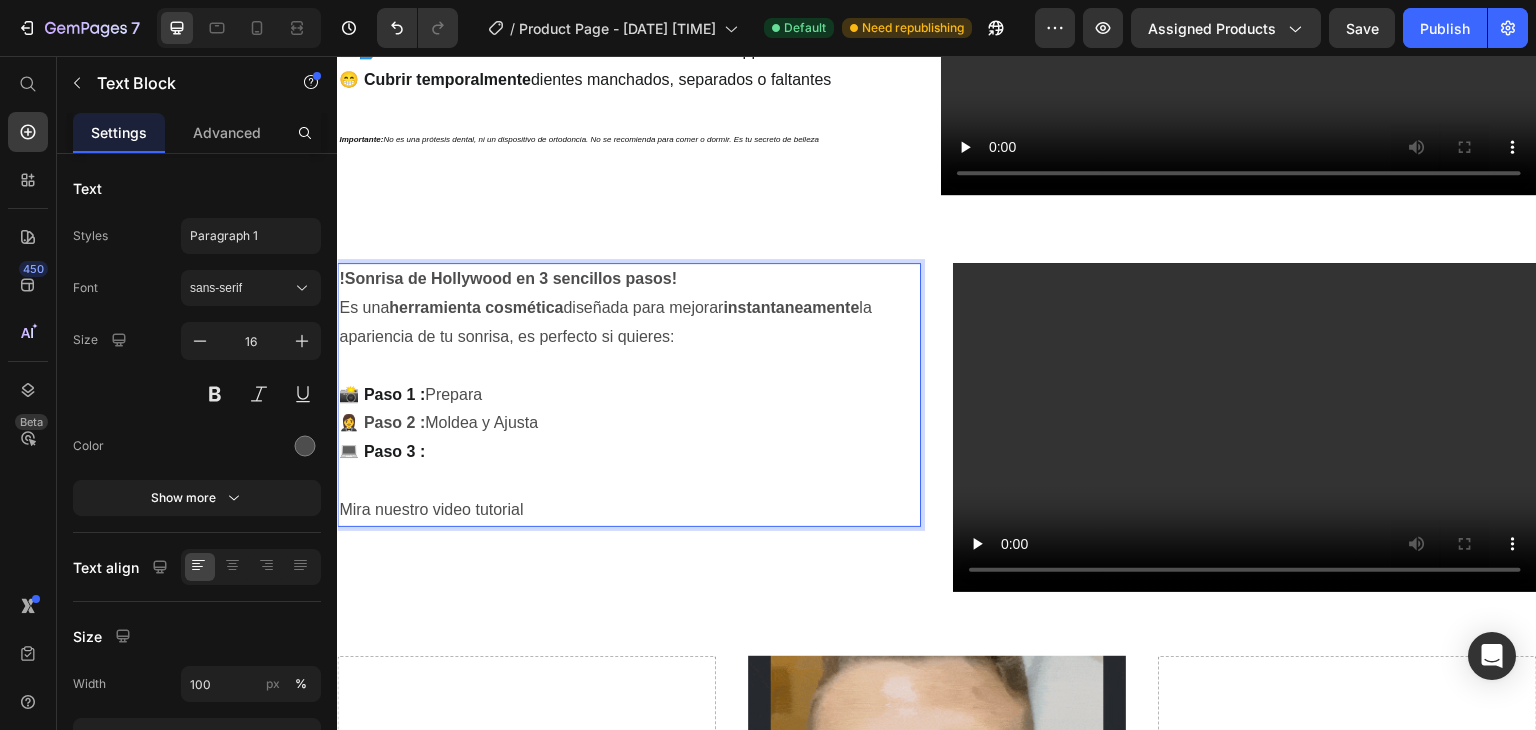 click on "💻 Paso 3 :" at bounding box center [629, 452] 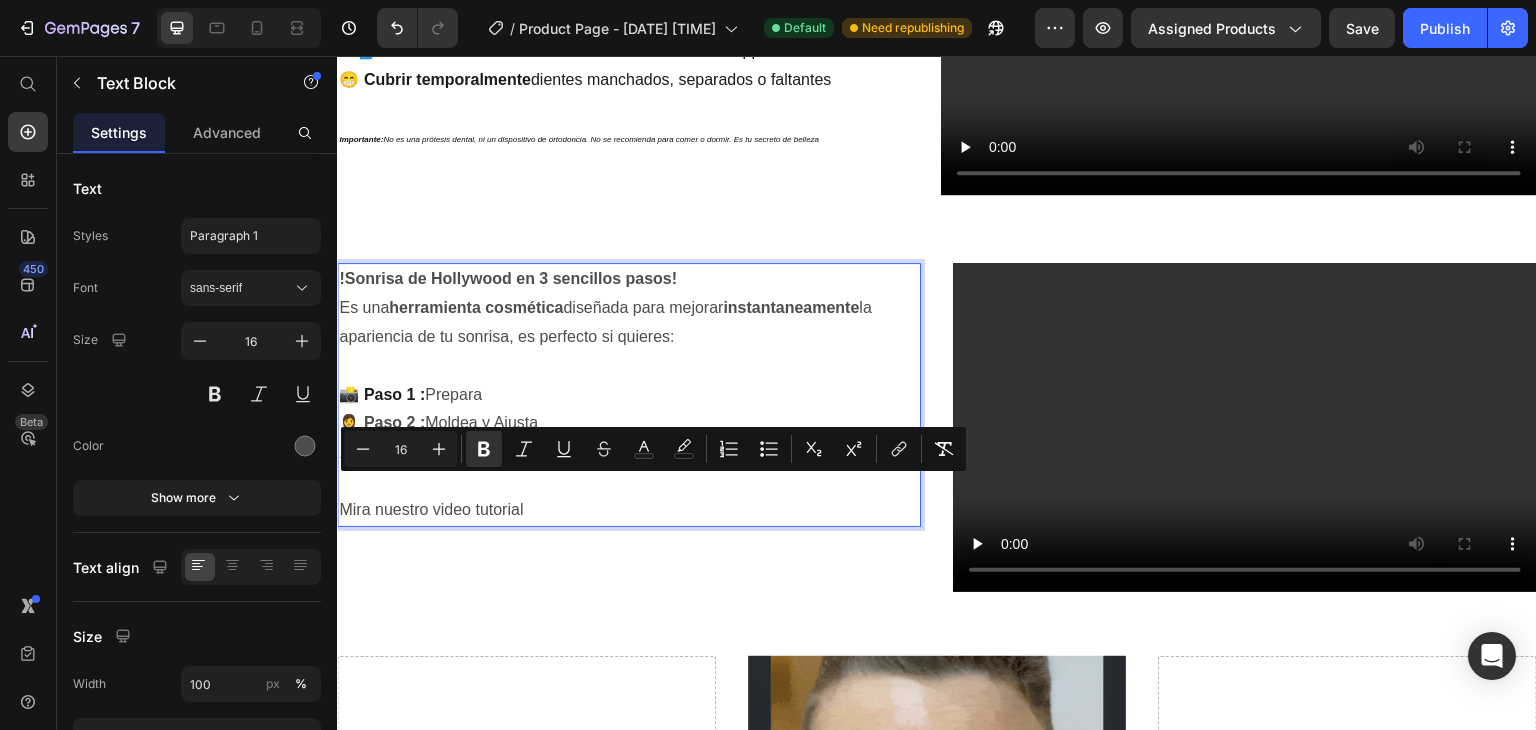 drag, startPoint x: 436, startPoint y: 494, endPoint x: 474, endPoint y: 495, distance: 38.013157 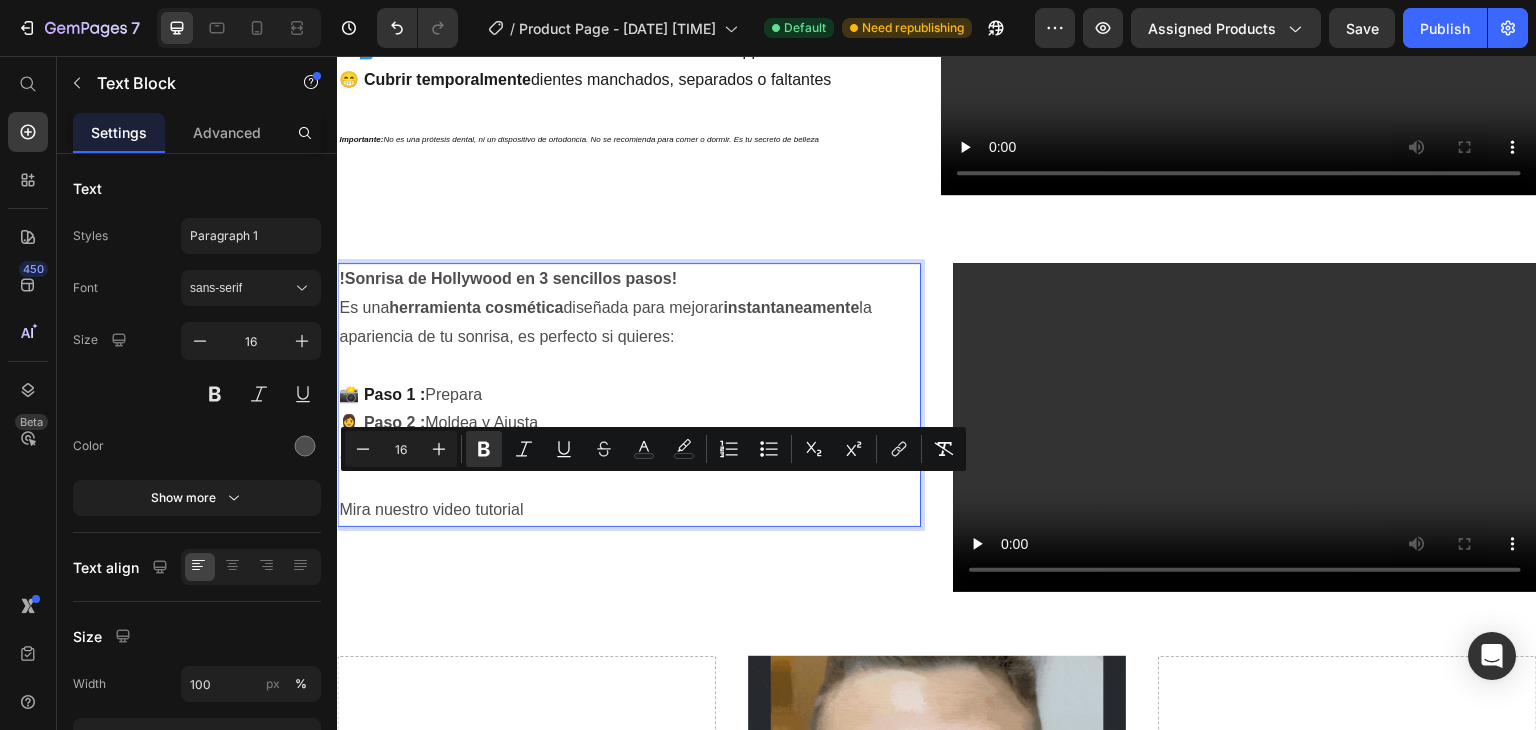 click on "💻 Paso 3 : Tu sonrisa perfecta lista en instantes, ¡a brillar!" at bounding box center (563, 451) 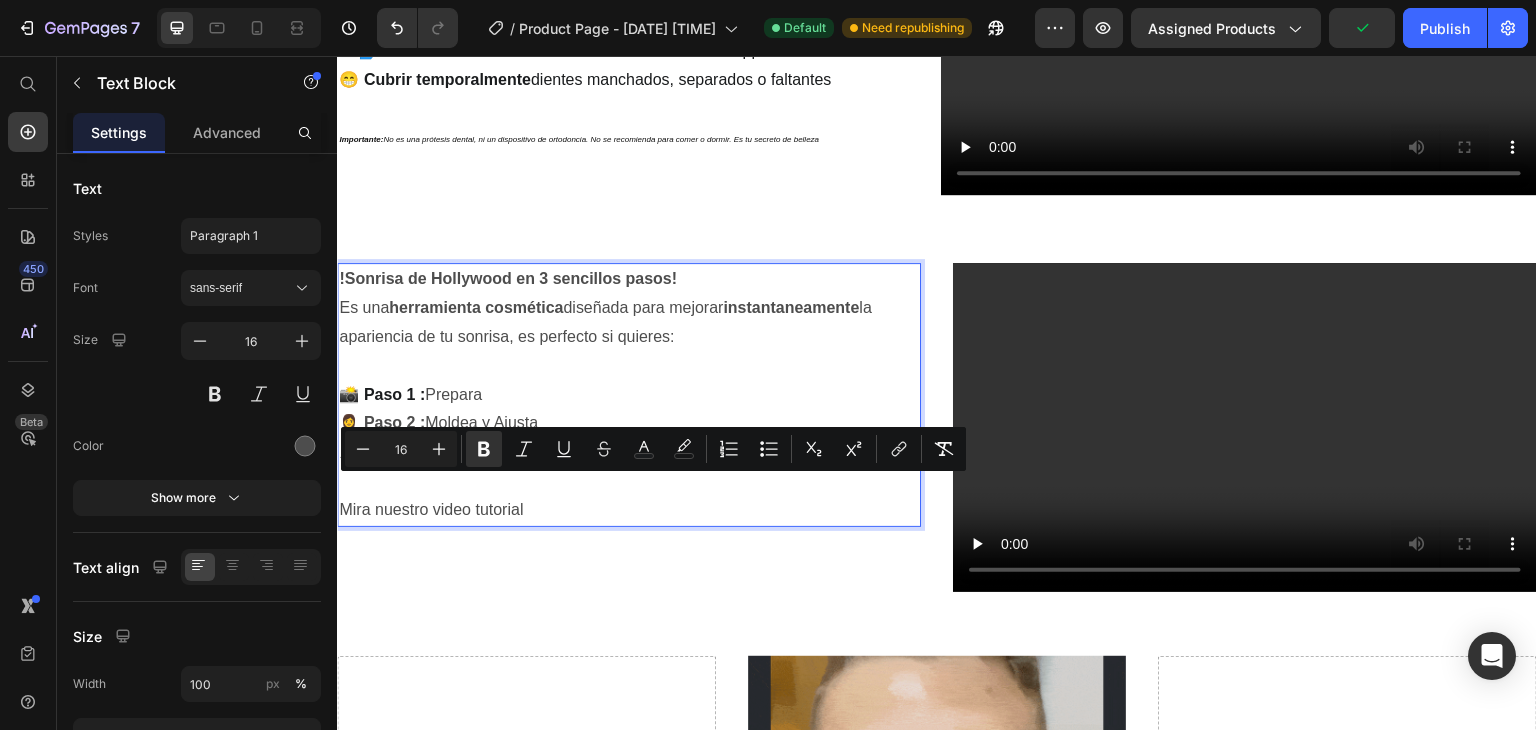 drag, startPoint x: 434, startPoint y: 490, endPoint x: 717, endPoint y: 498, distance: 283.11304 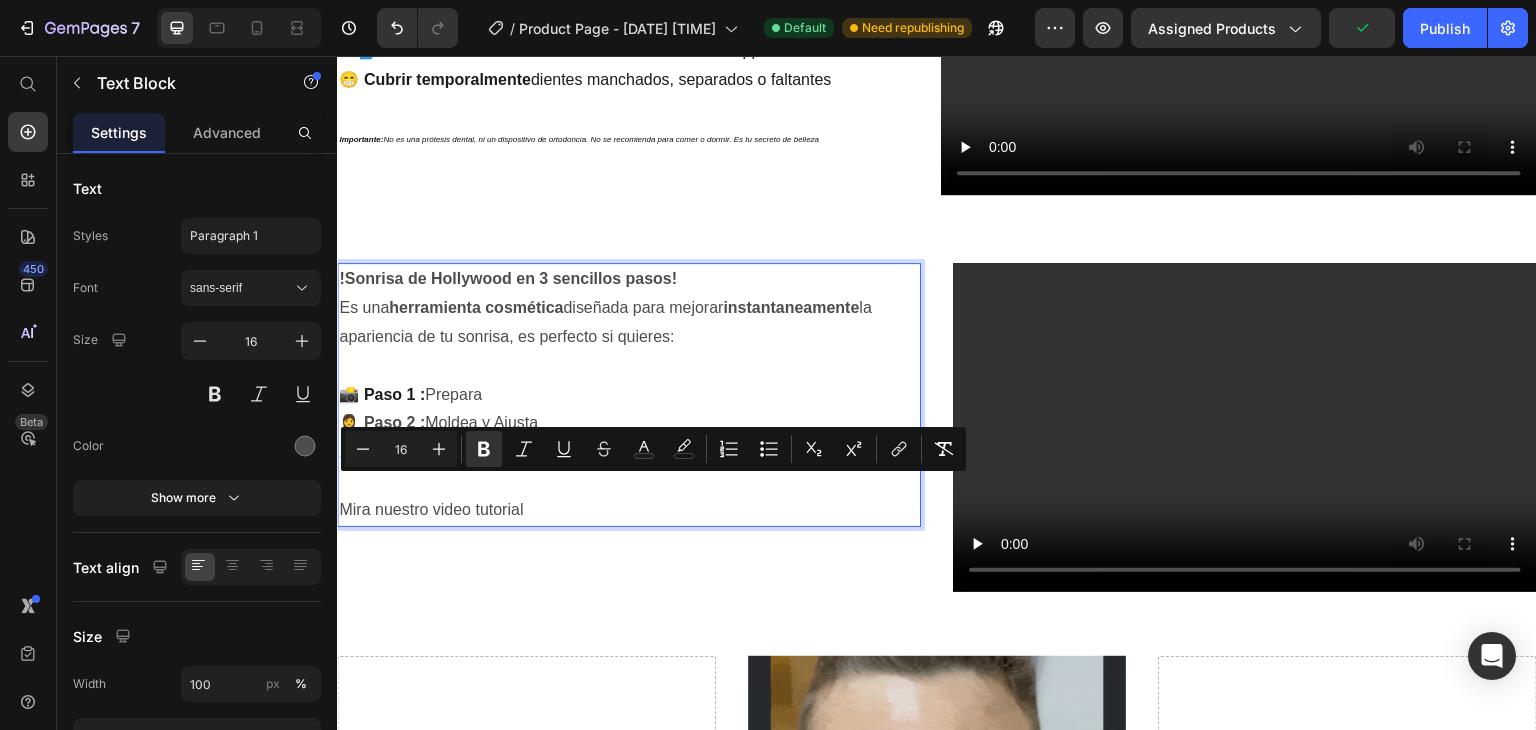 click on "💻 Paso 3 : Tu sonrisa perfecta lista en instantes, ¡a brillar!" at bounding box center (629, 452) 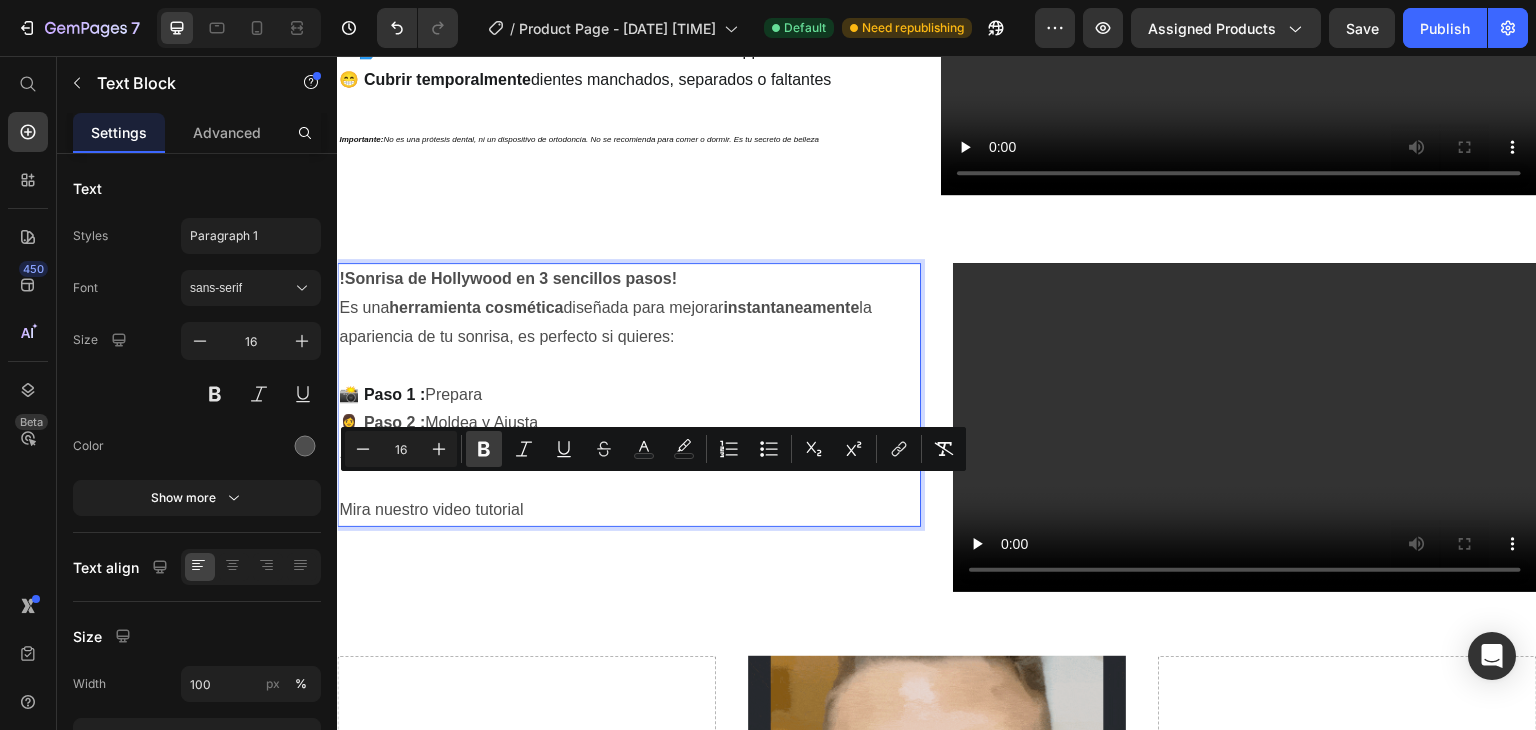 click 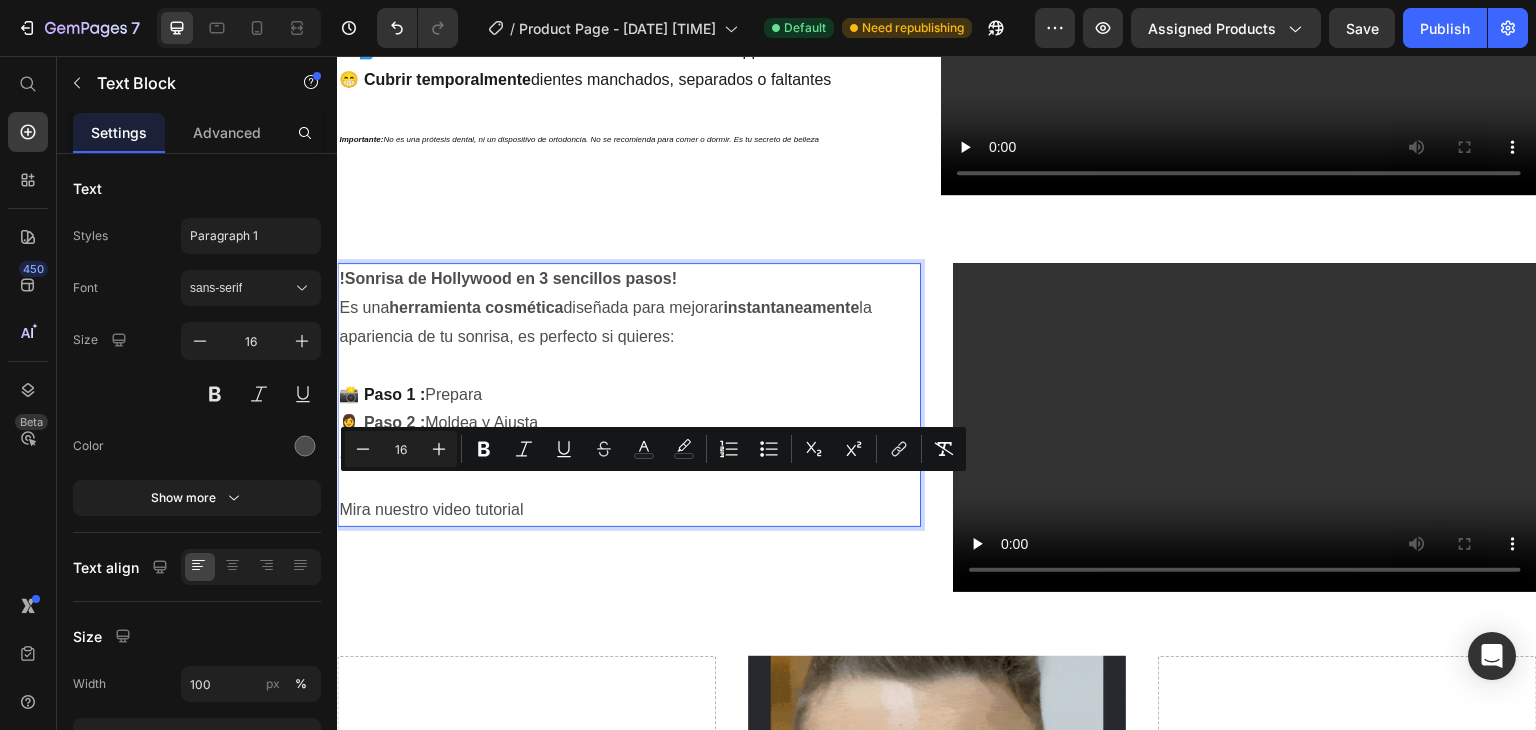 click on "Mira nuestro video tutorial" at bounding box center (629, 510) 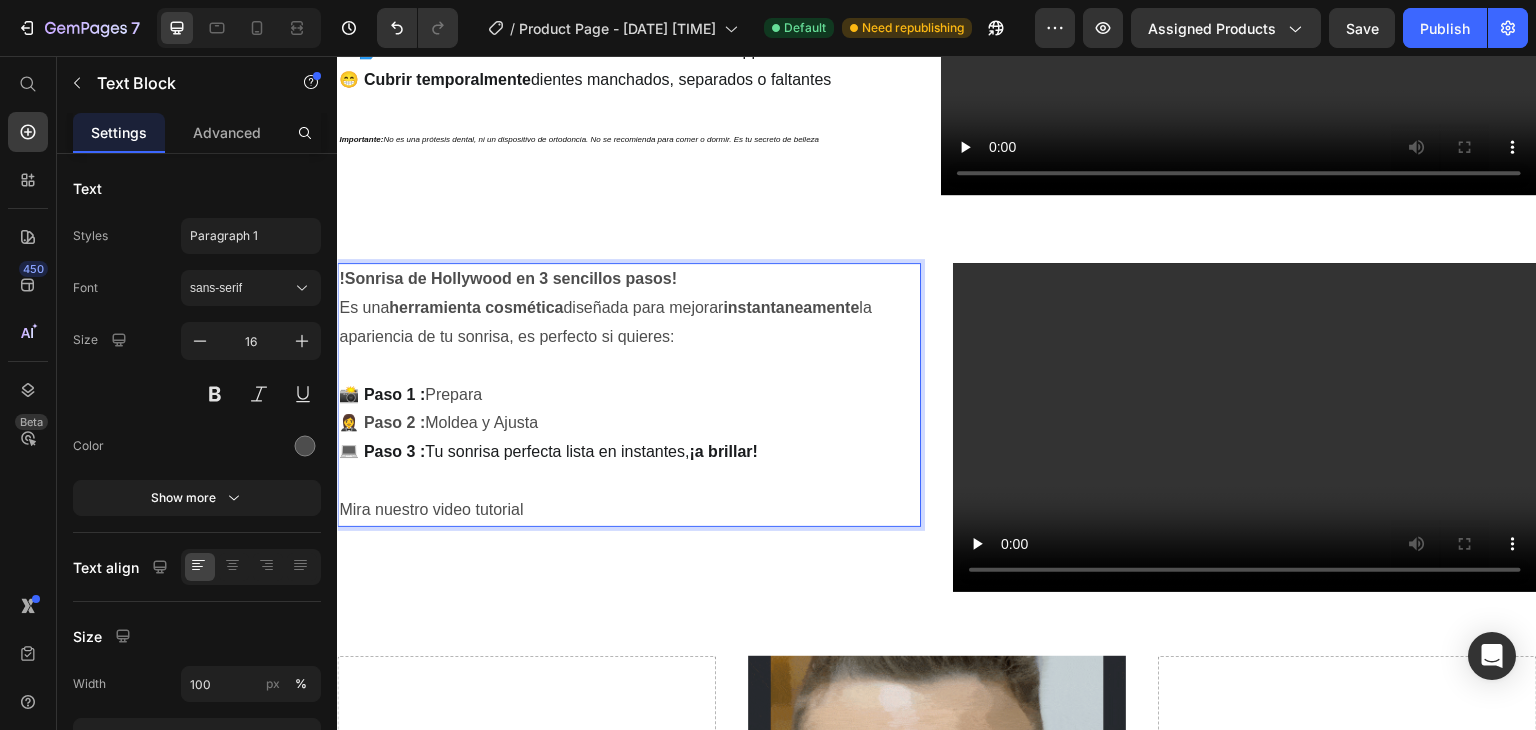 click on "!Sonrisa de Hollywood en 3 sencillos pasos!" at bounding box center [629, 279] 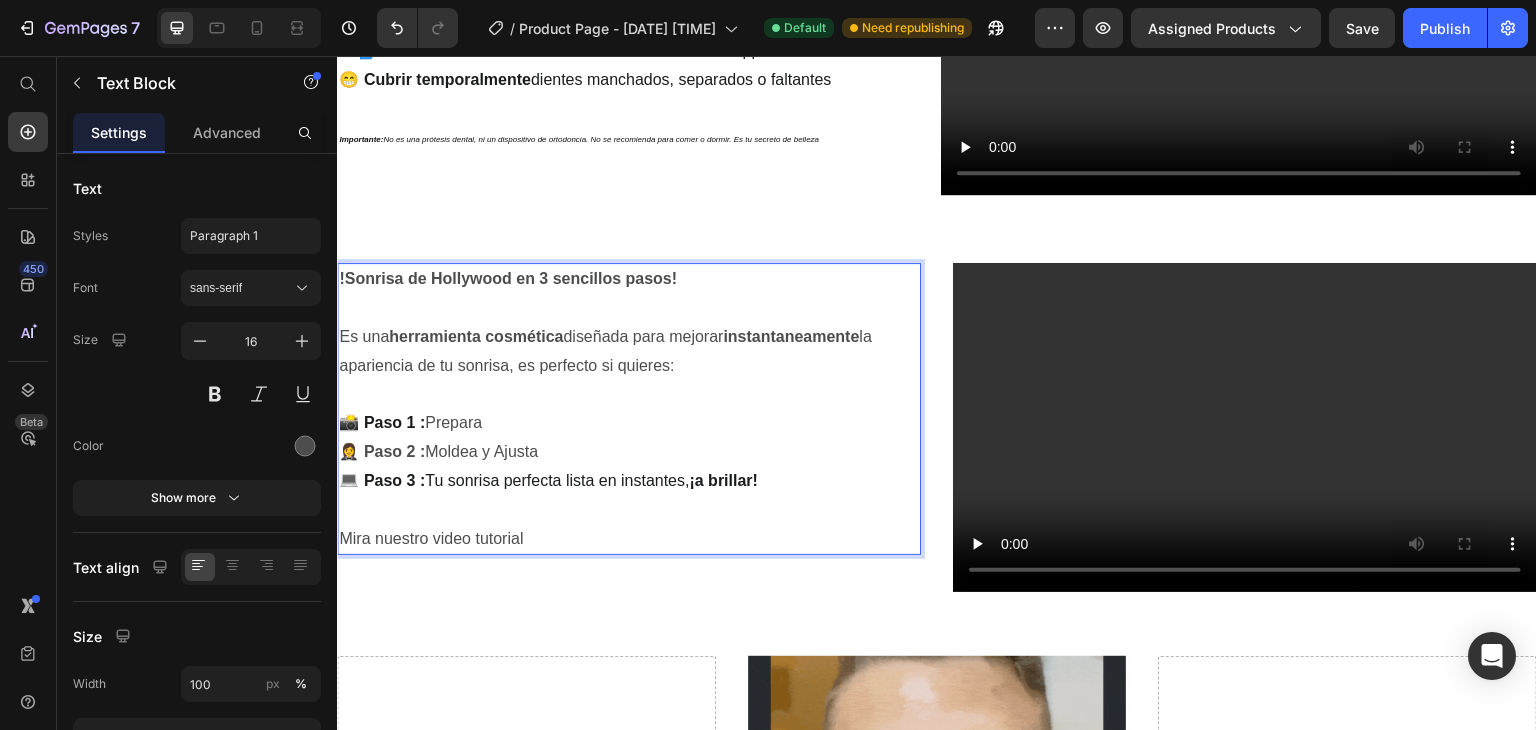 click on "Mira nuestro video tutorial" at bounding box center [629, 539] 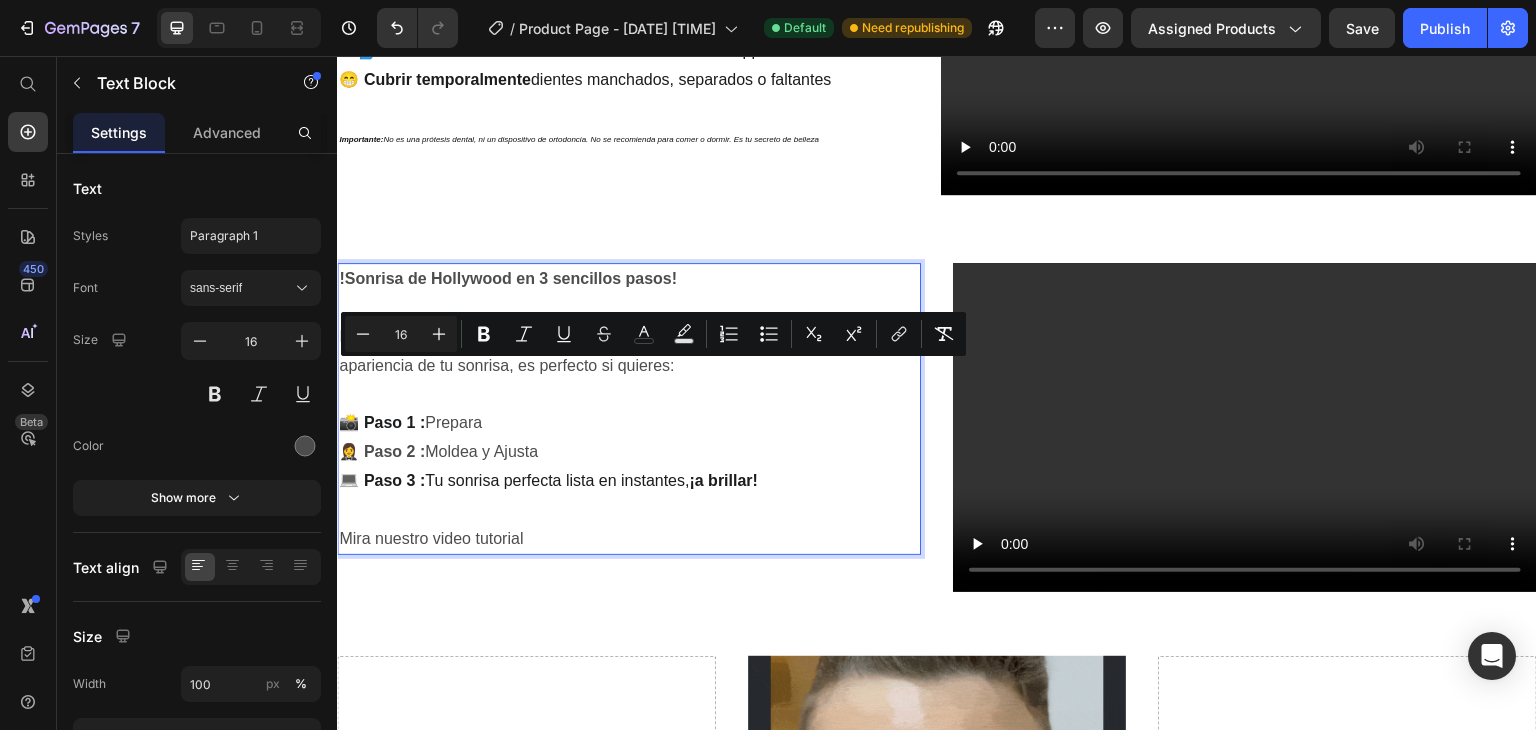 drag, startPoint x: 672, startPoint y: 406, endPoint x: 344, endPoint y: 378, distance: 329.19296 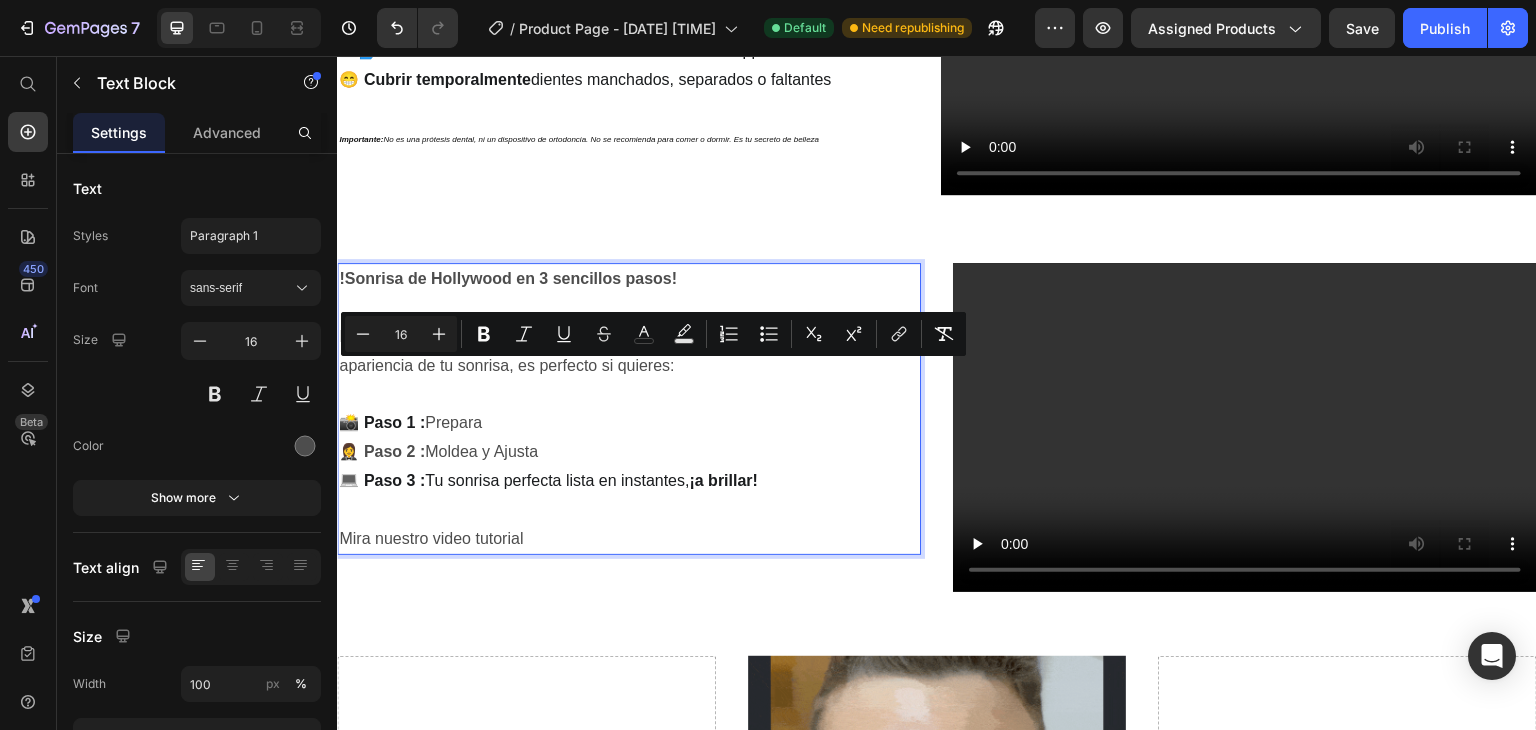 click on "Es una  herramienta cosmética  diseñada para mejorar  instantaneamente  la apariencia de tu sonrisa, es perfecto si quieres:" at bounding box center (629, 352) 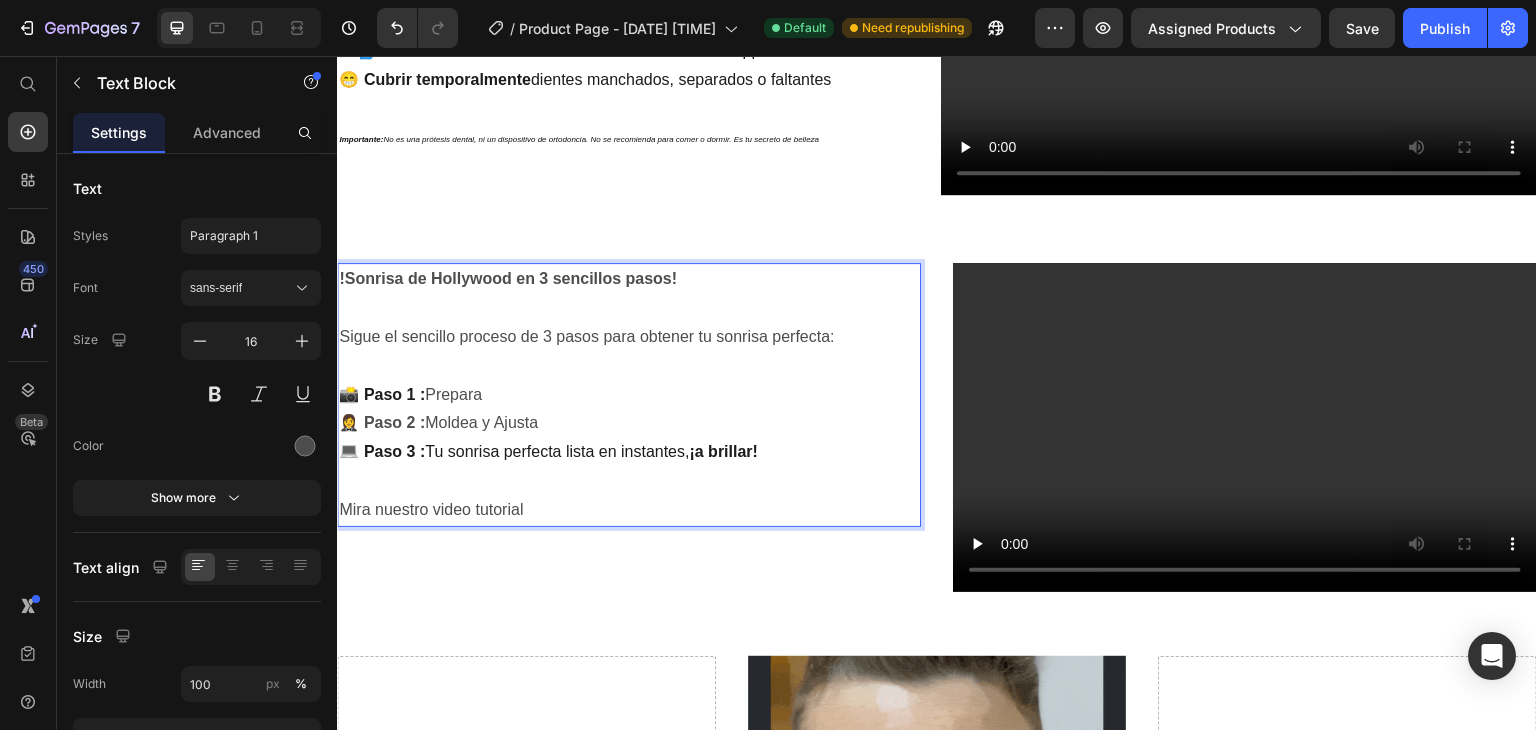 click at bounding box center [629, 366] 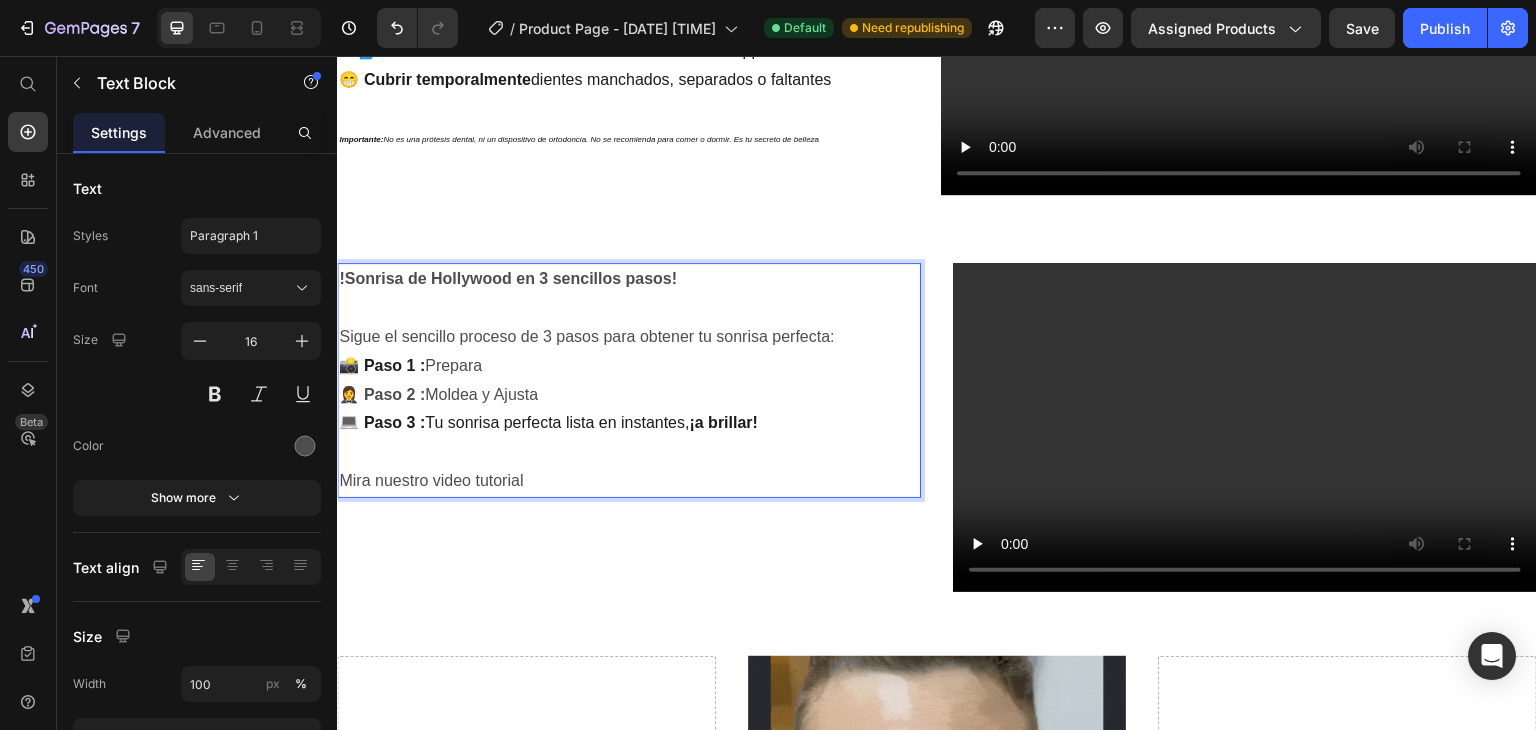click at bounding box center (629, 308) 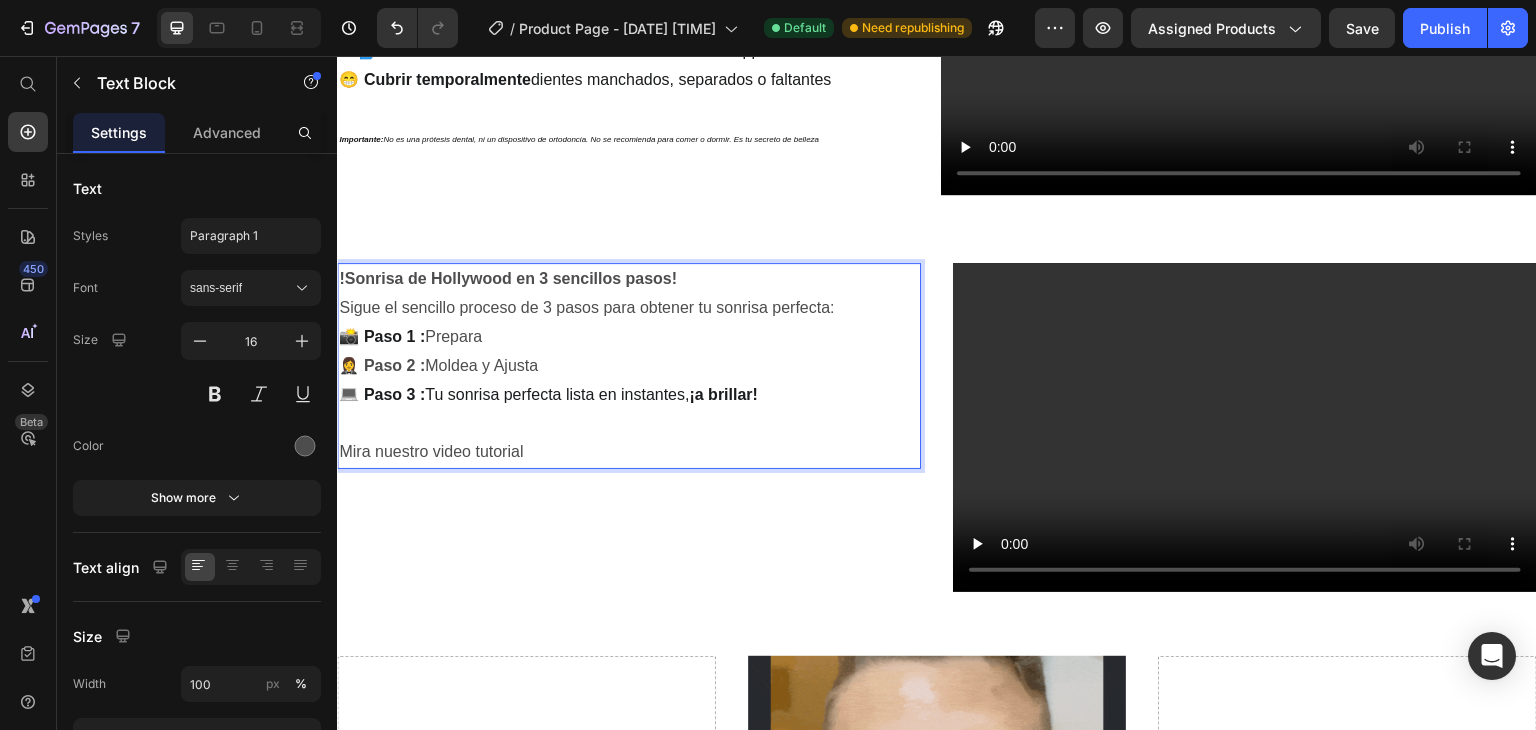 click on "Sigue el sencillo proceso de 3 pasos para obtener tu sonrisa perfecta:" at bounding box center [629, 308] 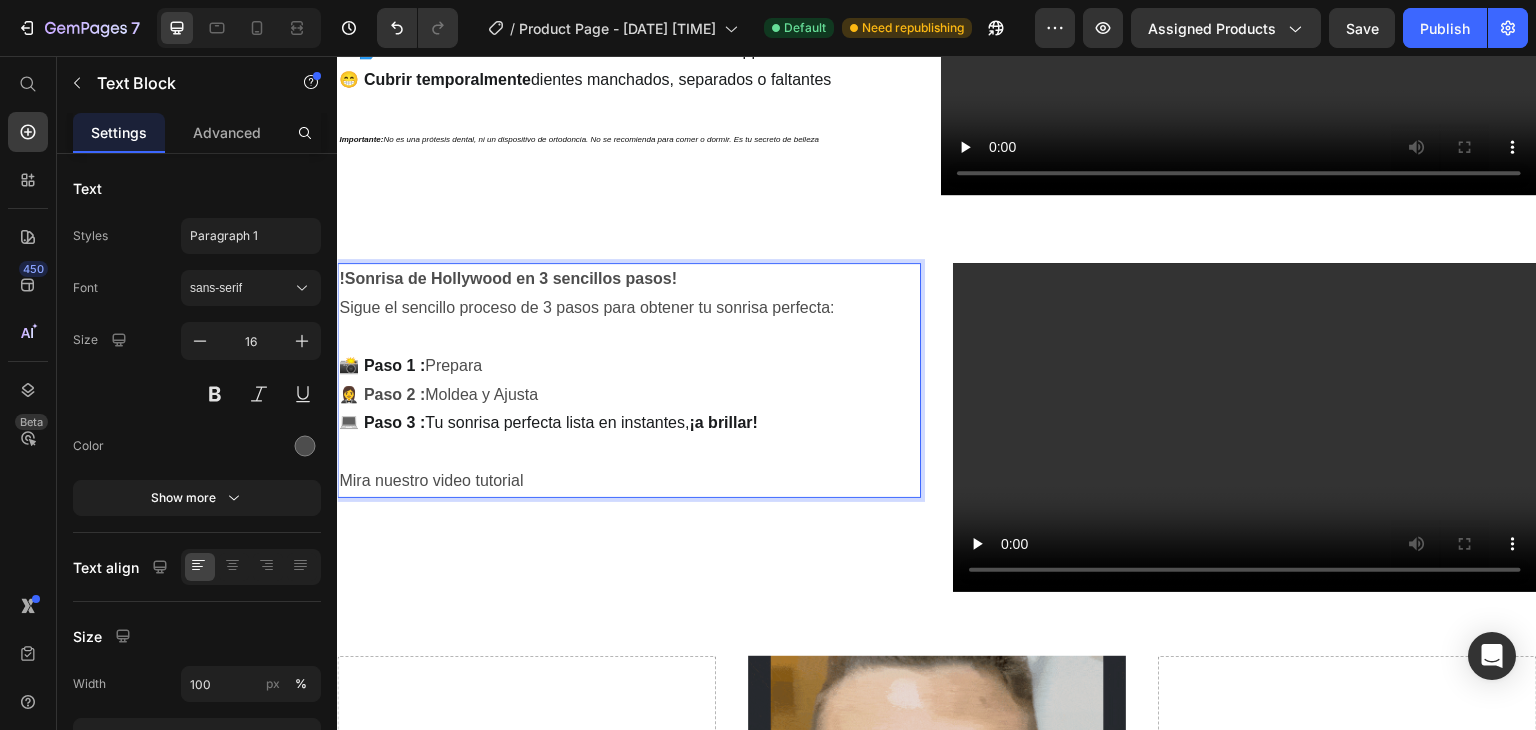 click on "Sigue el sencillo proceso de 3 pasos para obtener tu sonrisa perfecta:" at bounding box center [629, 308] 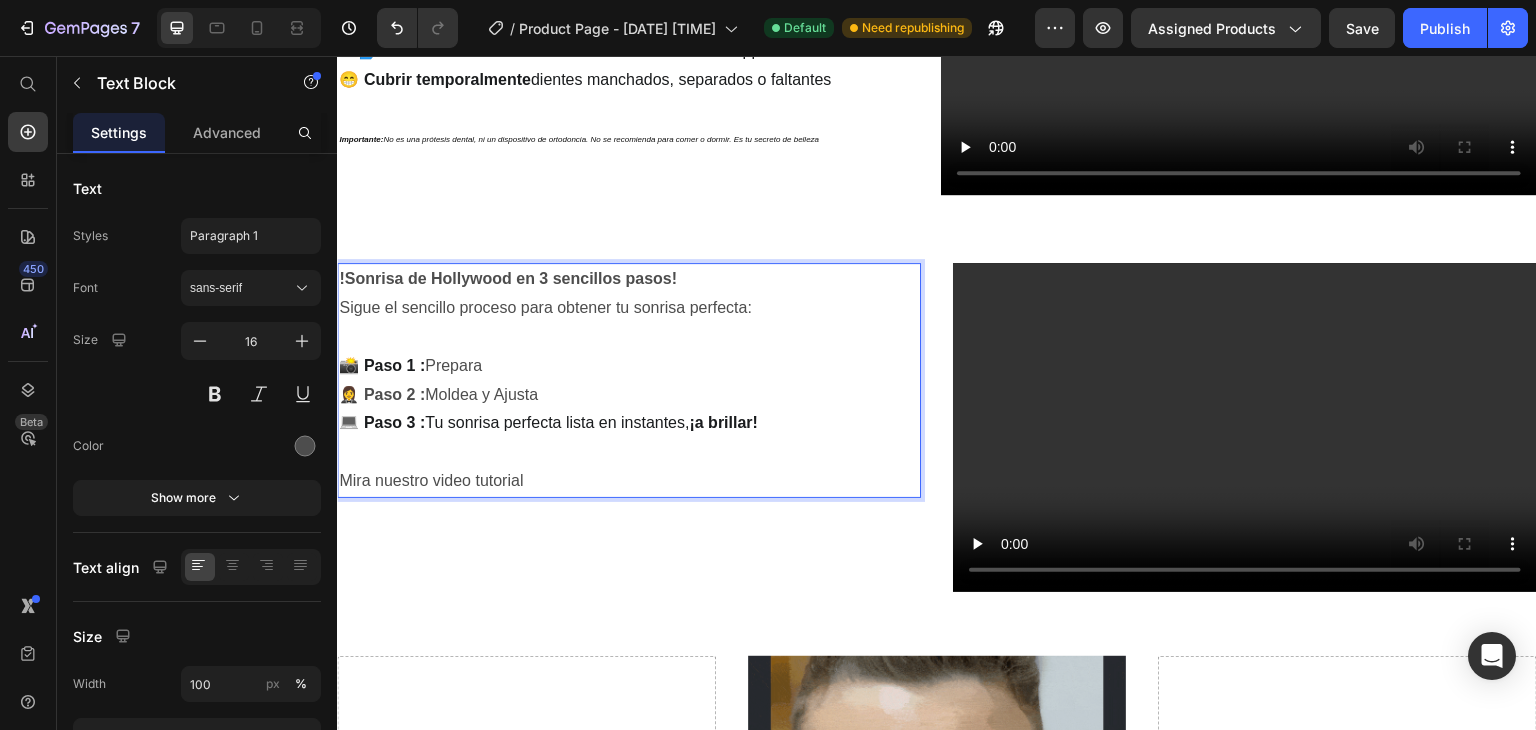 click on "Sigue el sencillo proceso para obtener tu sonrisa perfecta:" at bounding box center (629, 308) 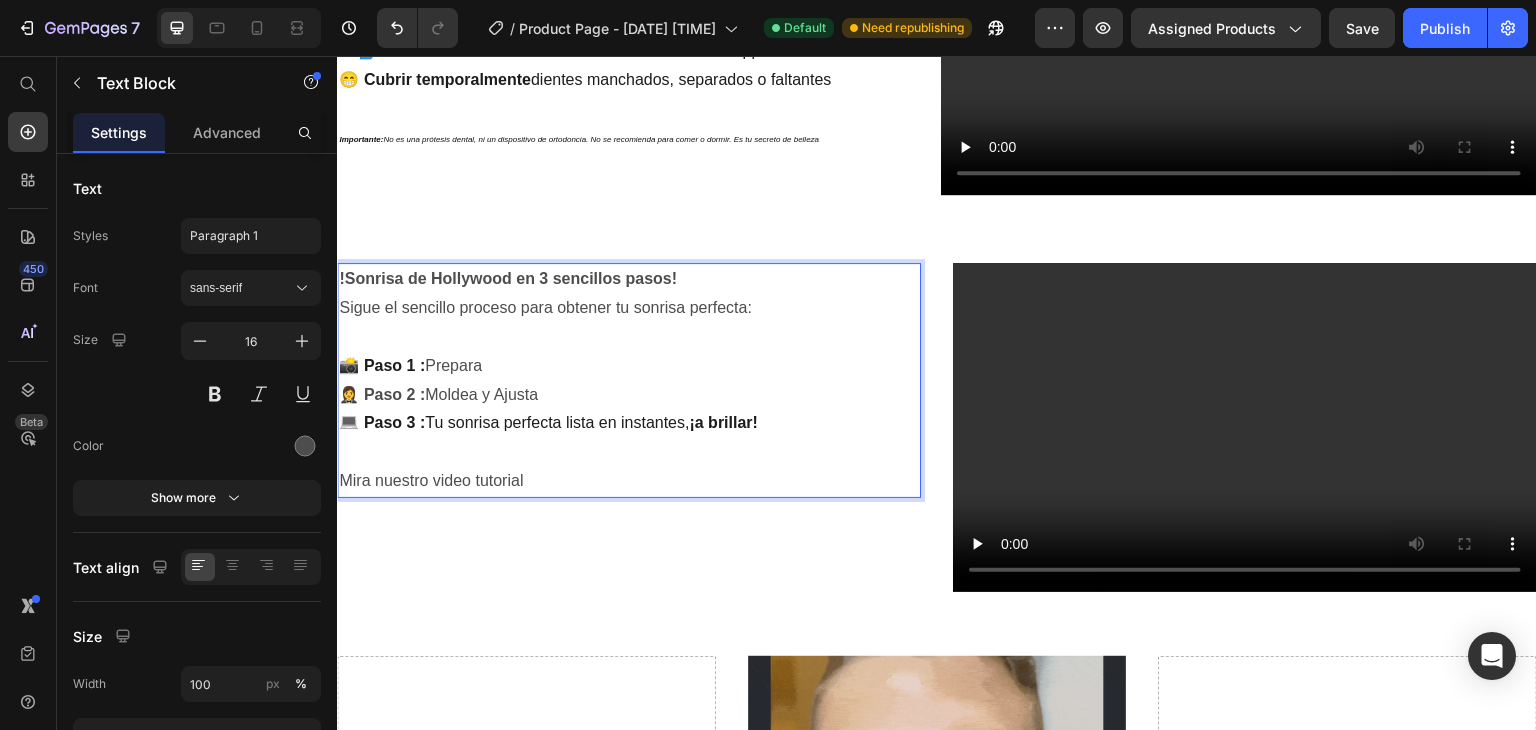 click on "Sigue el sencillo proceso para obtener tu sonrisa perfecta:" at bounding box center [629, 308] 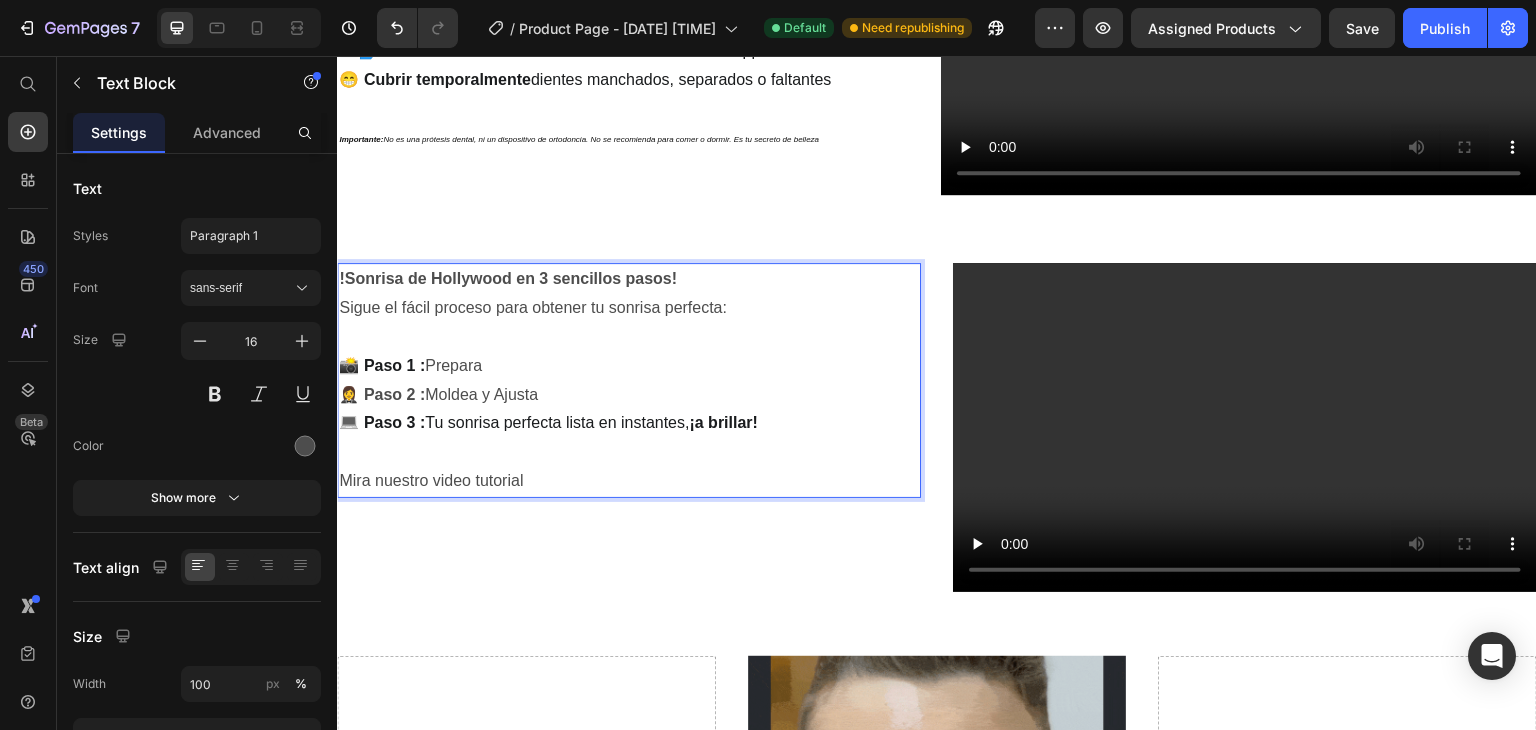 click on "📸 Paso 1 :" at bounding box center [382, 365] 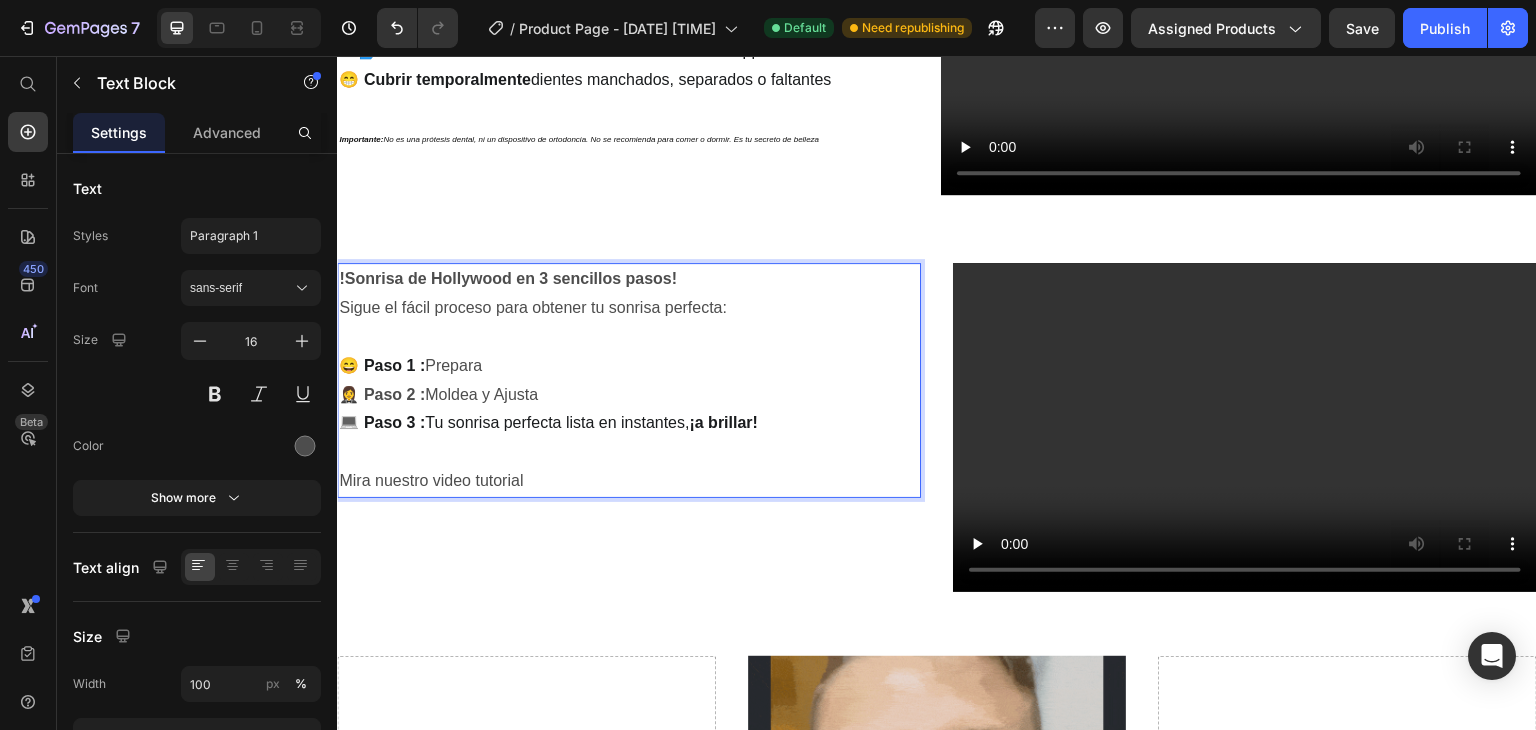 click on "🤵‍♀️ Paso 2 :" at bounding box center [382, 394] 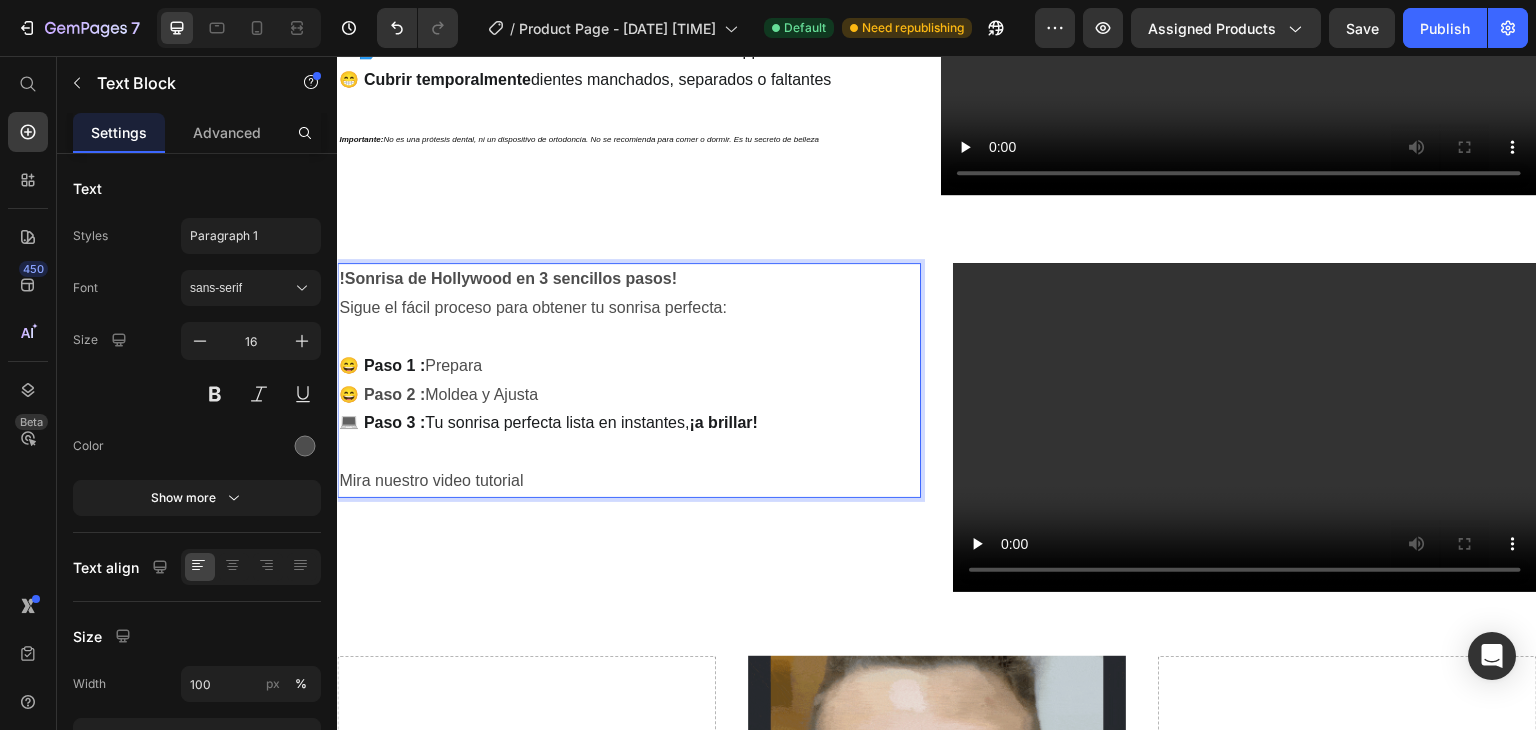 click on "💻 Paso 3 :" at bounding box center (382, 422) 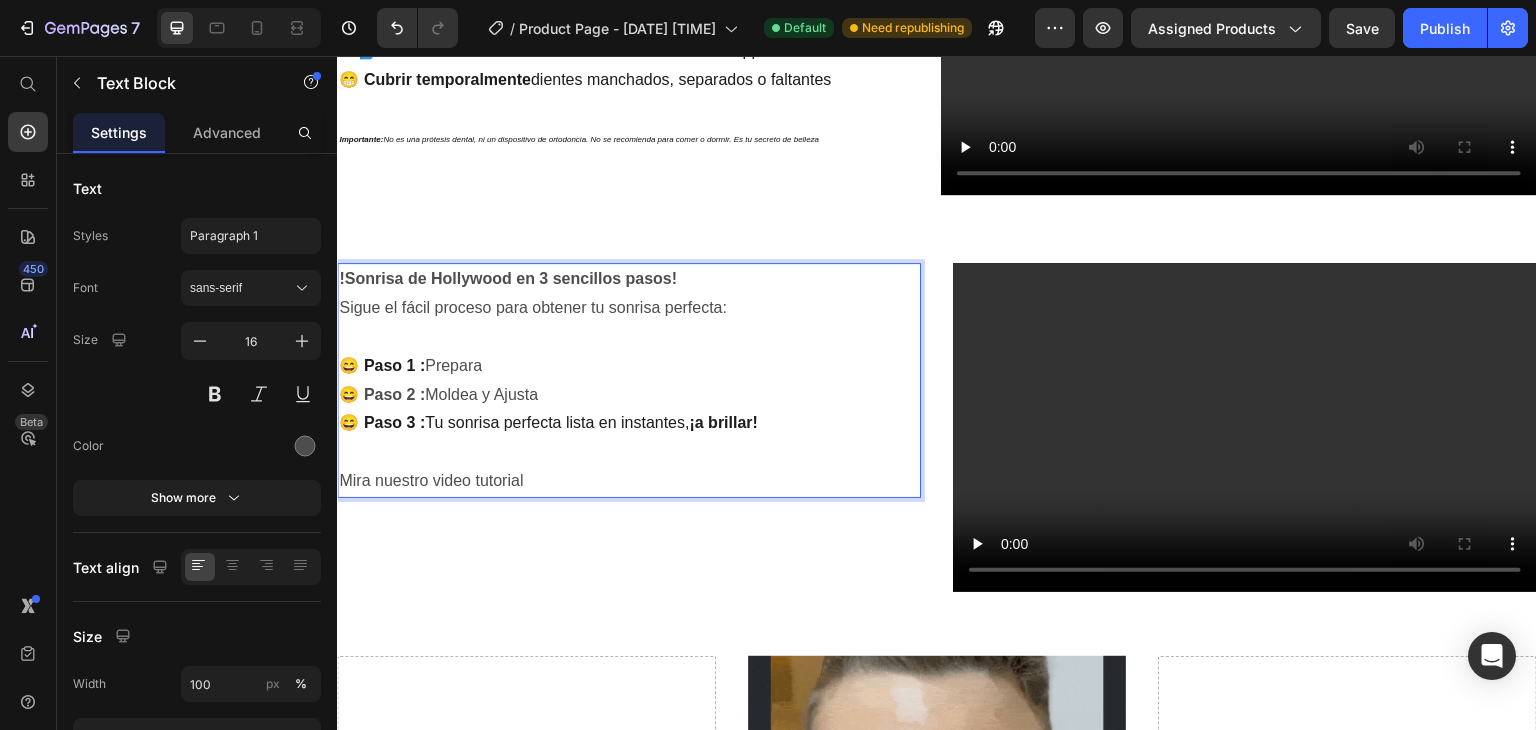 click on "😄 Paso 3 :  Tu sonrisa perfecta lista en instantes,  ¡a brillar!" at bounding box center (629, 423) 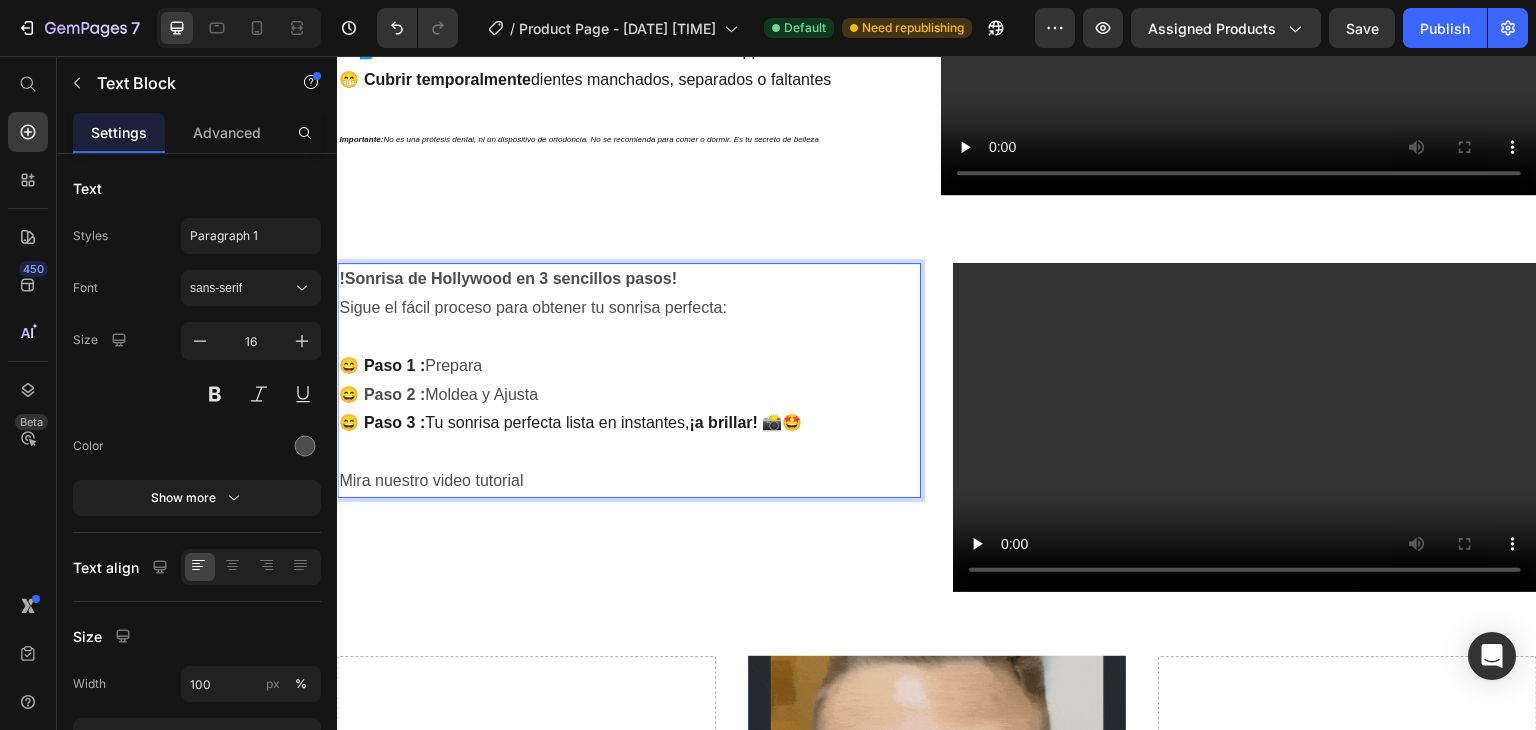click on "😄 Paso 1 :" at bounding box center (382, 365) 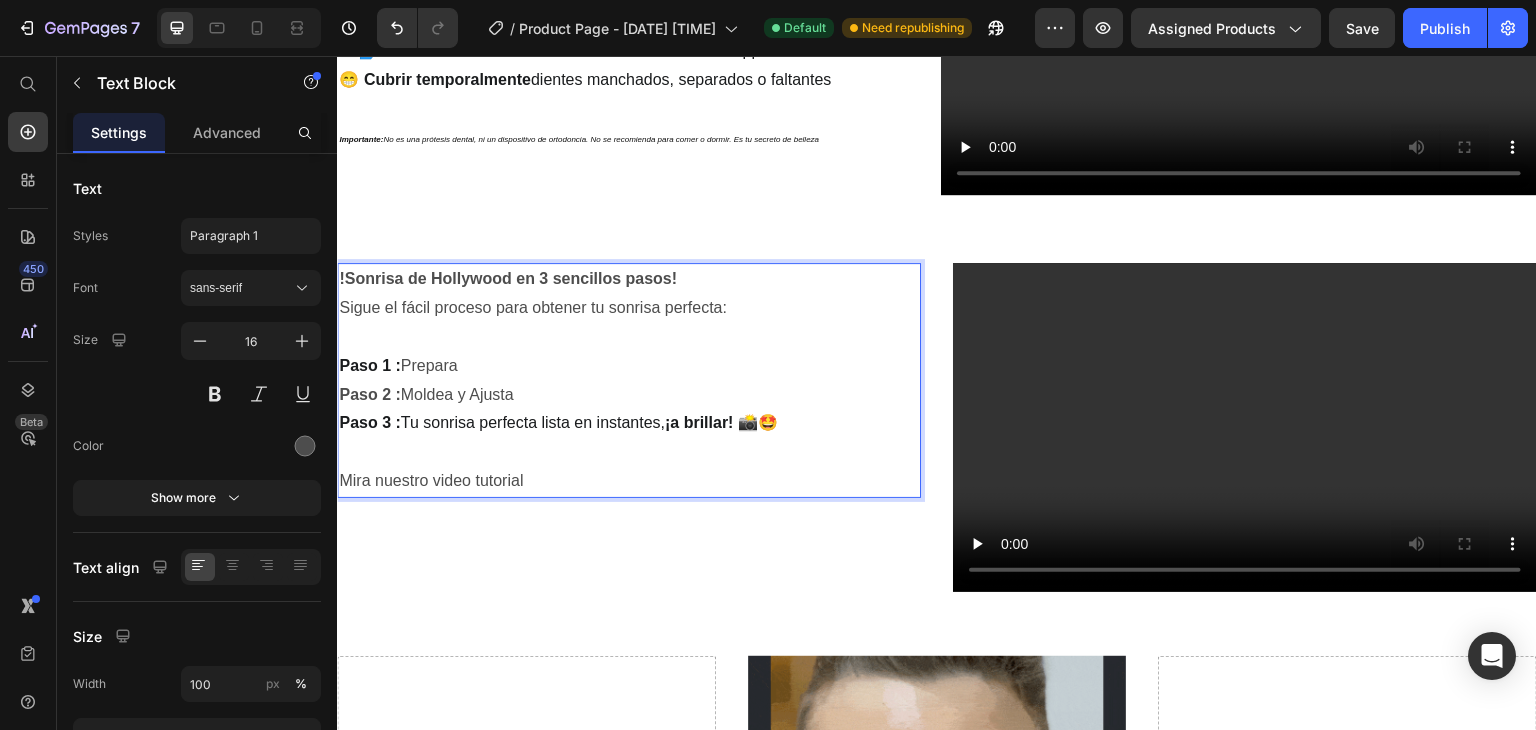 click on "Paso 1 :" at bounding box center (369, 365) 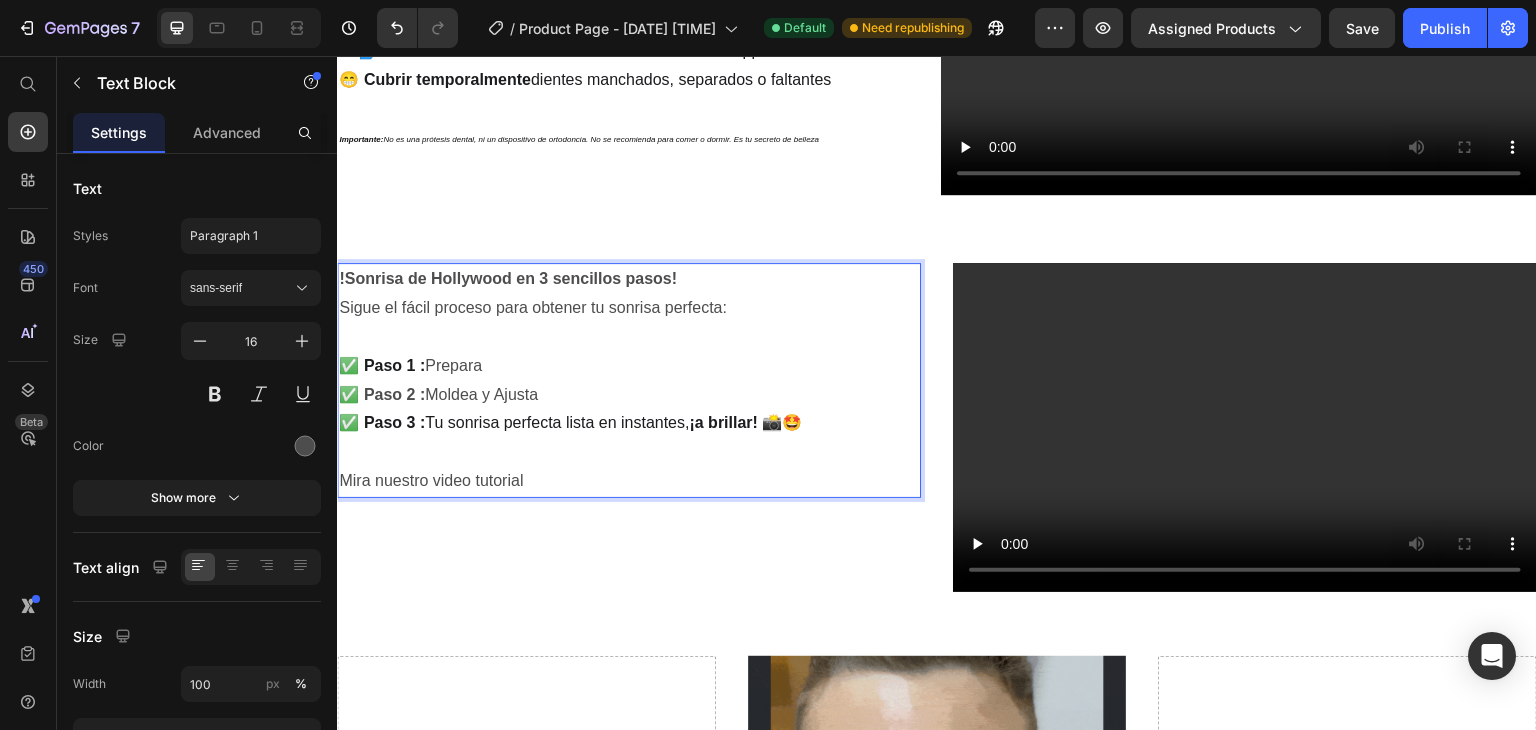 click on "✅ Paso 1 :  Prepara" at bounding box center (629, 366) 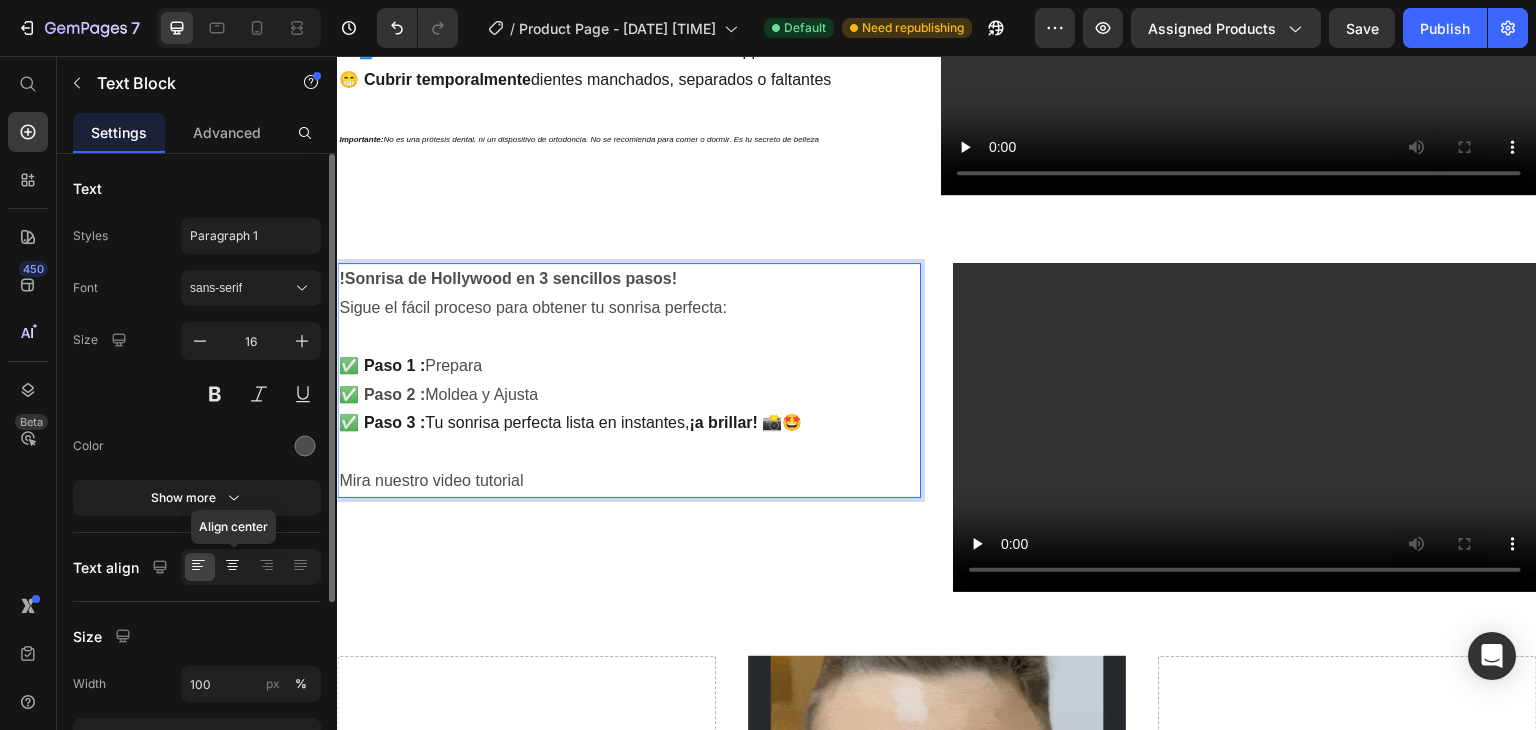 click 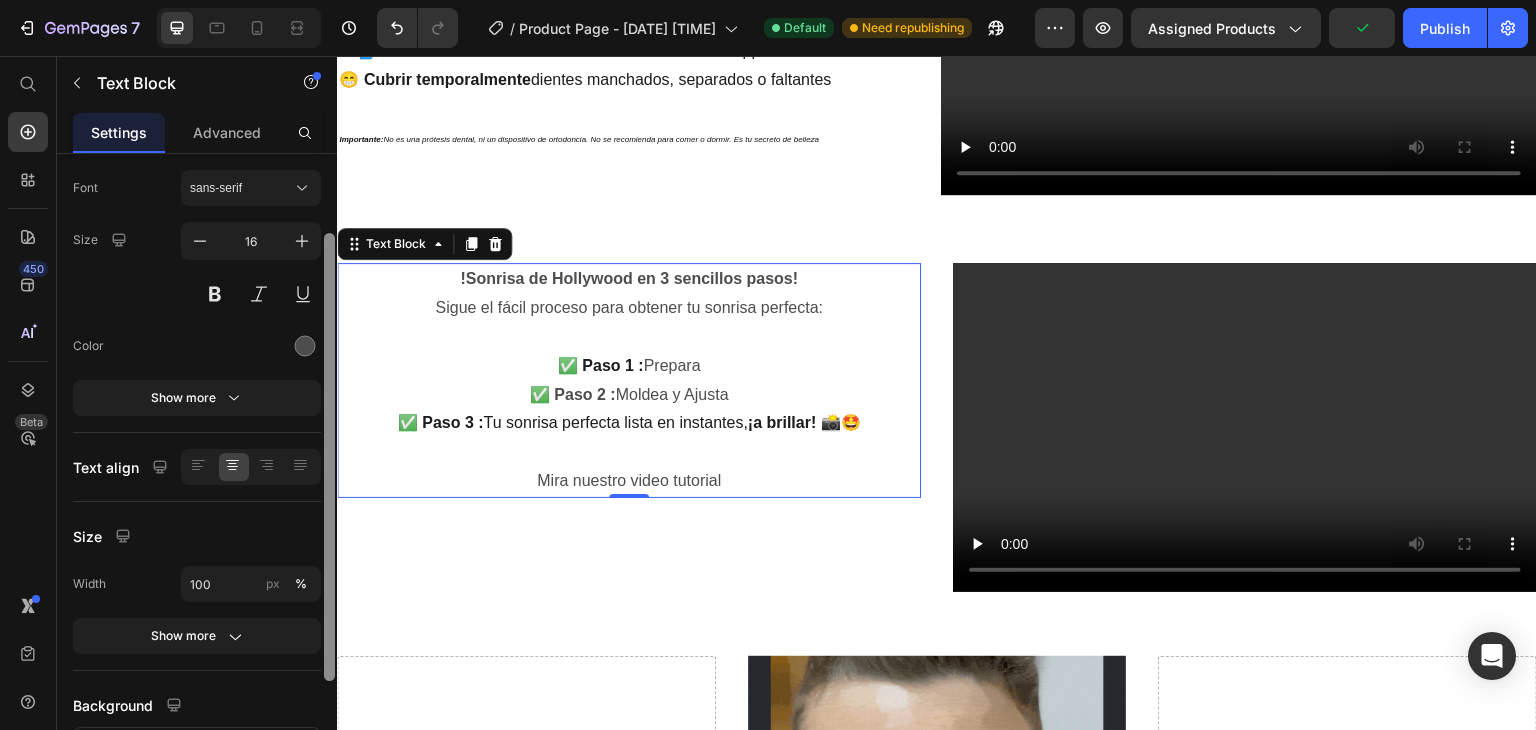 scroll, scrollTop: 100, scrollLeft: 0, axis: vertical 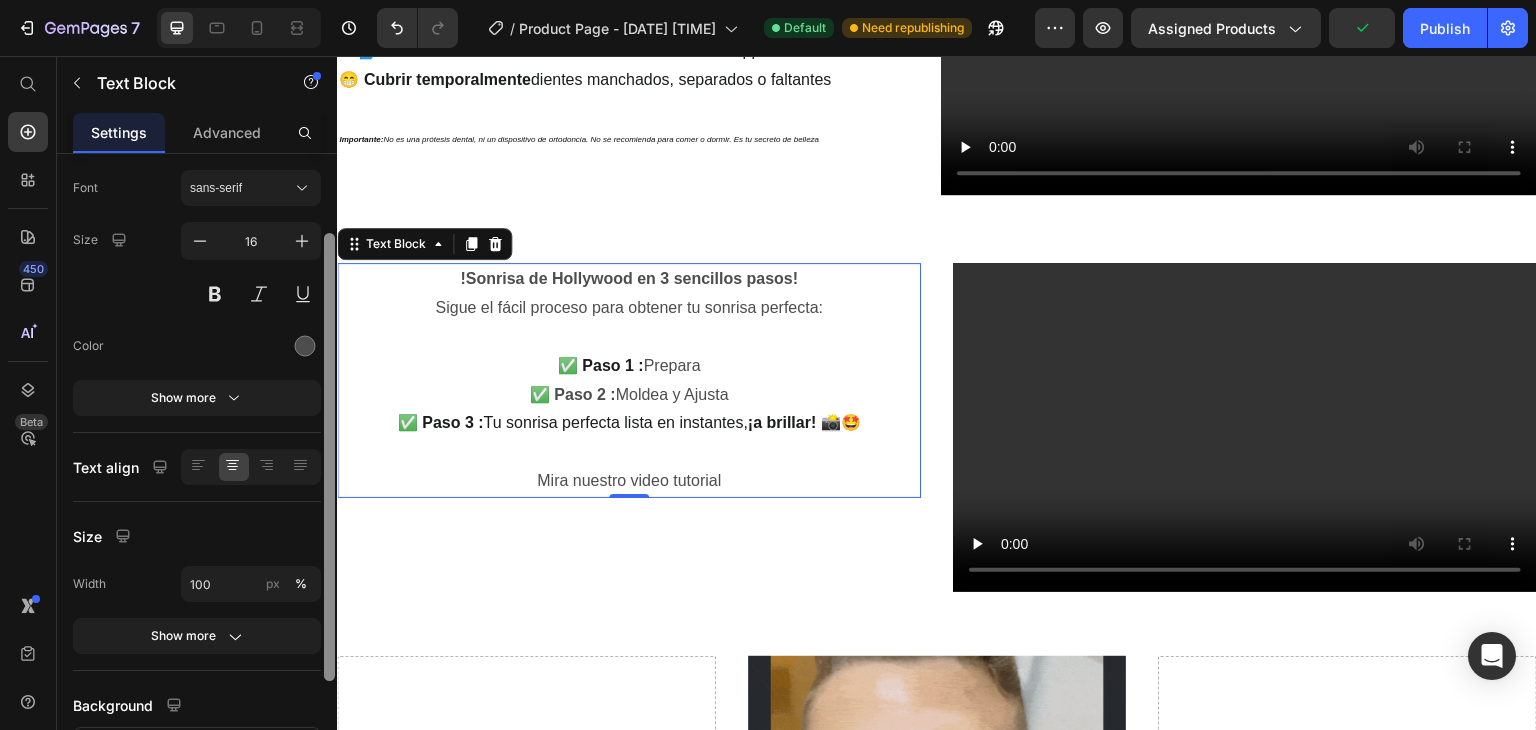 drag, startPoint x: 330, startPoint y: 409, endPoint x: 328, endPoint y: 480, distance: 71.02816 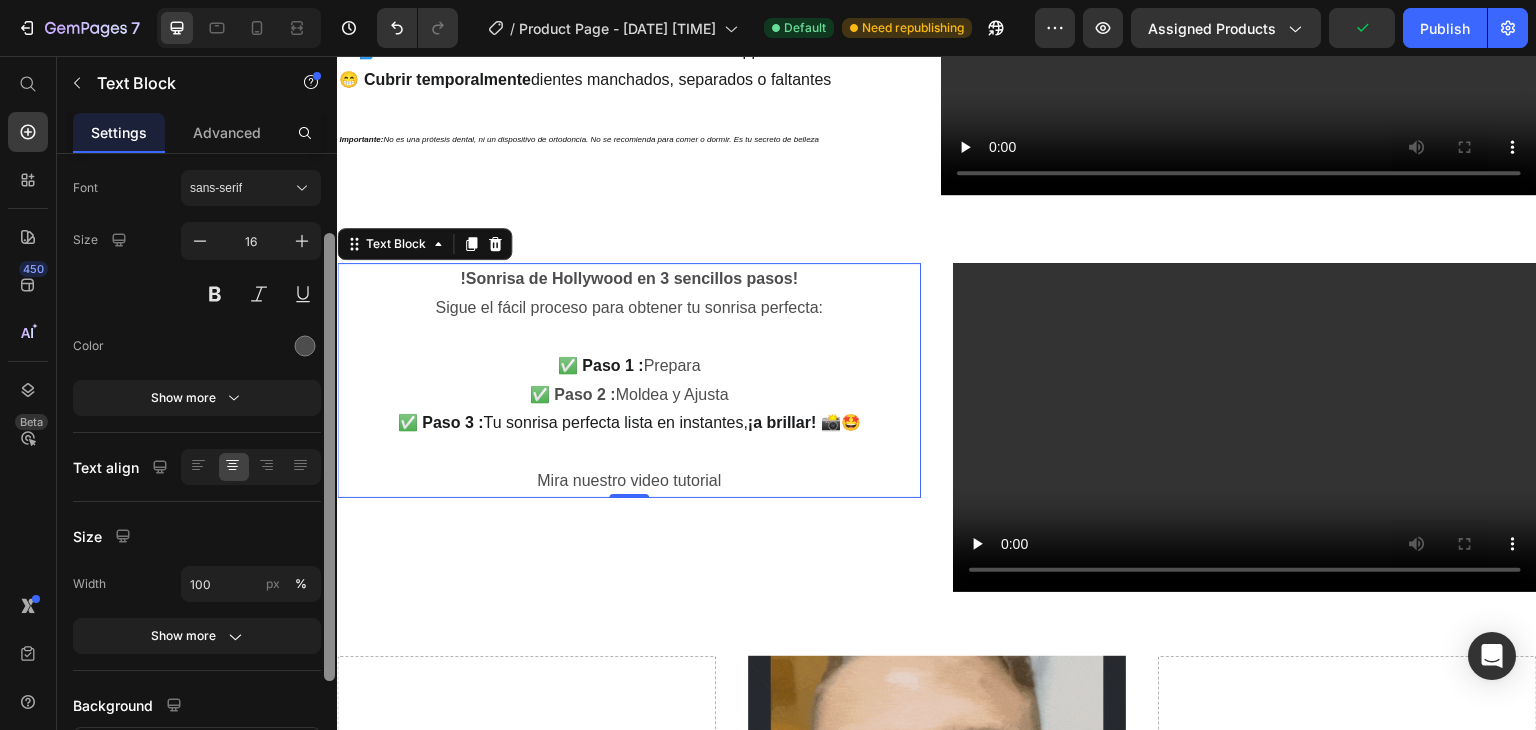 click at bounding box center (329, 457) 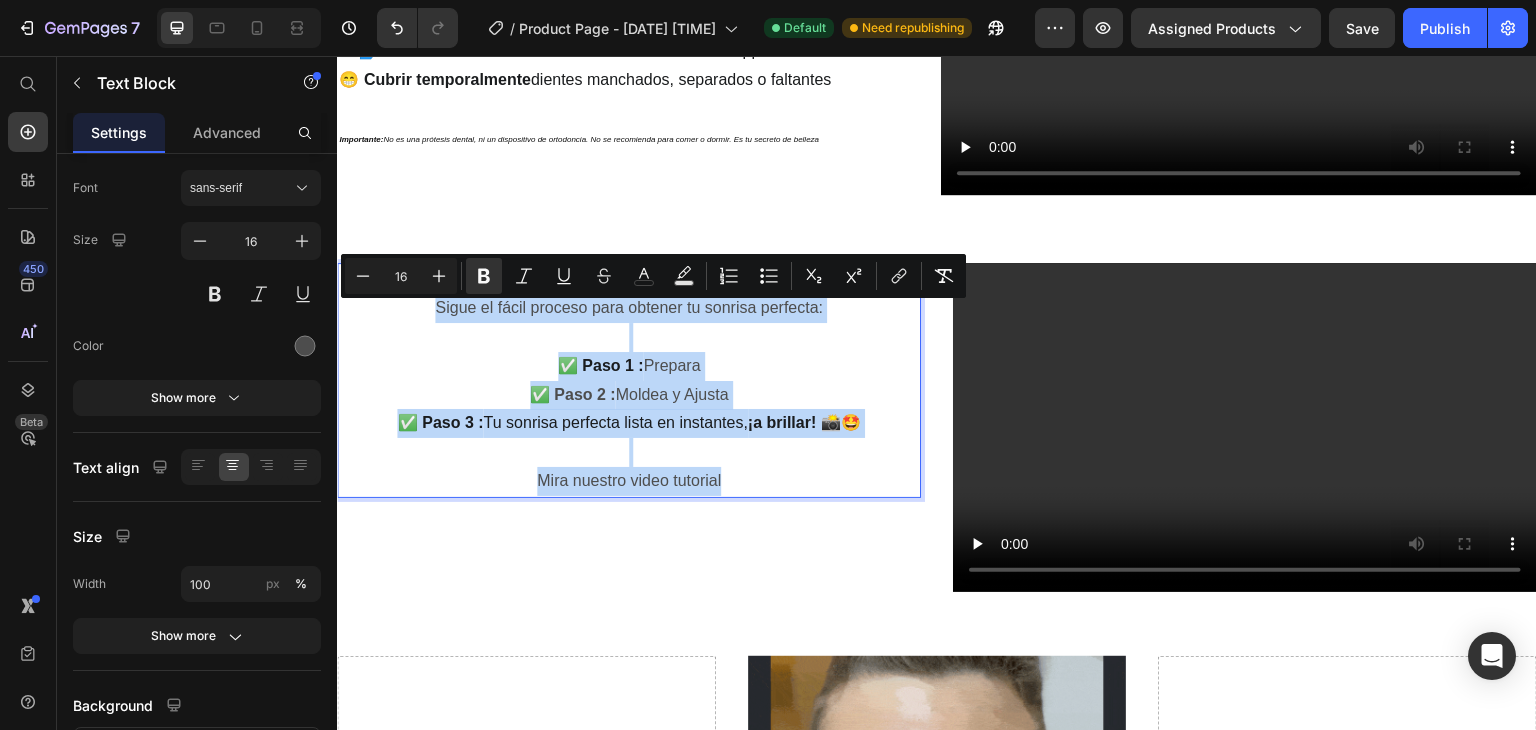 drag, startPoint x: 745, startPoint y: 516, endPoint x: 457, endPoint y: 321, distance: 347.80597 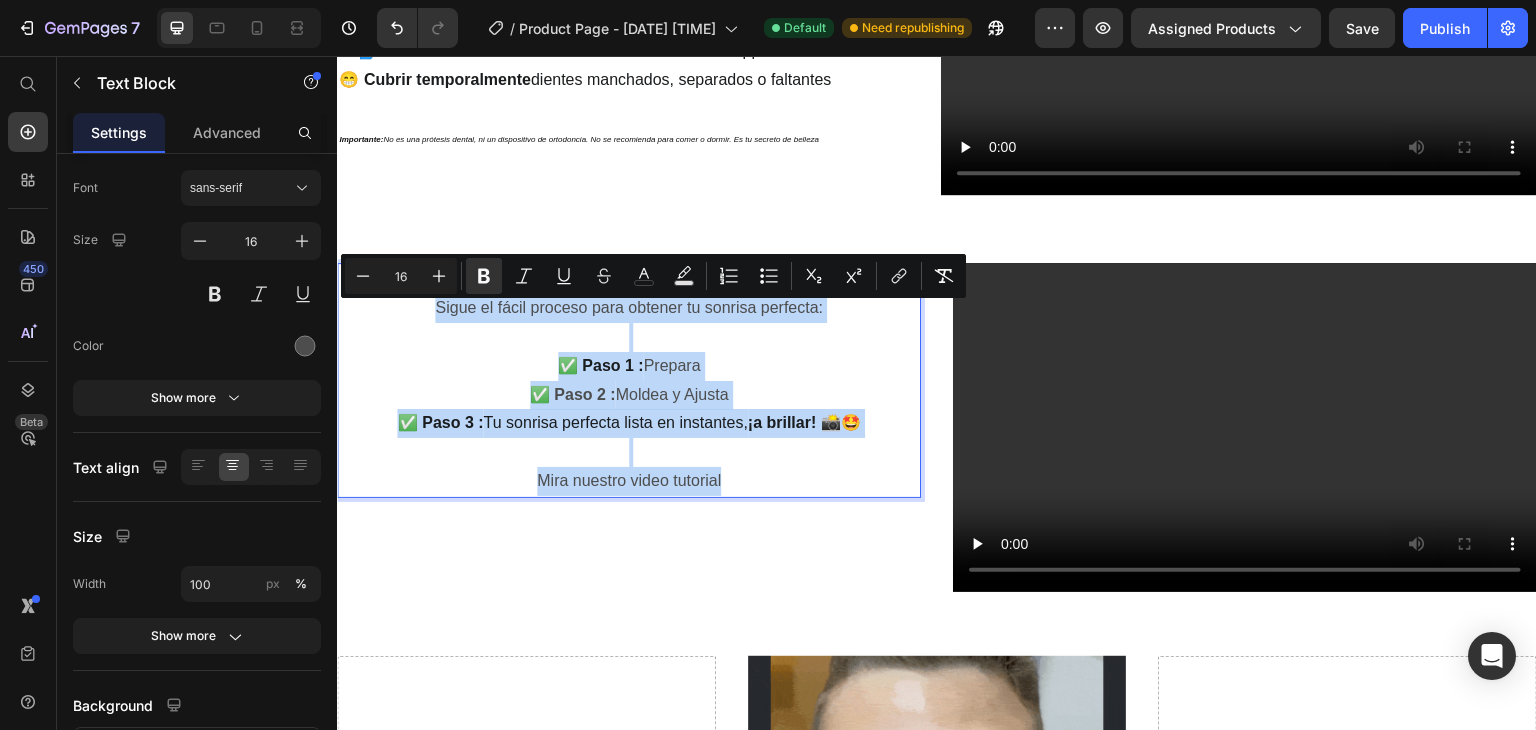 click on "!Sonrisa de Hollywood en 3 sencillos pasos! Sigue el fácil proceso para obtener tu sonrisa perfecta: ✅ Paso 1 : Prepara ✅ Paso 2 : Moldea y Ajusta ✅ Paso 3 : Tu sonrisa perfecta lista en instantes, ¡a brillar! 📸🤩 Mira nuestro video tutorial" at bounding box center [629, 380] 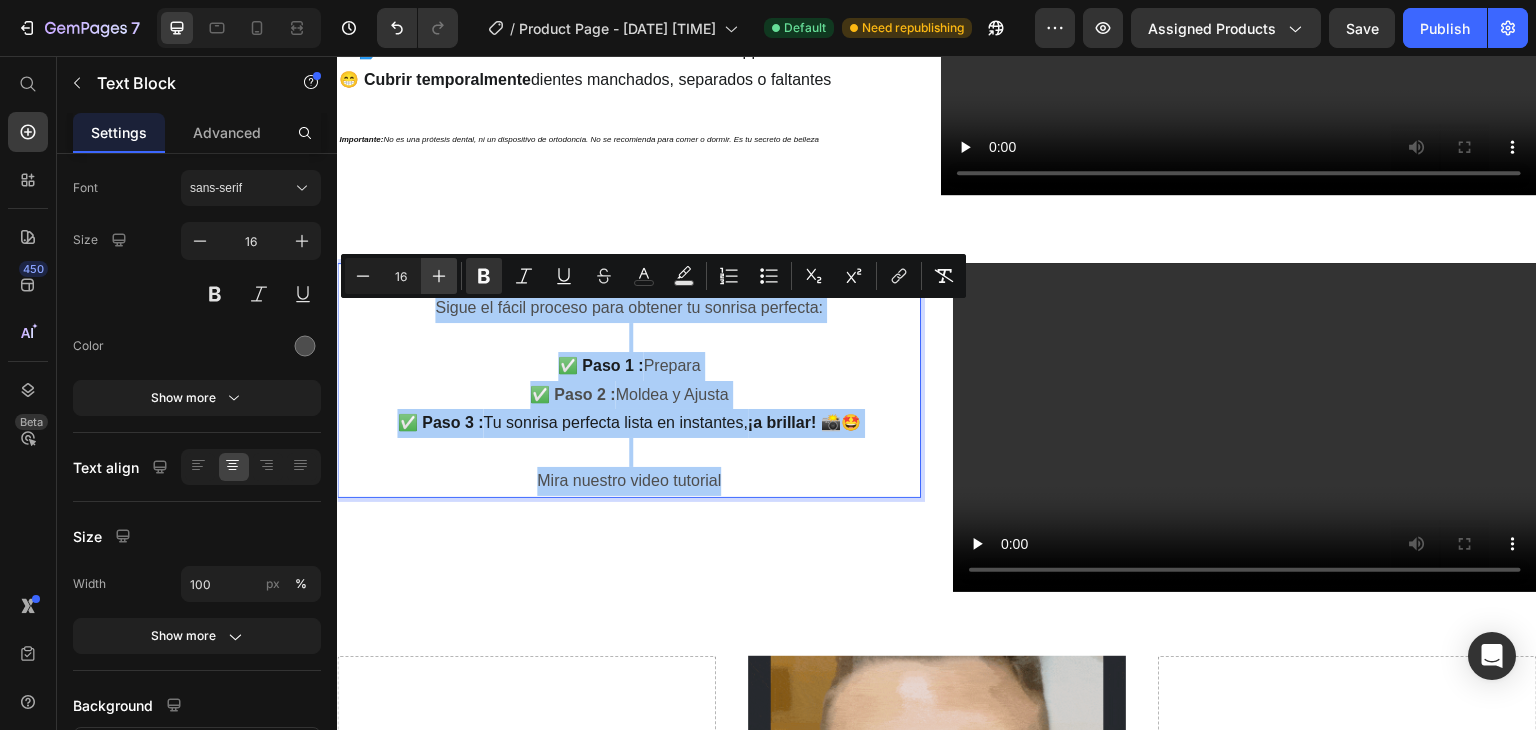 click 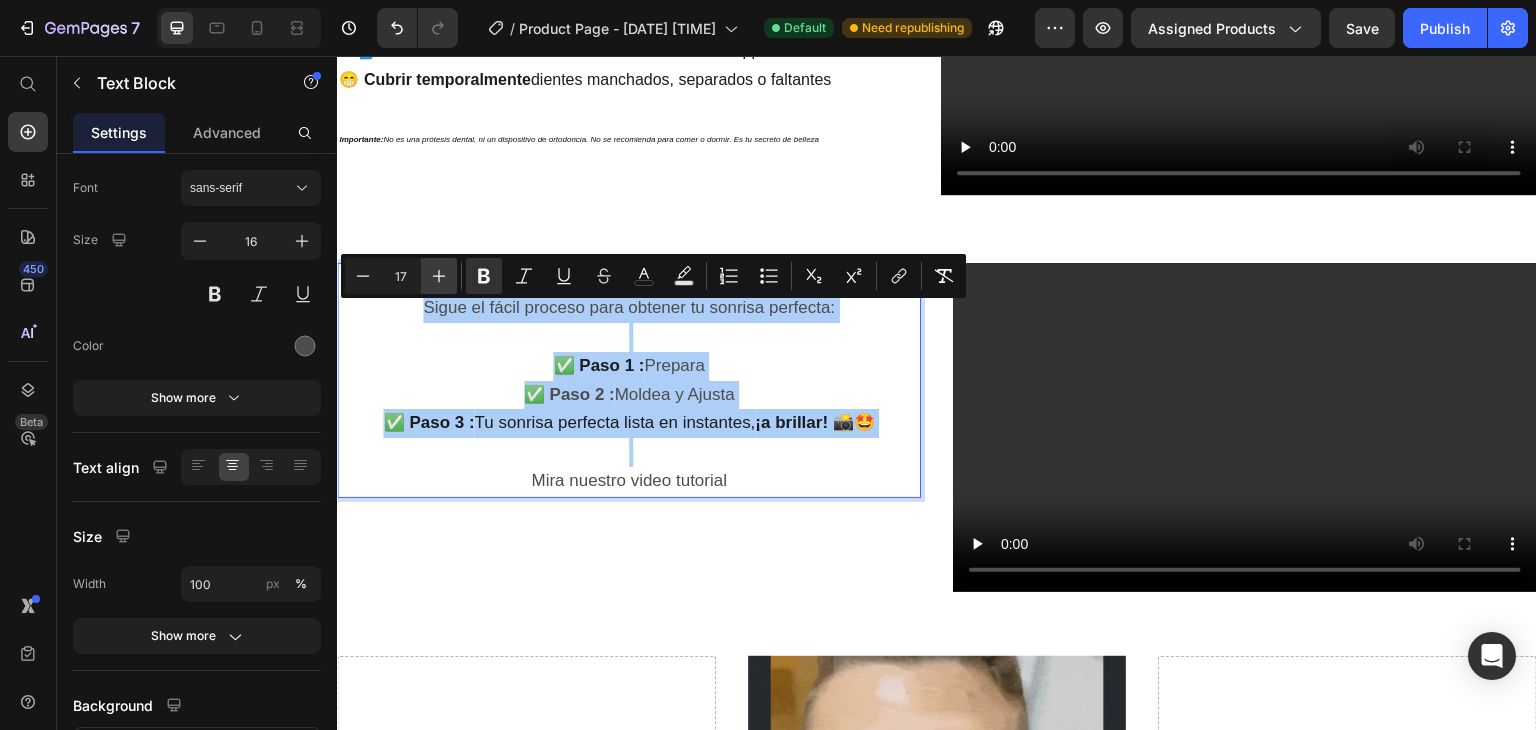 click 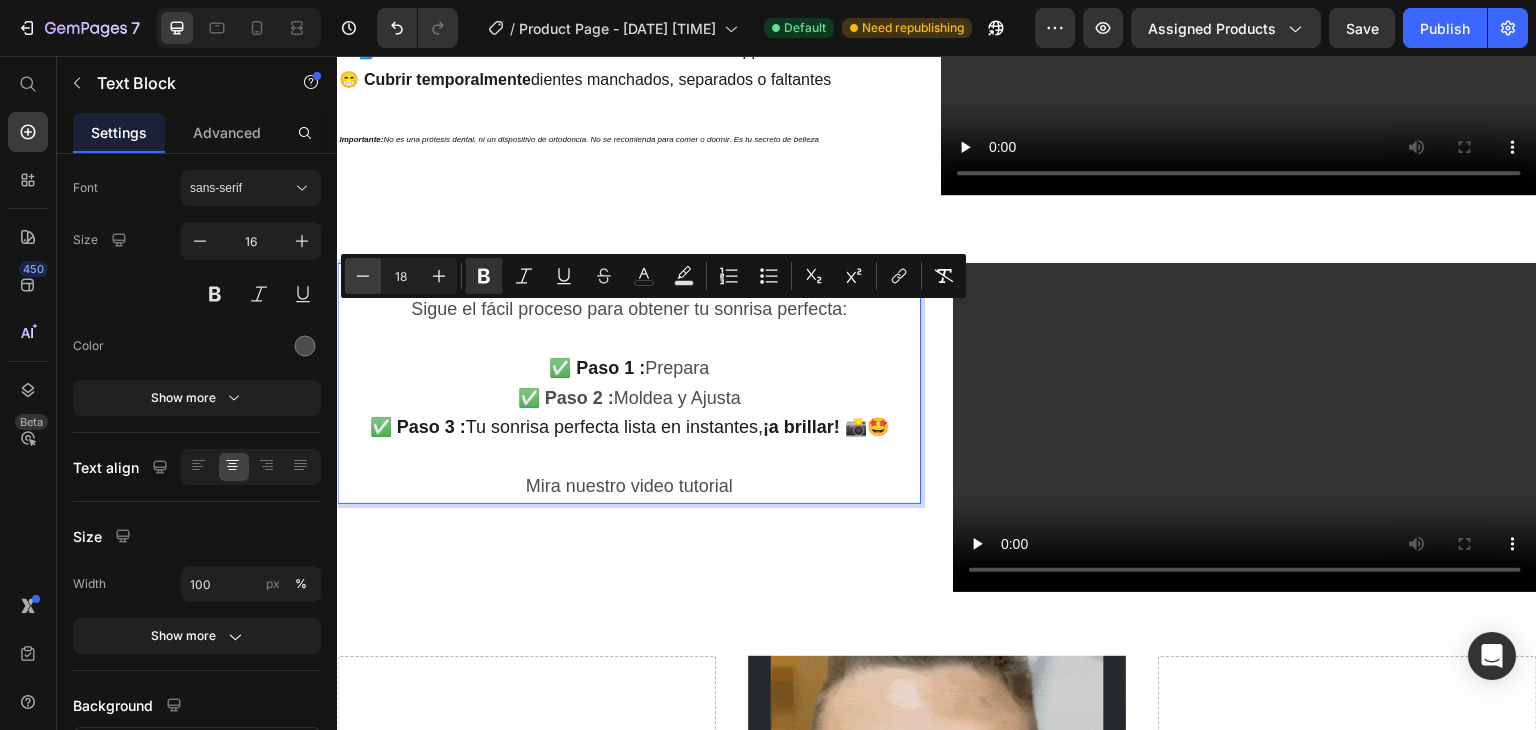 click 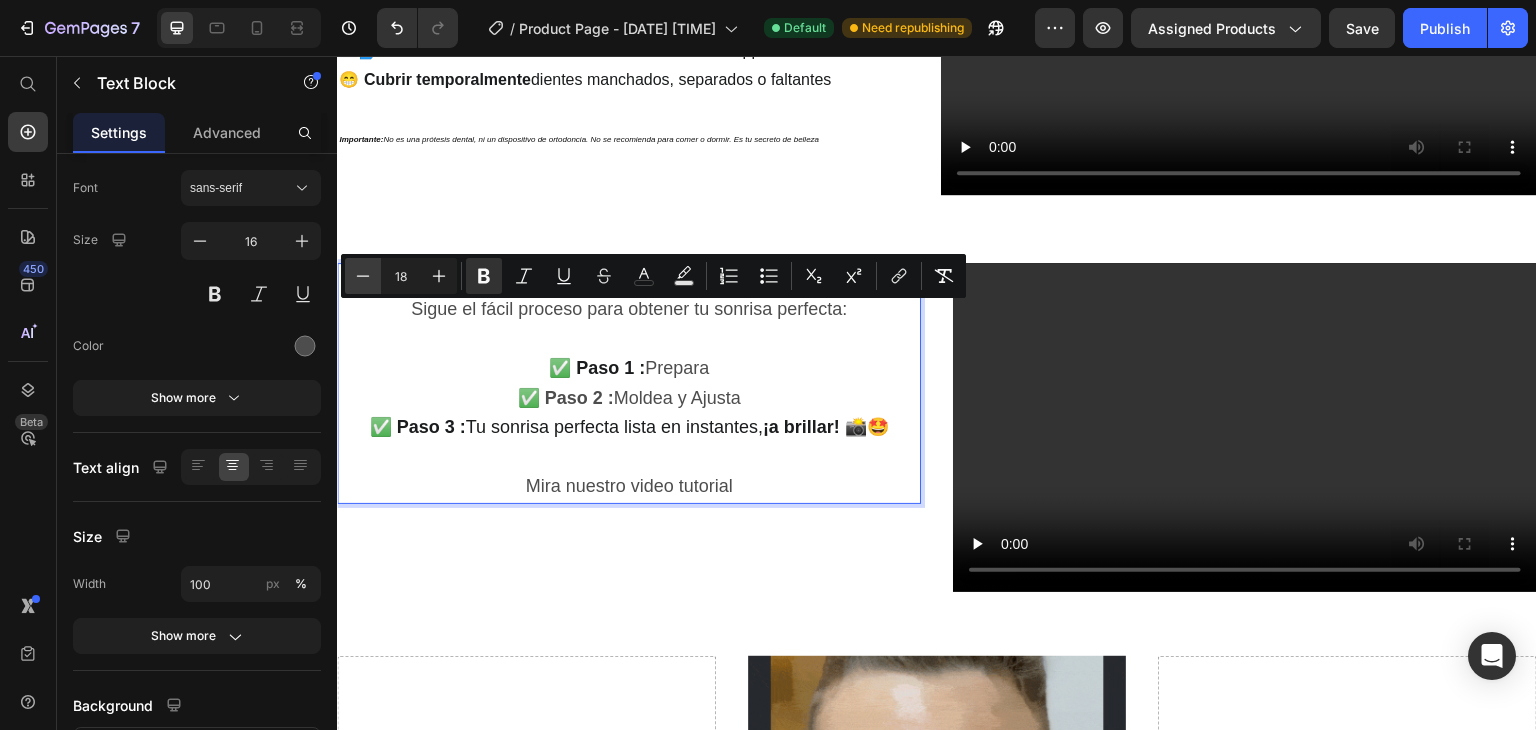 type on "17" 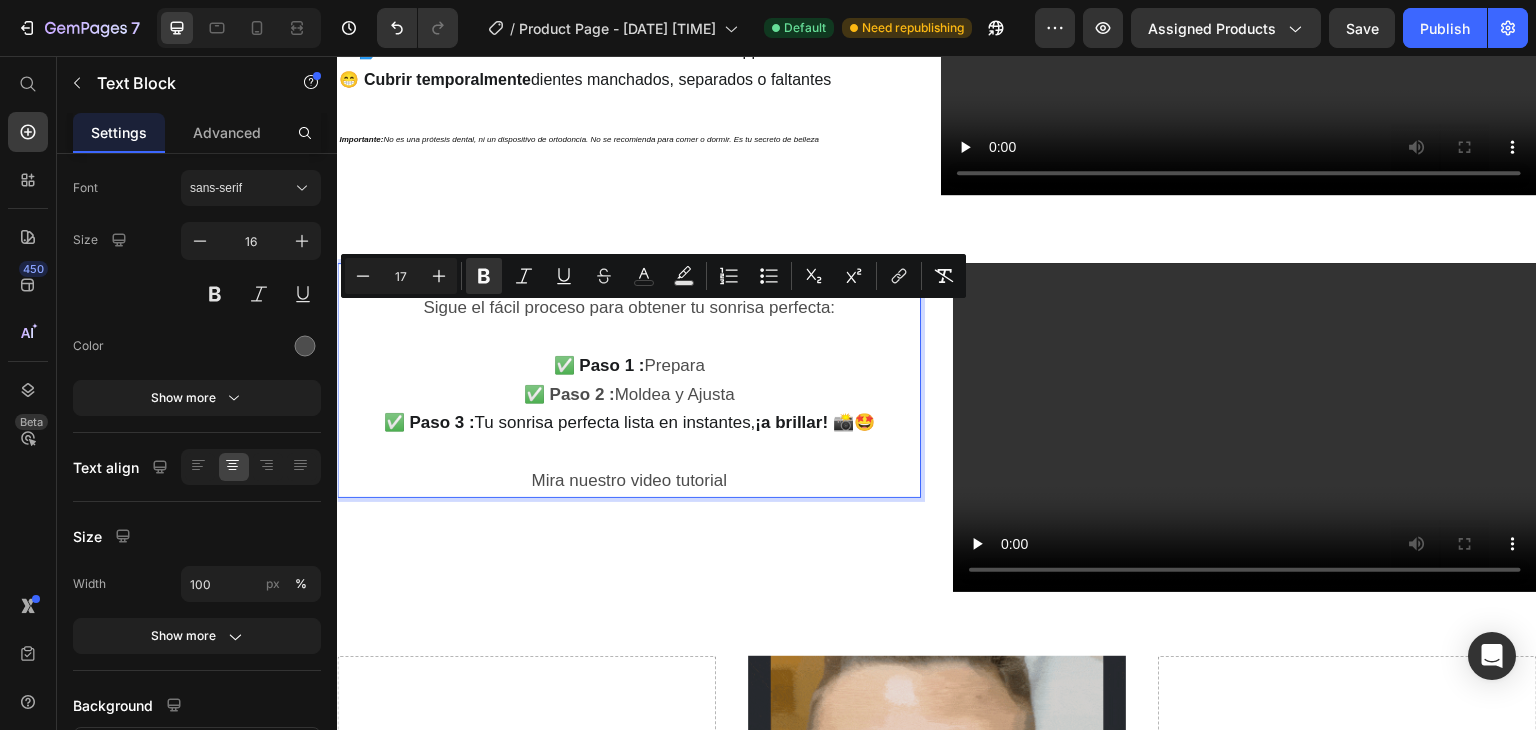 click on "!Sonrisa de Hollywood en 3 sencillos pasos!" at bounding box center [629, 279] 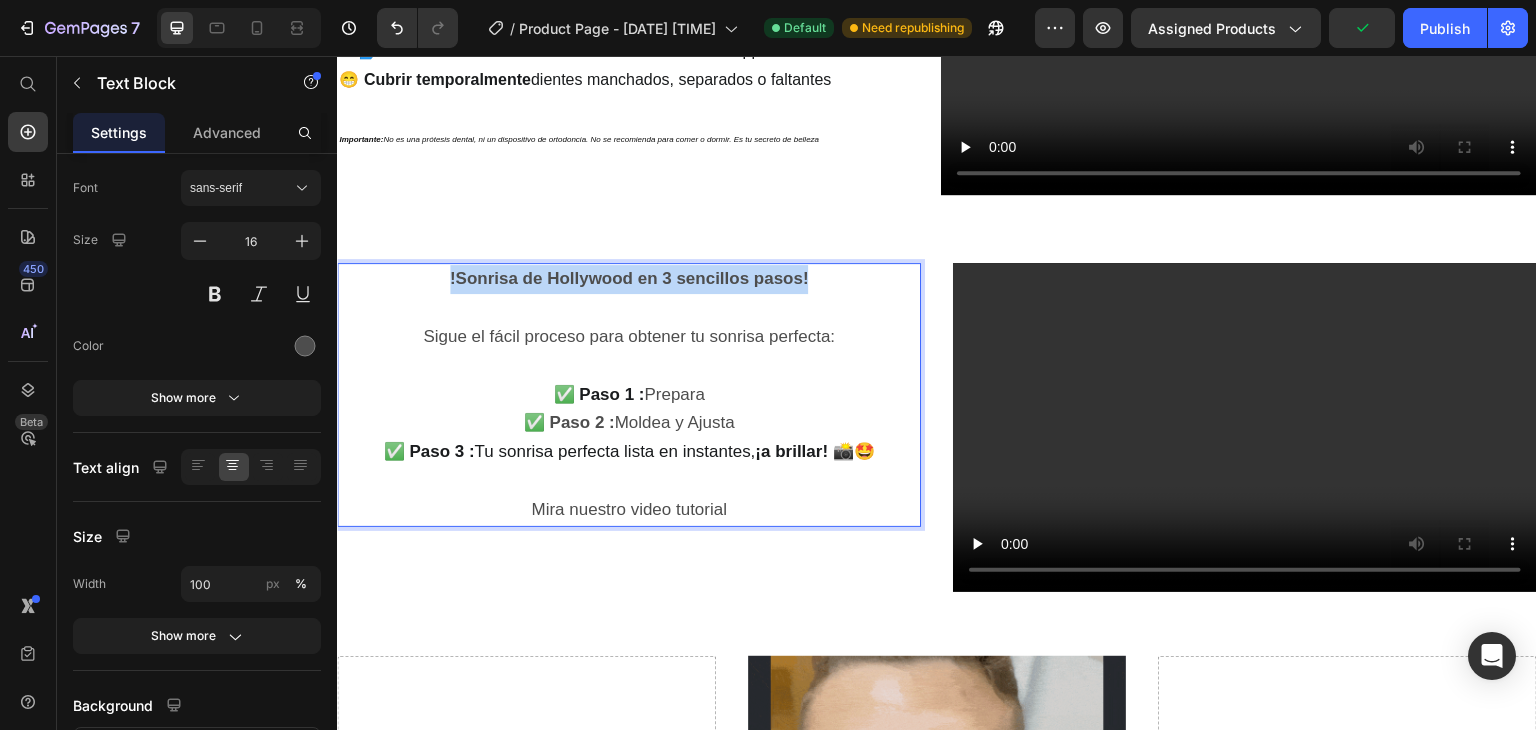 drag, startPoint x: 818, startPoint y: 320, endPoint x: 445, endPoint y: 314, distance: 373.04825 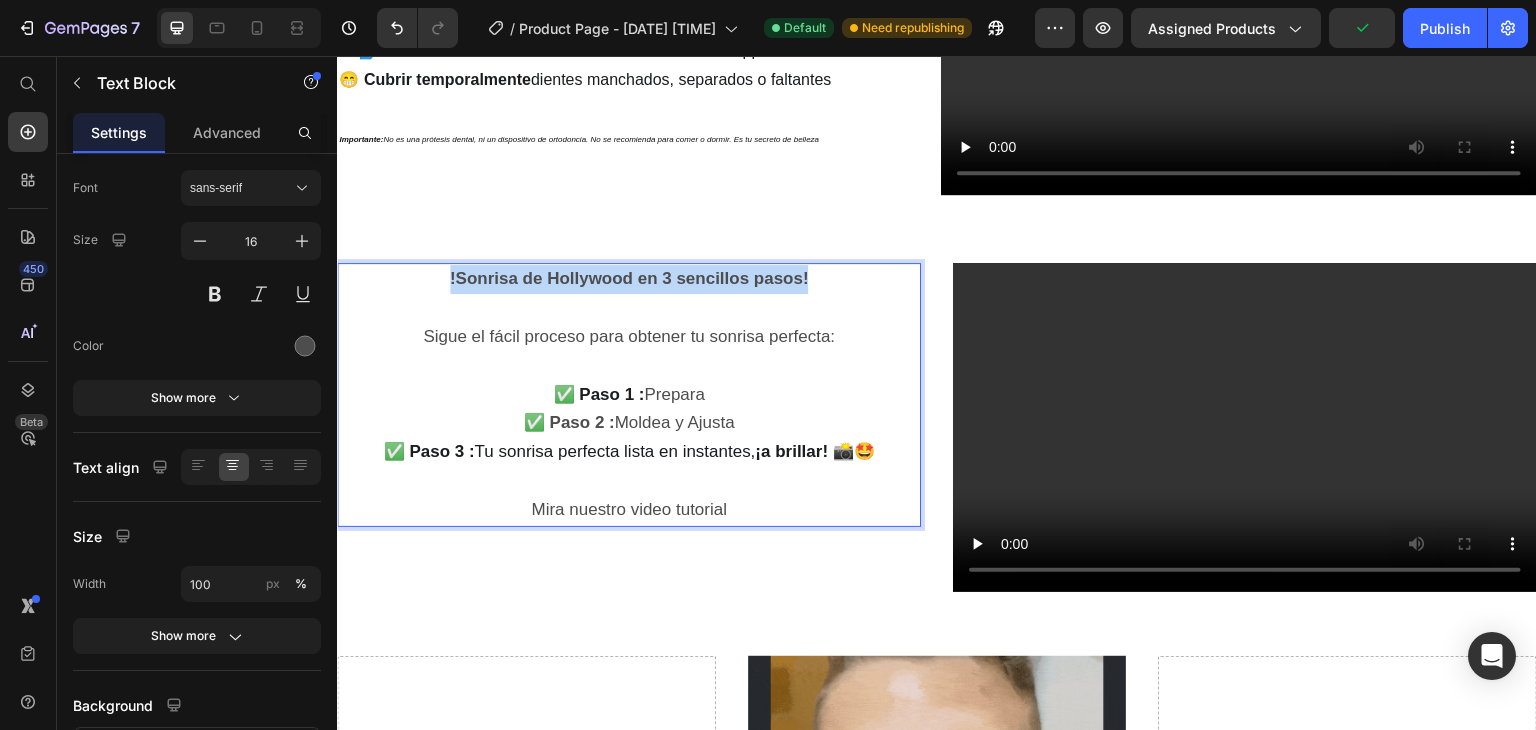 click on "!Sonrisa de Hollywood en 3 sencillos pasos!" at bounding box center [629, 279] 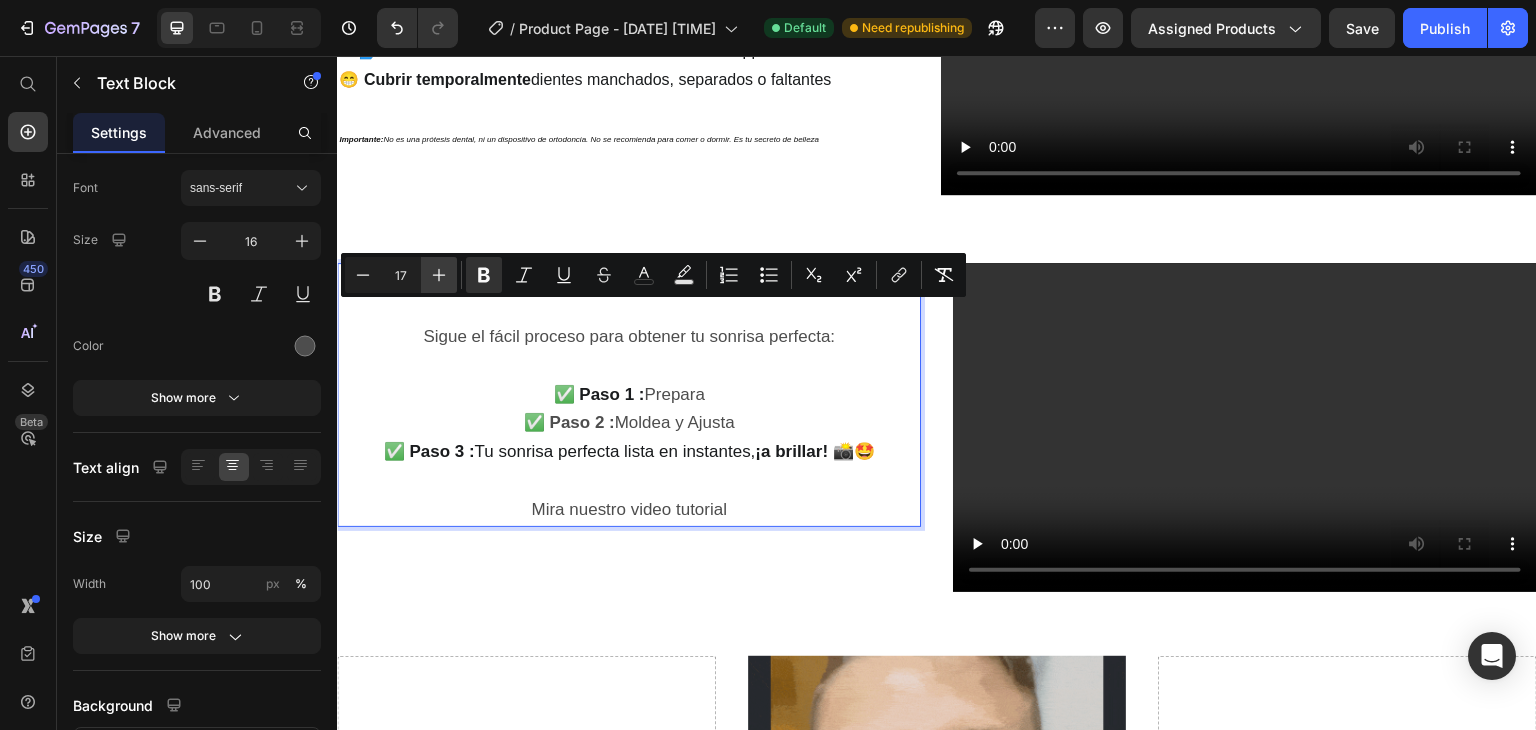 click 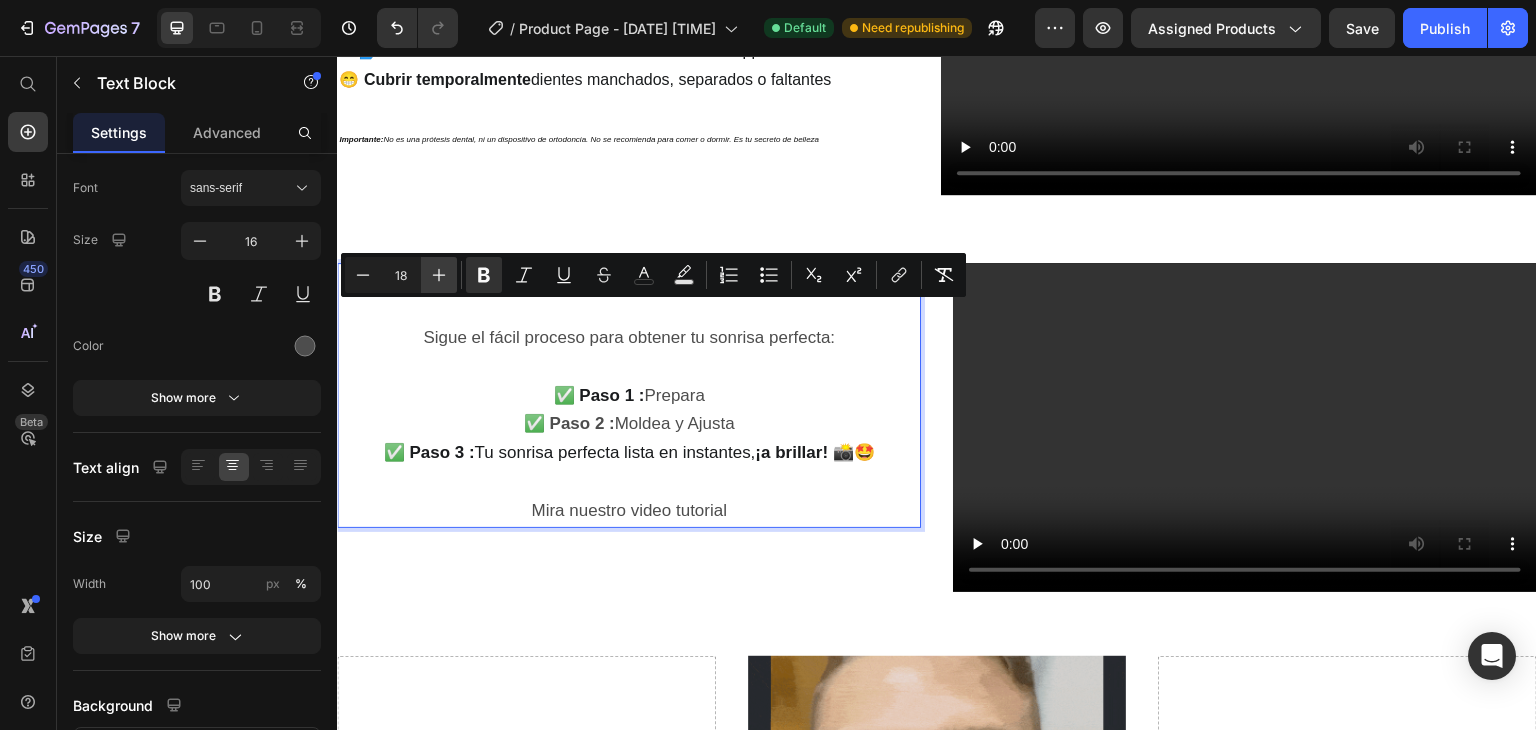 click 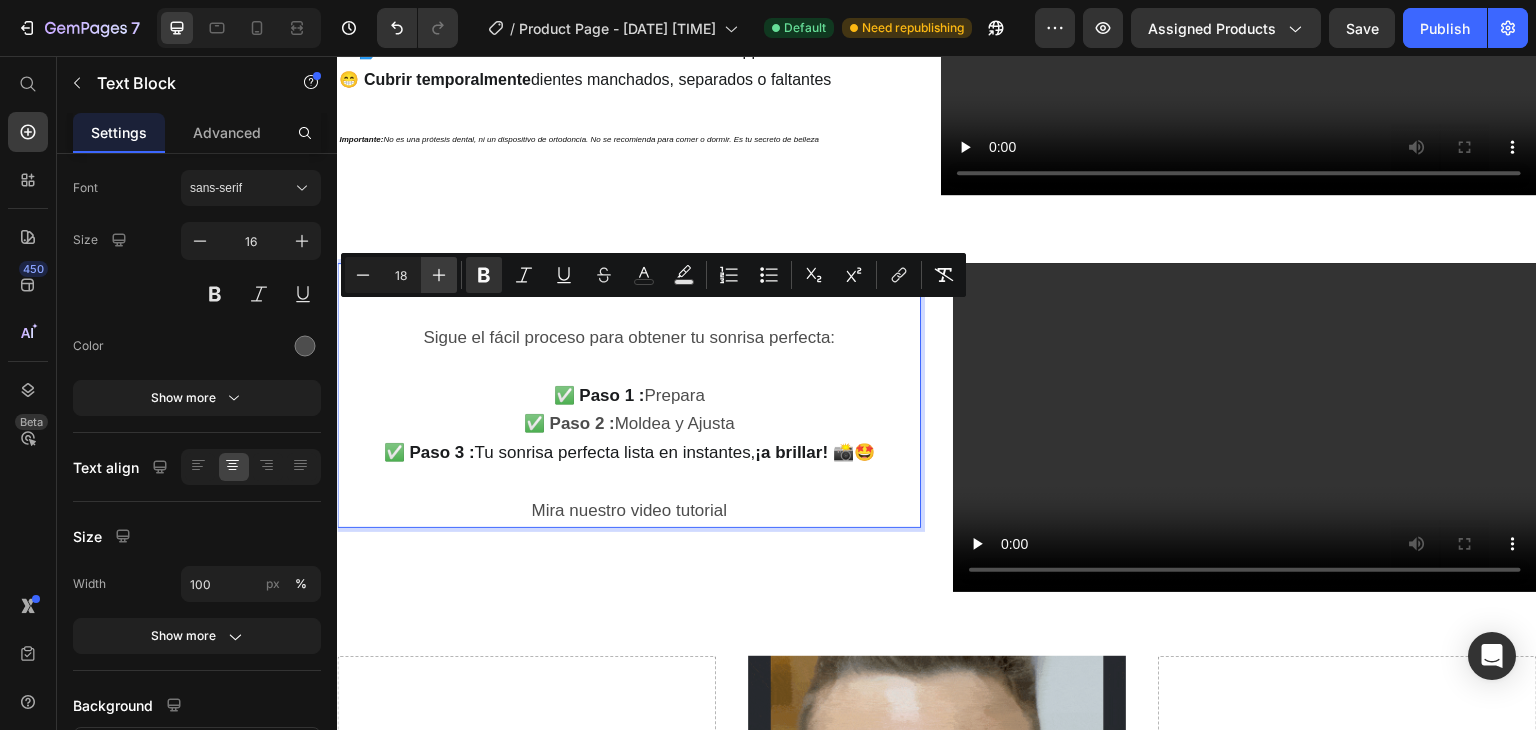 type on "19" 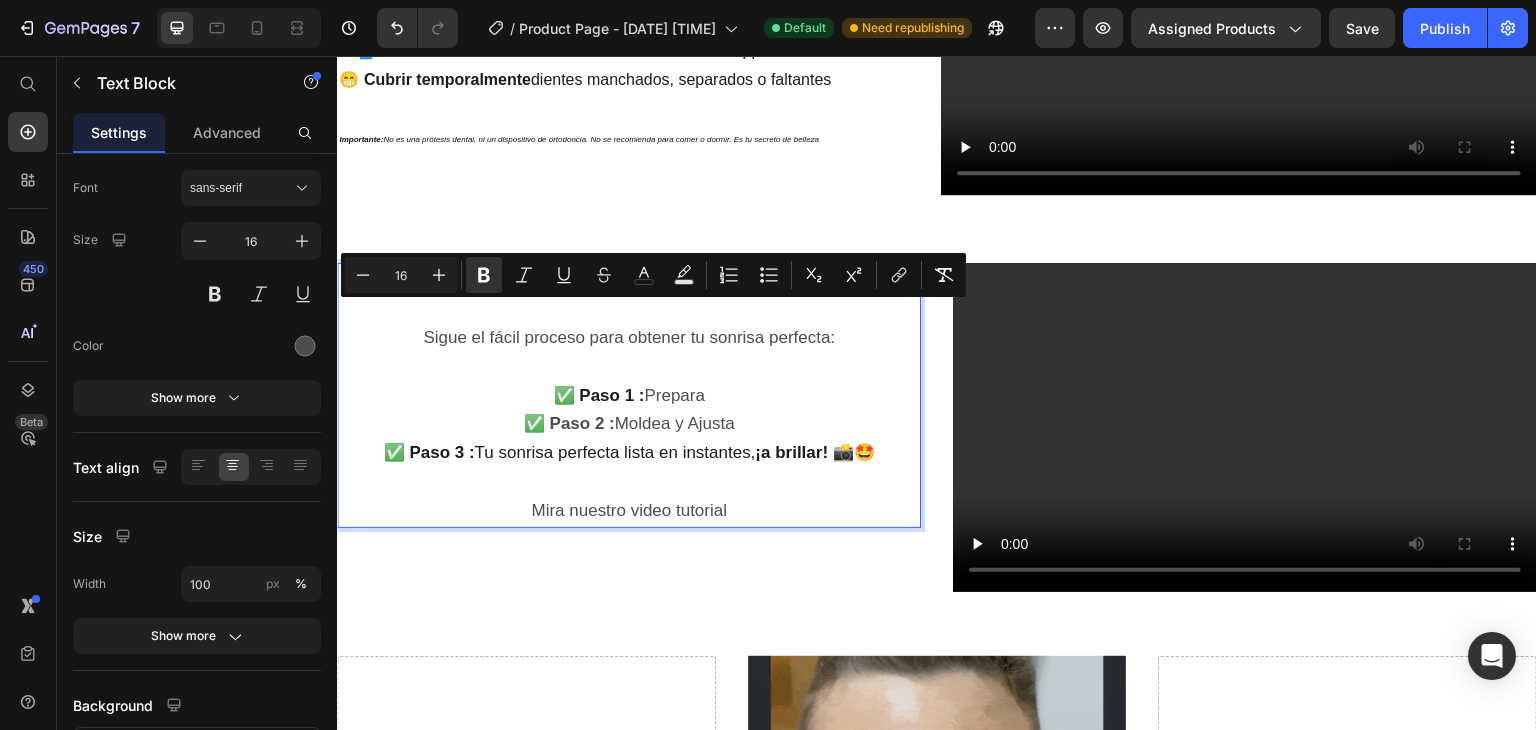 click at bounding box center [629, 367] 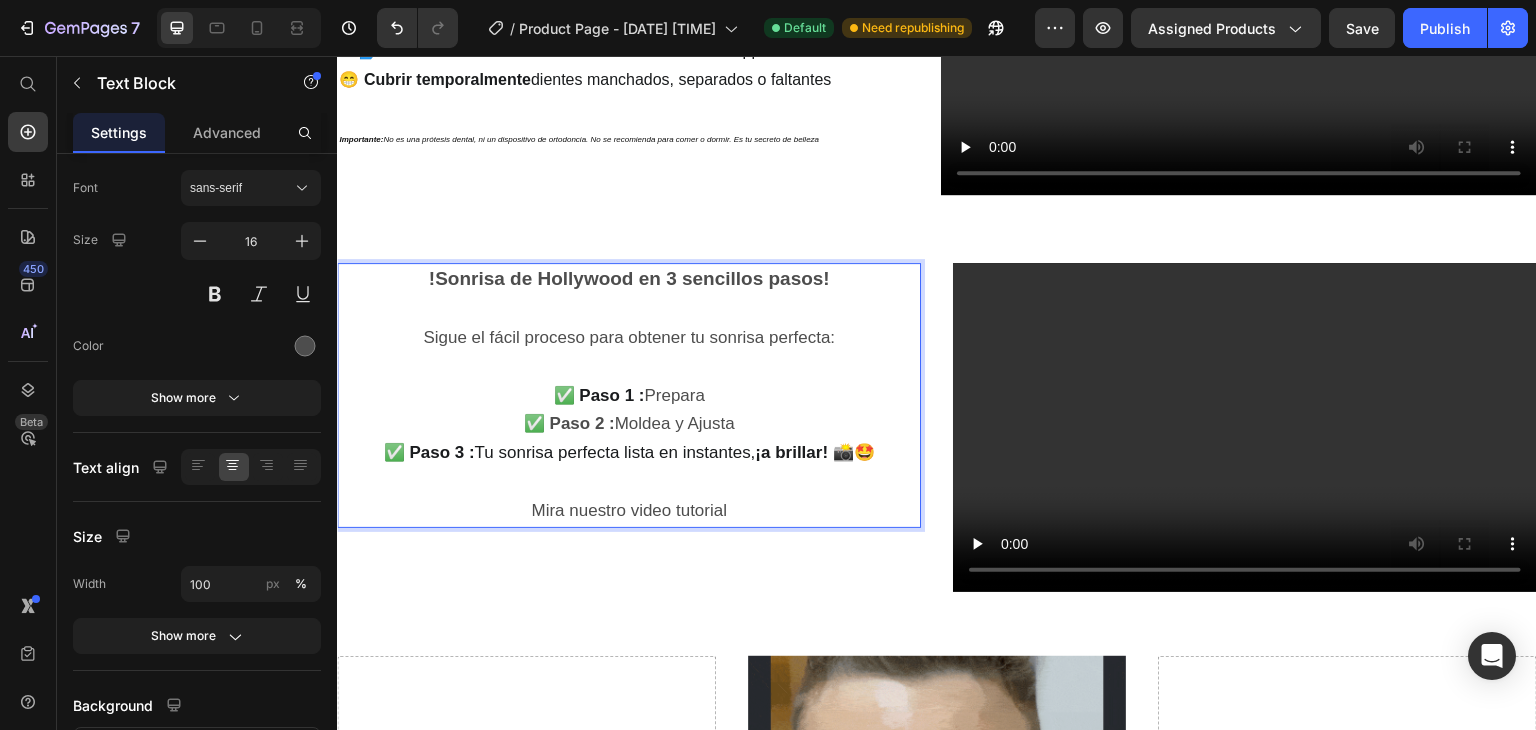 click on "✅ Paso 3 :  Tu sonrisa perfecta lista en instantes,  ¡a brillar! 📸🤩" at bounding box center (629, 453) 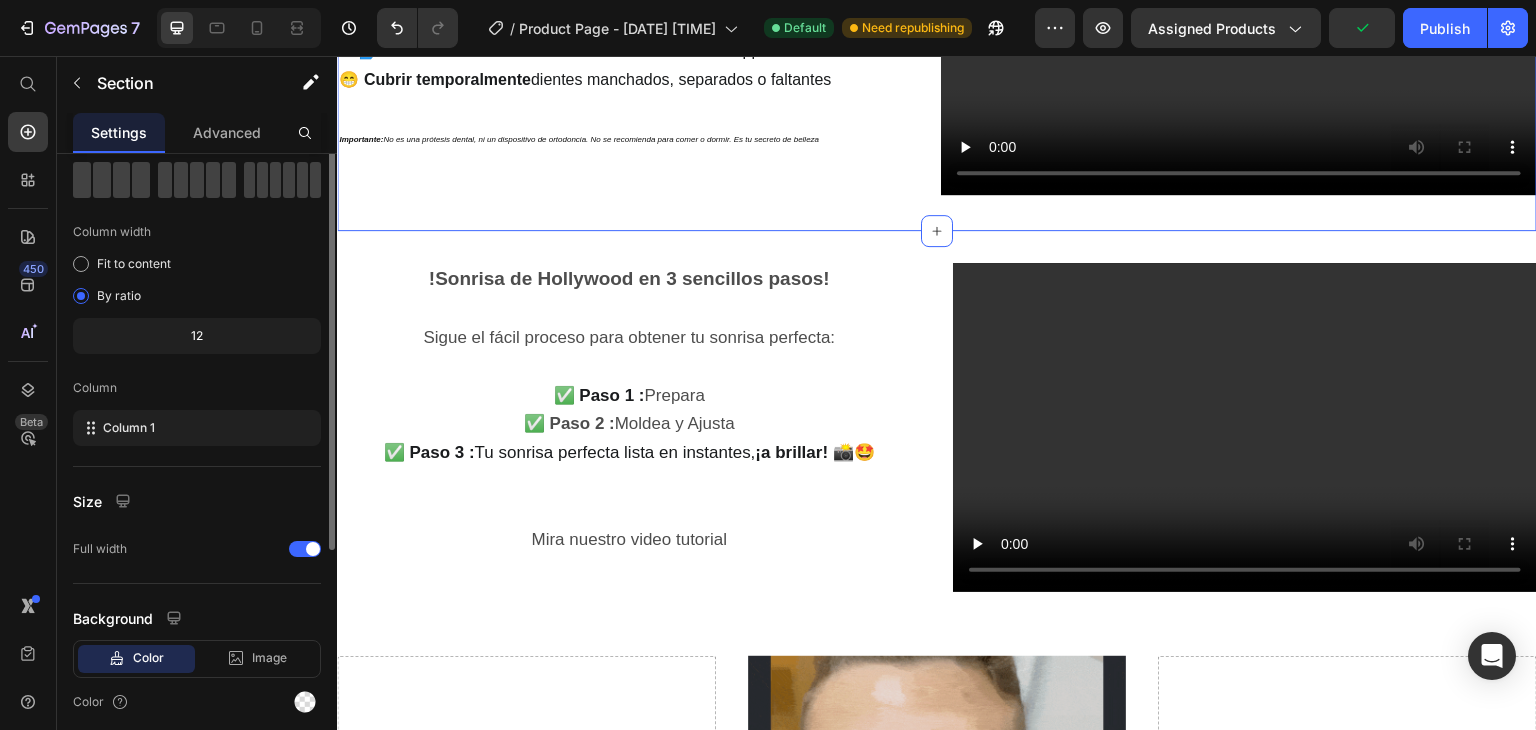 scroll, scrollTop: 0, scrollLeft: 0, axis: both 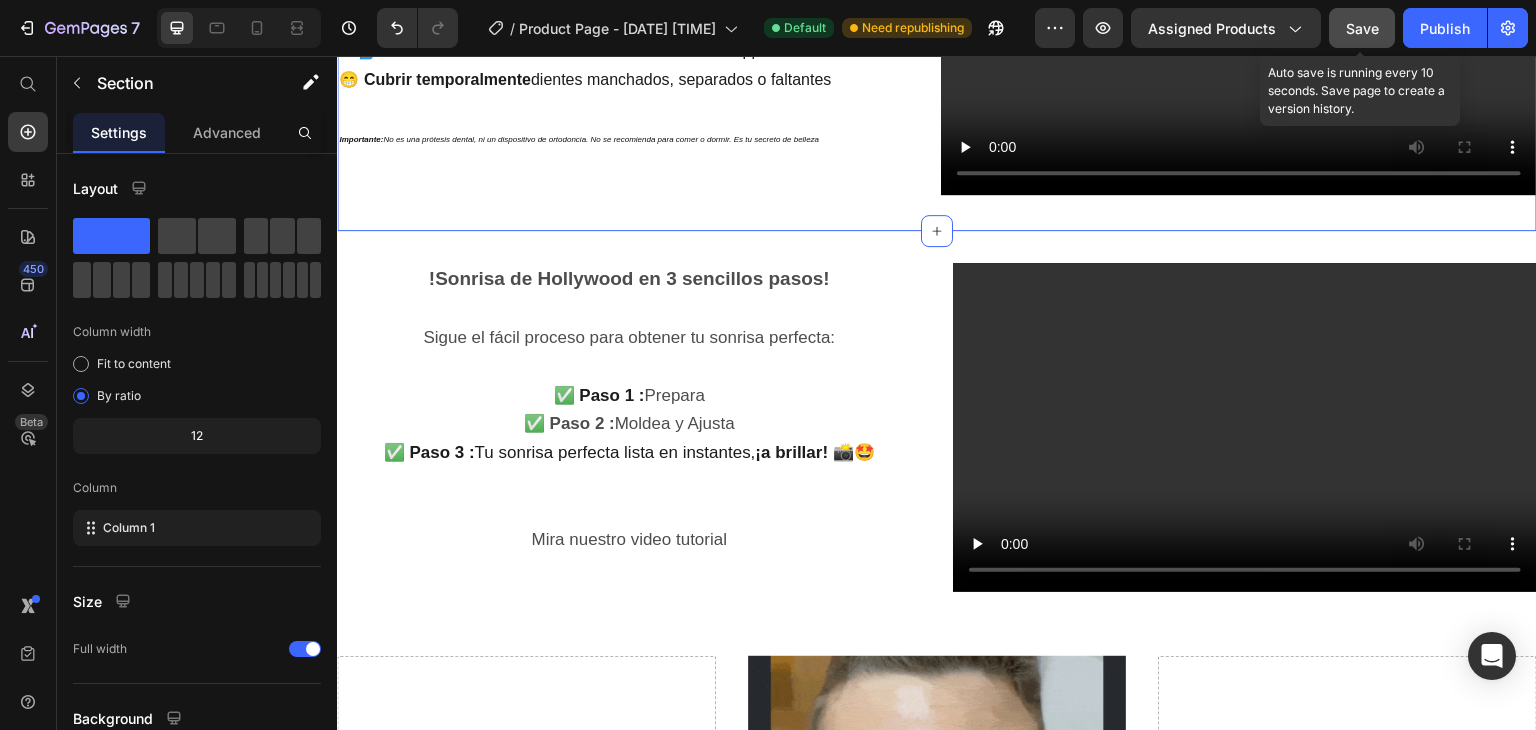 click on "Save" at bounding box center (1362, 28) 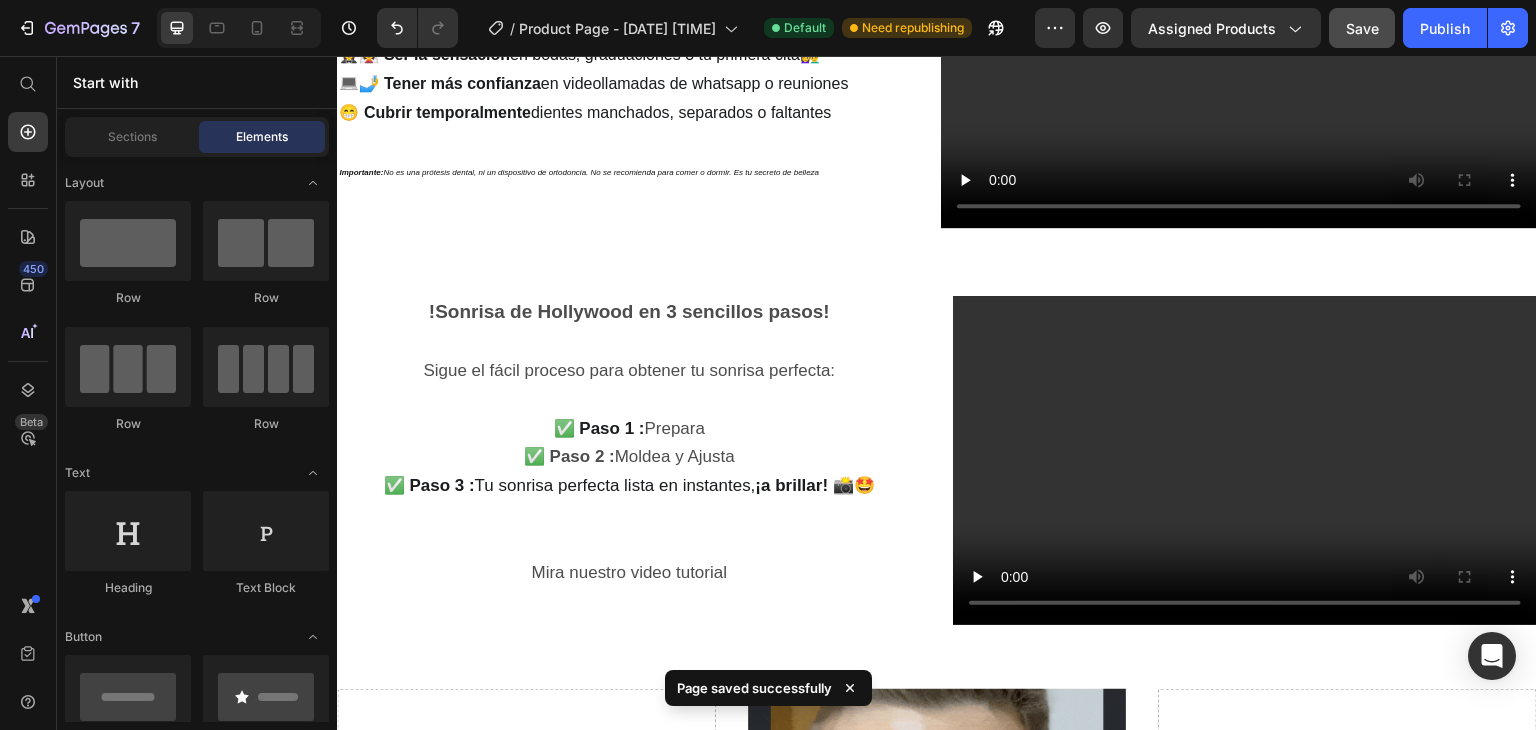 scroll, scrollTop: 934, scrollLeft: 0, axis: vertical 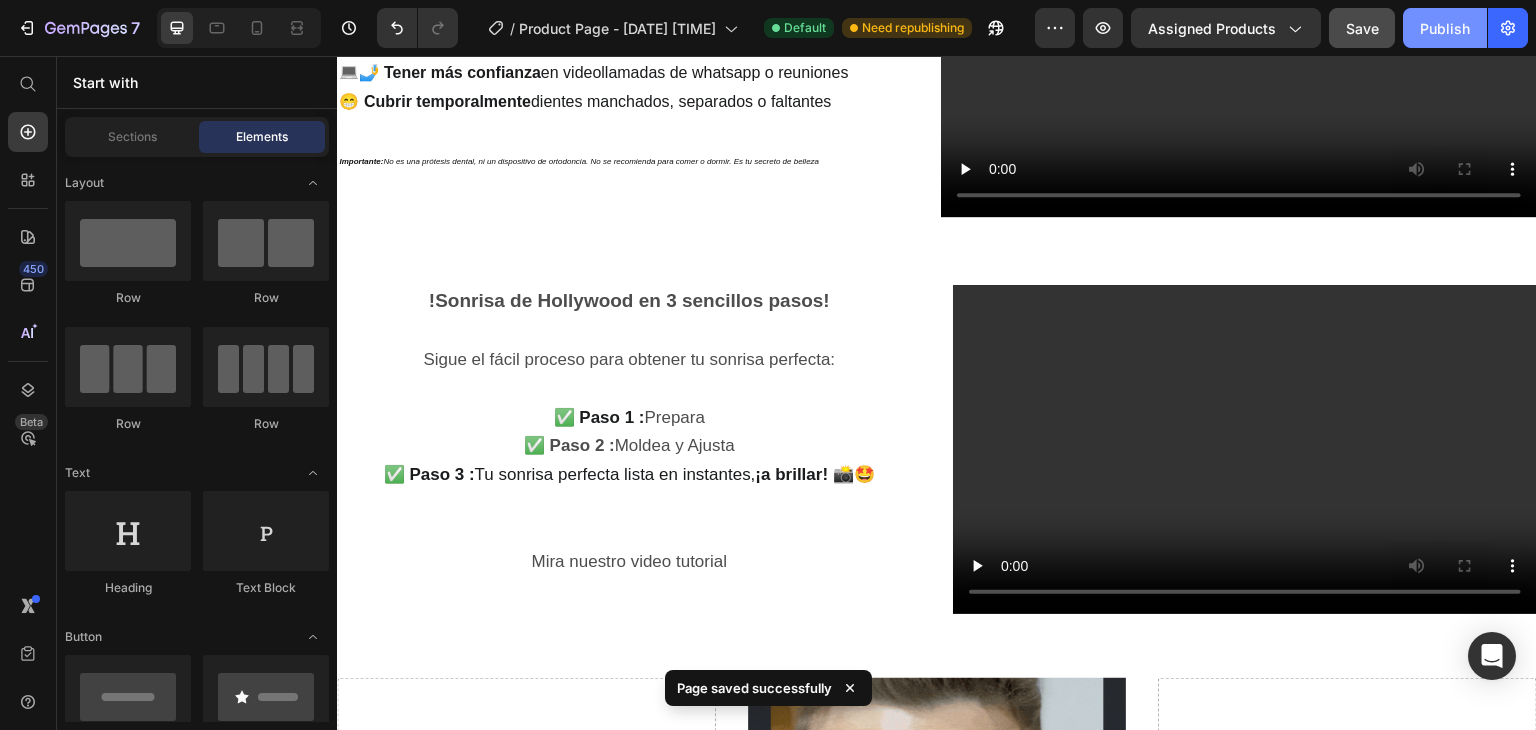 click on "Publish" at bounding box center (1445, 28) 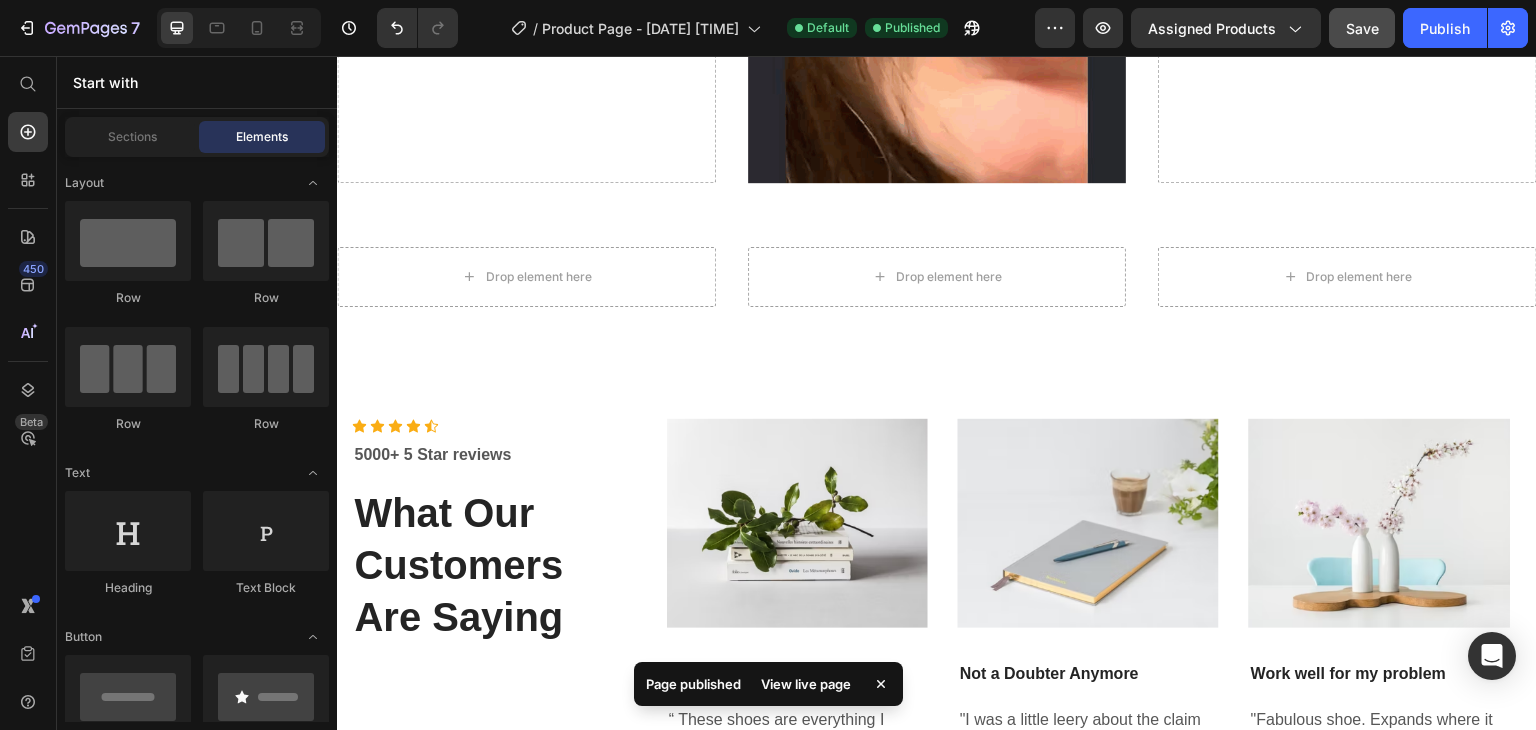 scroll, scrollTop: 2272, scrollLeft: 0, axis: vertical 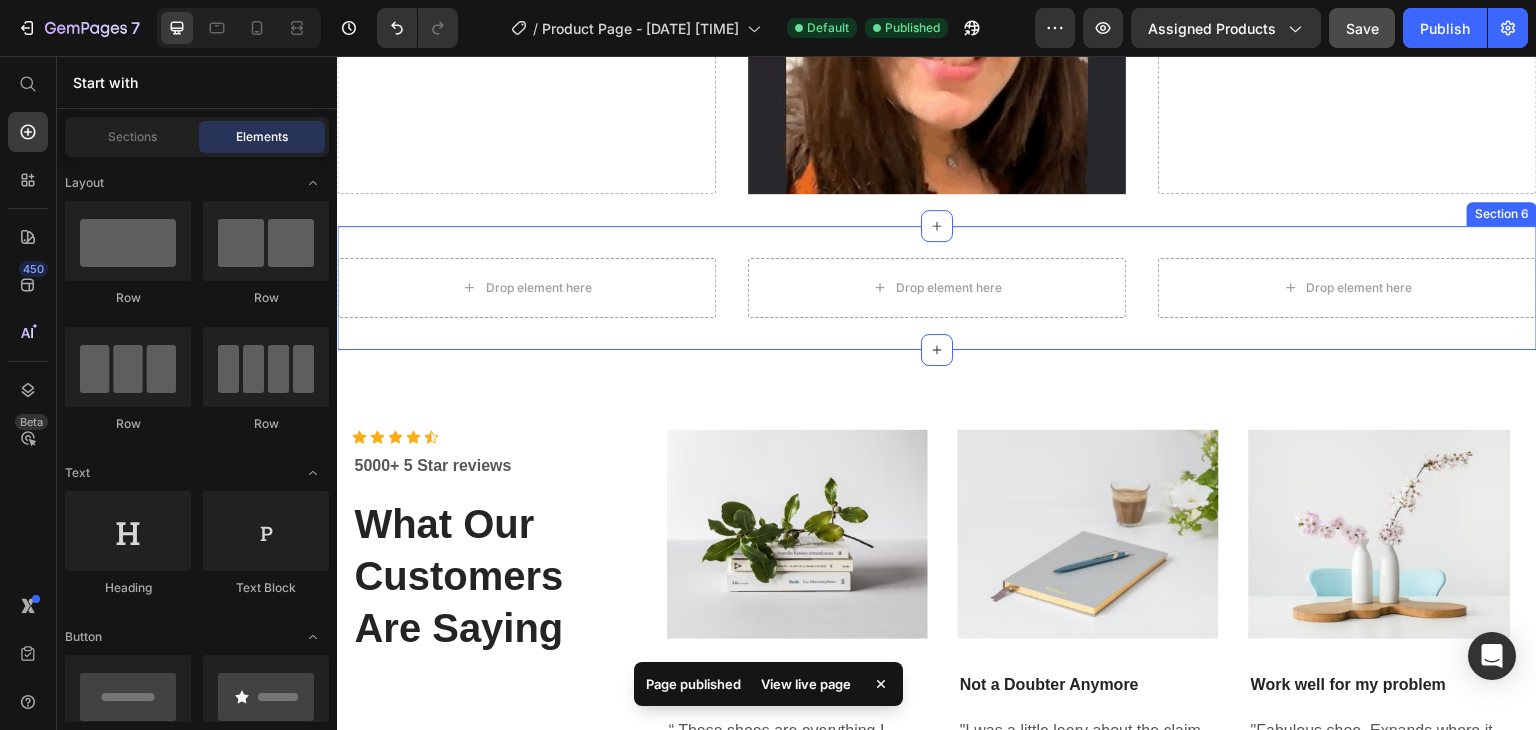 click on "Drop element here
Drop element here
Drop element here Section 6" at bounding box center [937, 288] 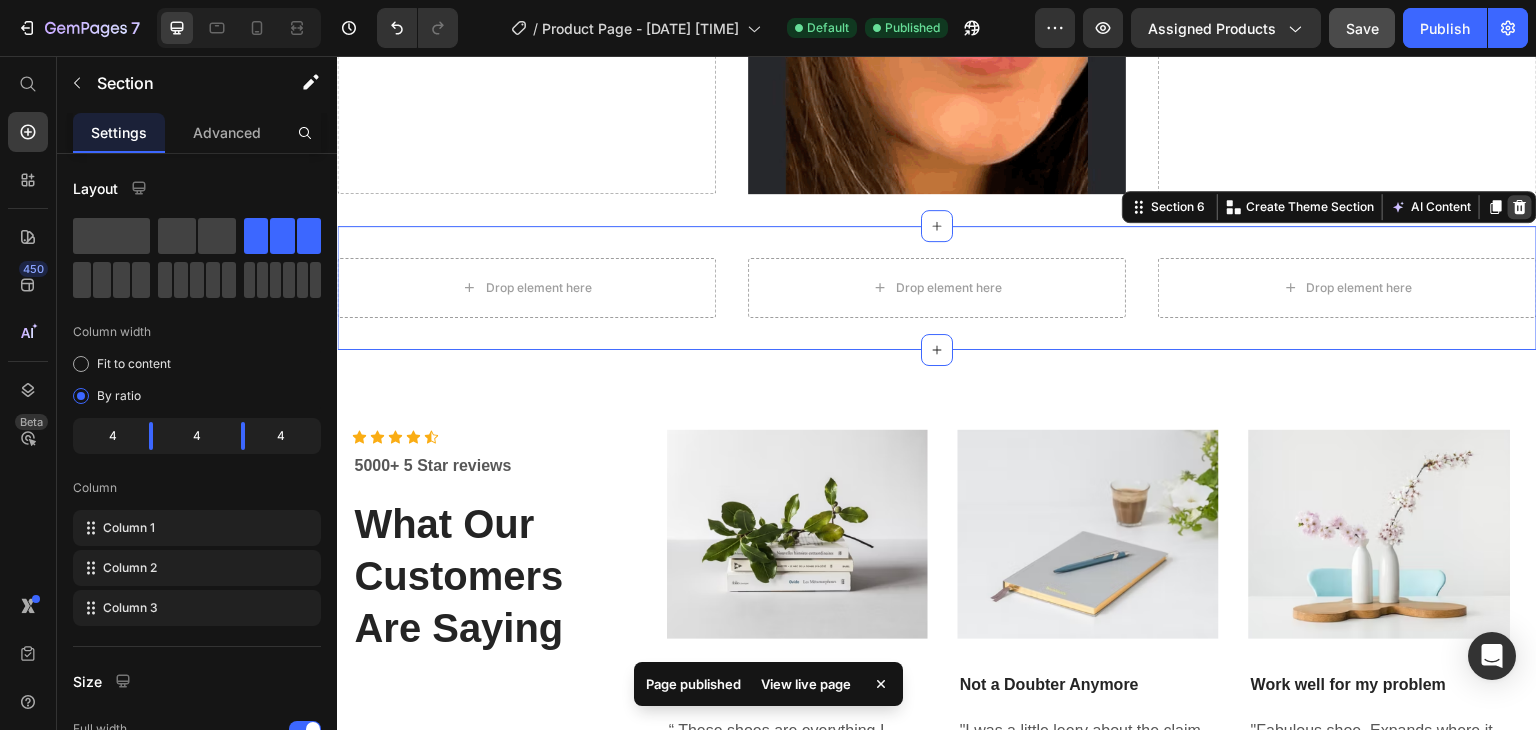 click at bounding box center [1520, 207] 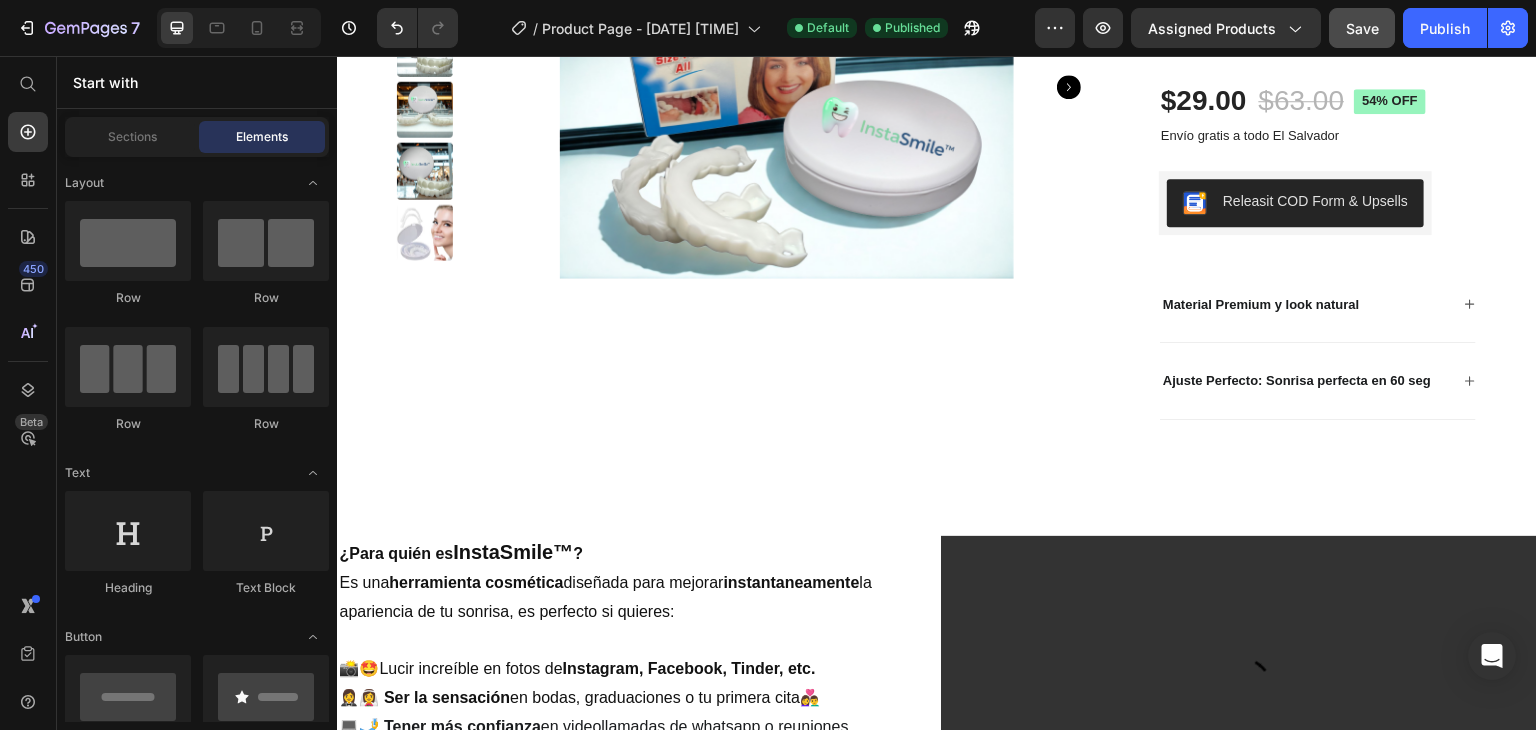 scroll, scrollTop: 0, scrollLeft: 0, axis: both 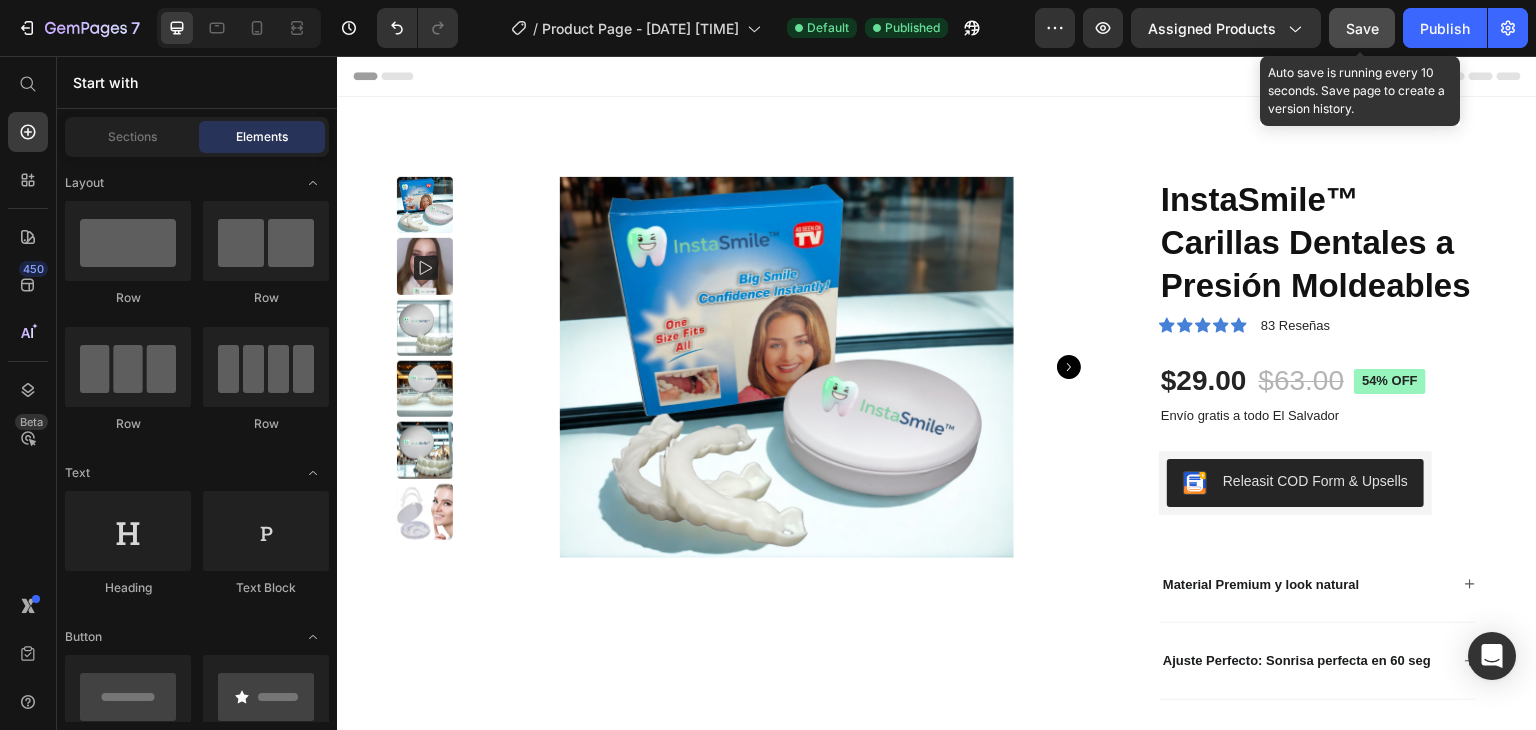click on "Save" at bounding box center (1362, 28) 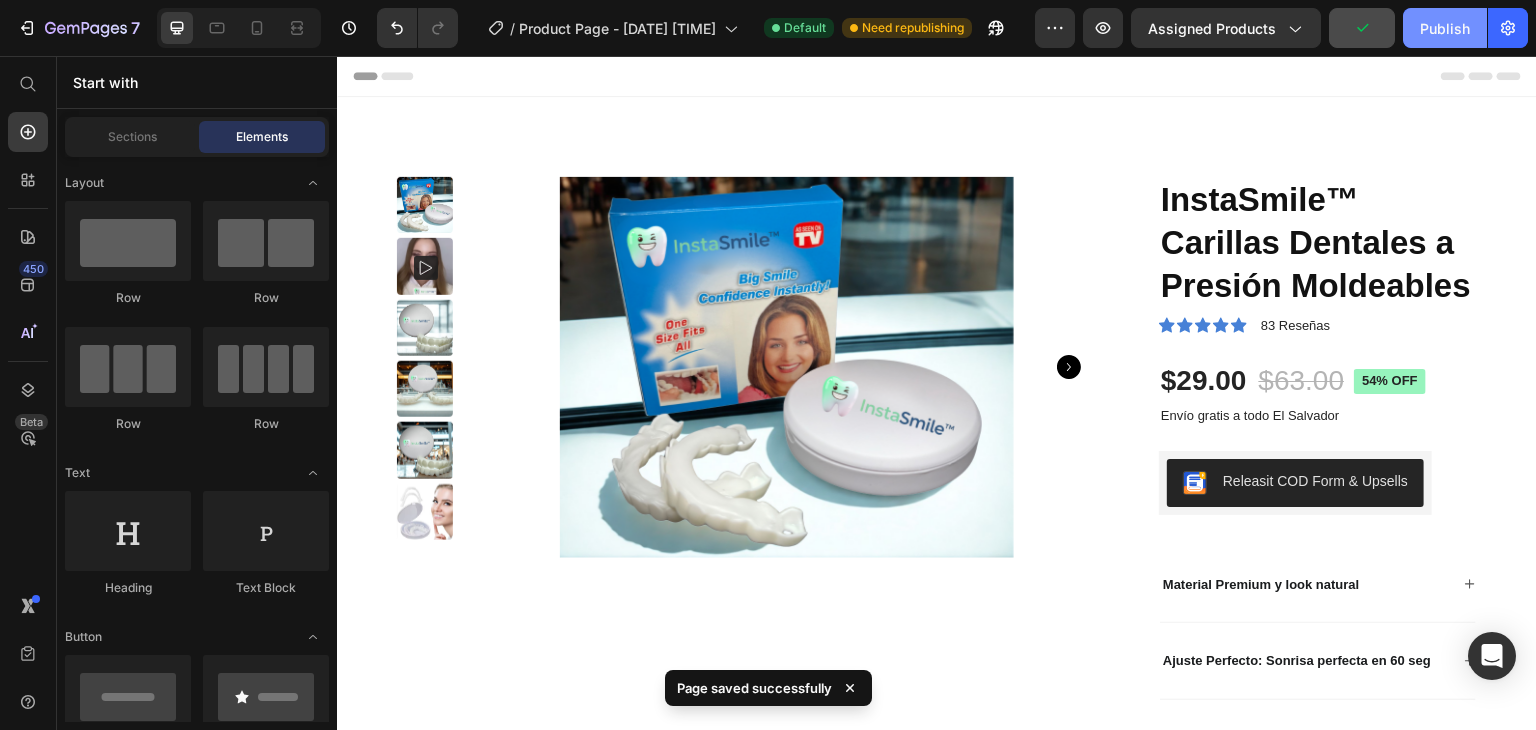 click on "Publish" at bounding box center (1445, 28) 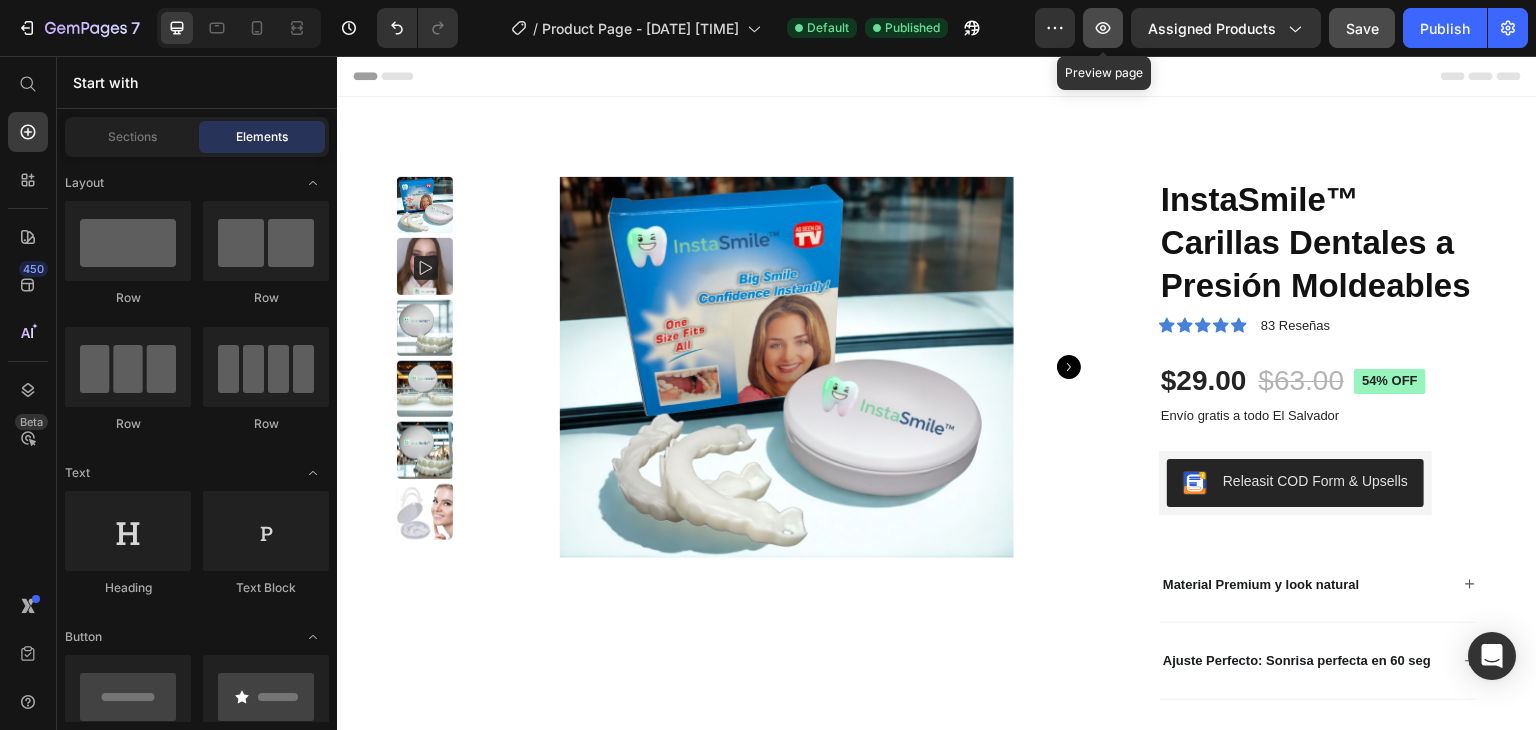 click 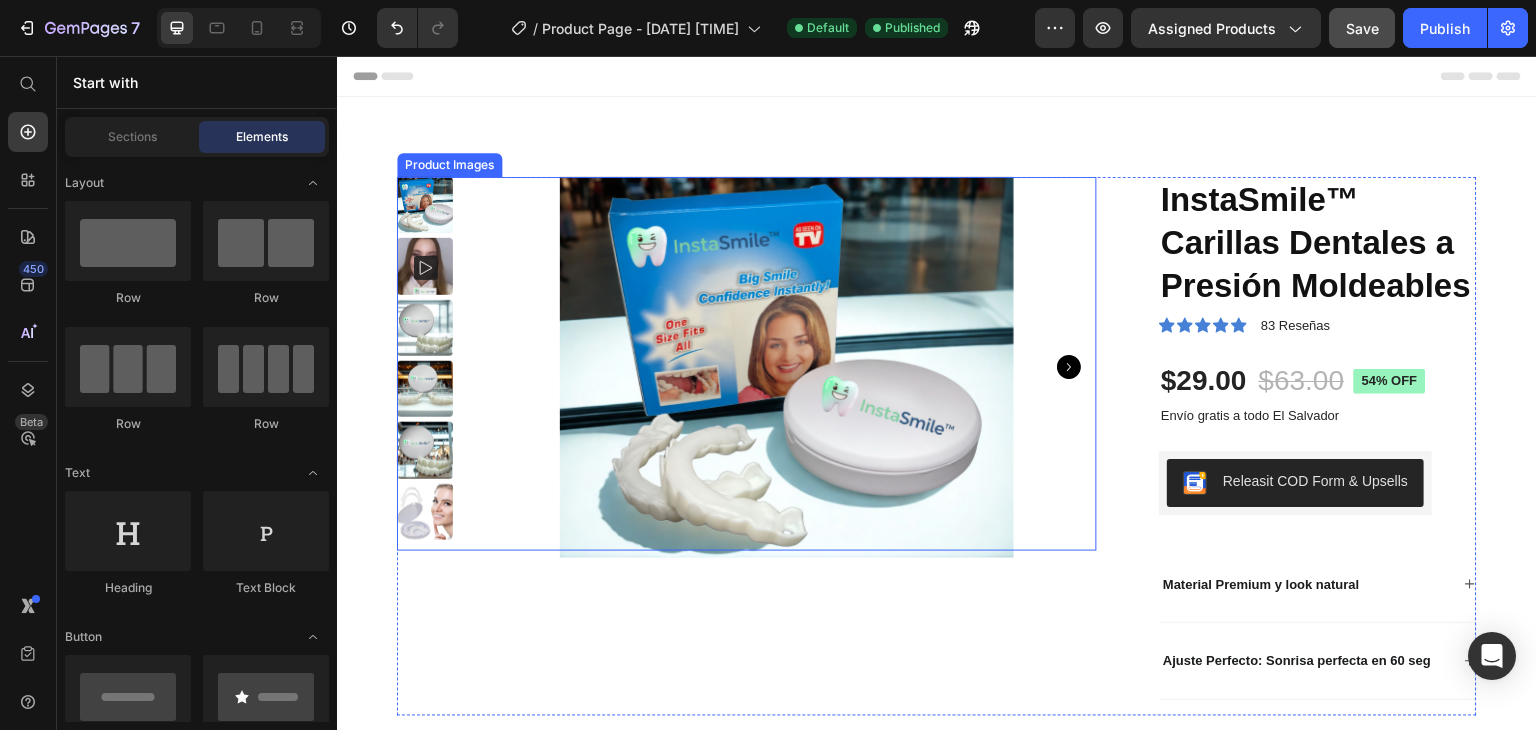 click at bounding box center (787, 367) 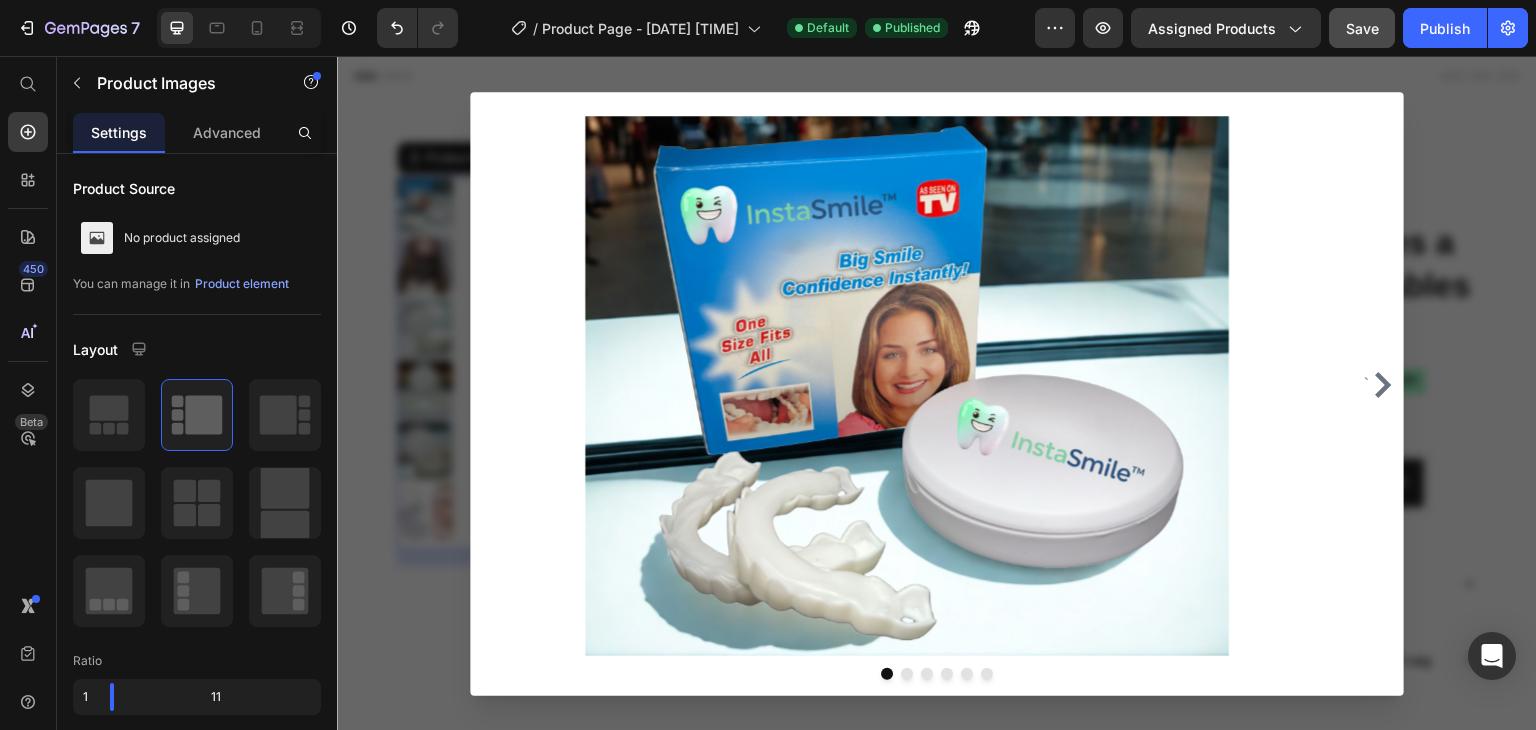 click at bounding box center [937, 393] 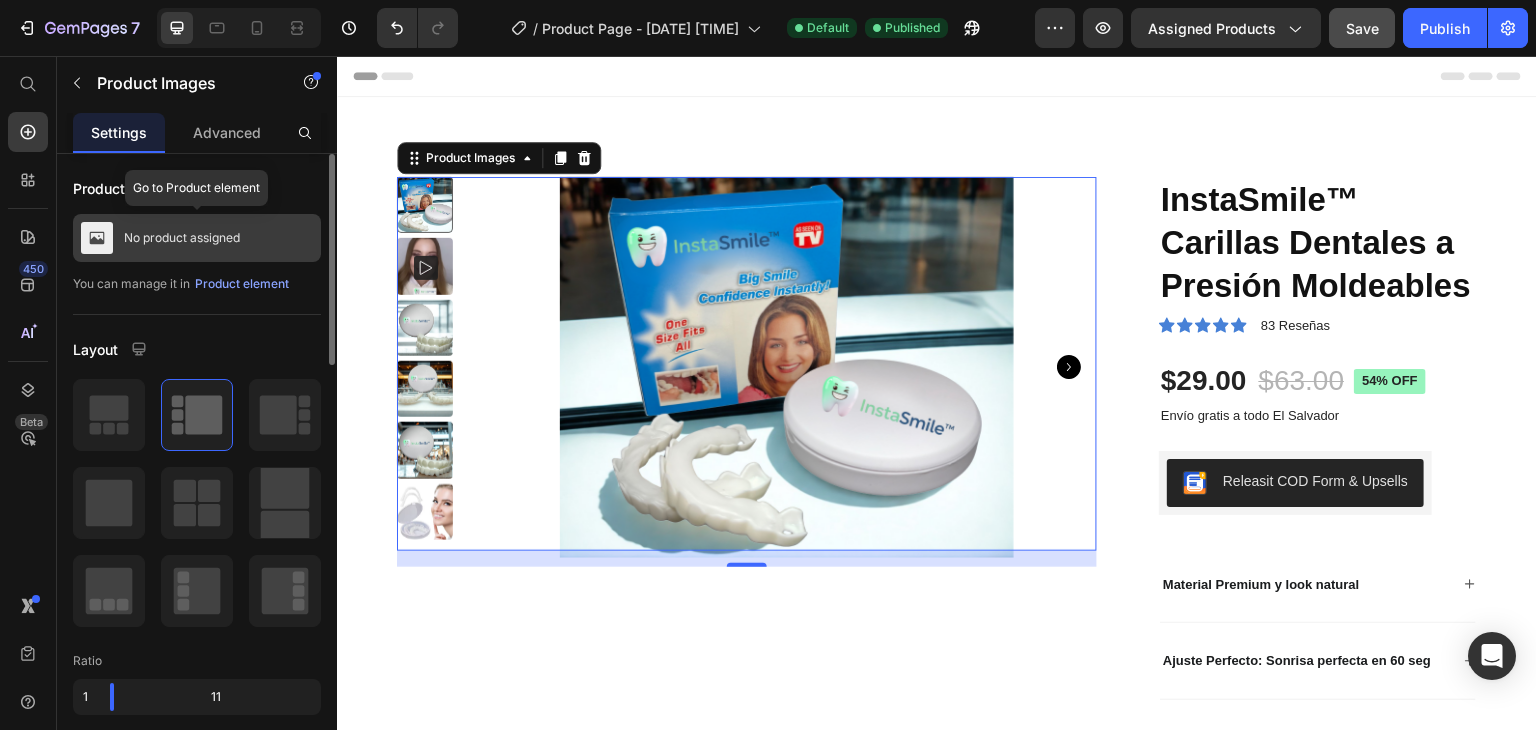 click on "No product assigned" at bounding box center (182, 238) 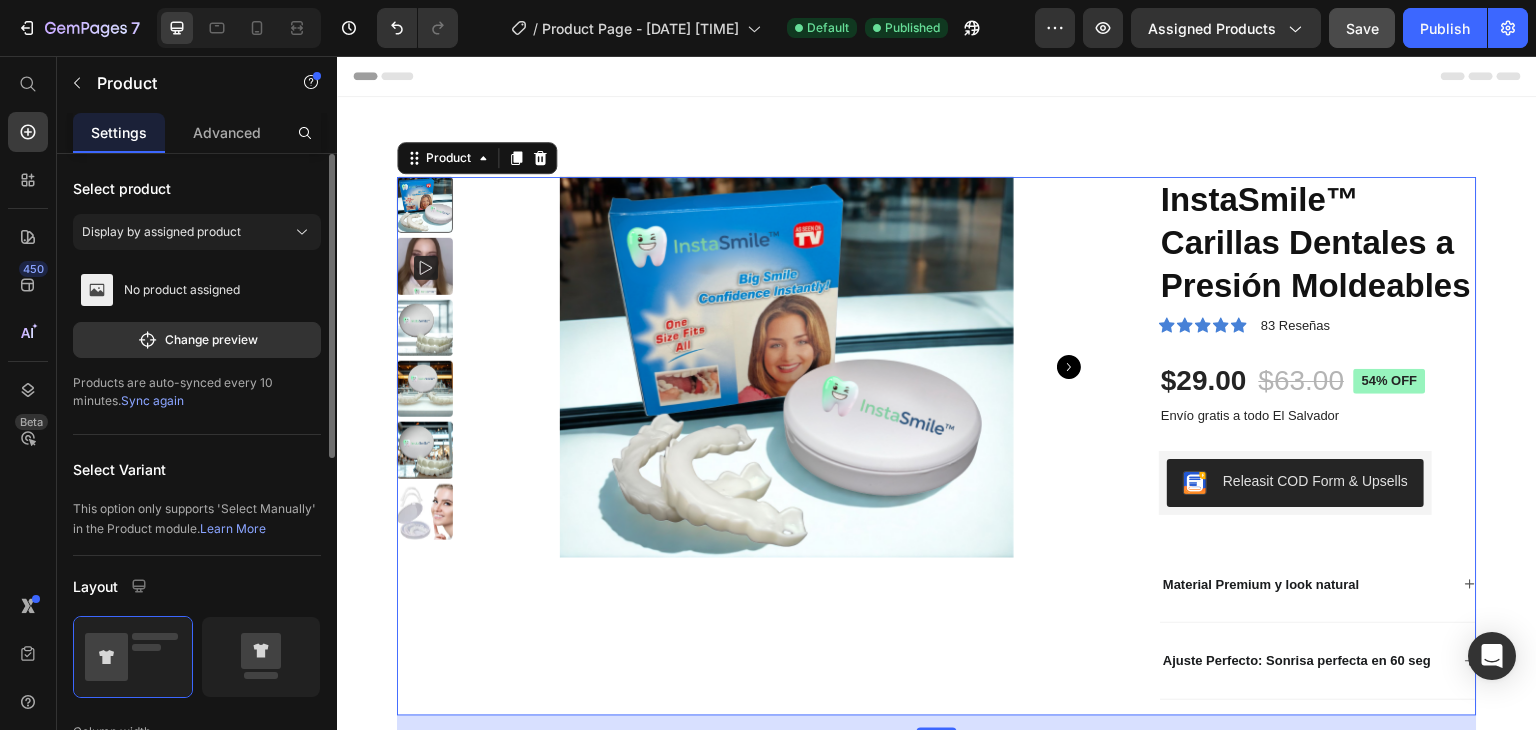 click on "Display by assigned product" at bounding box center (161, 232) 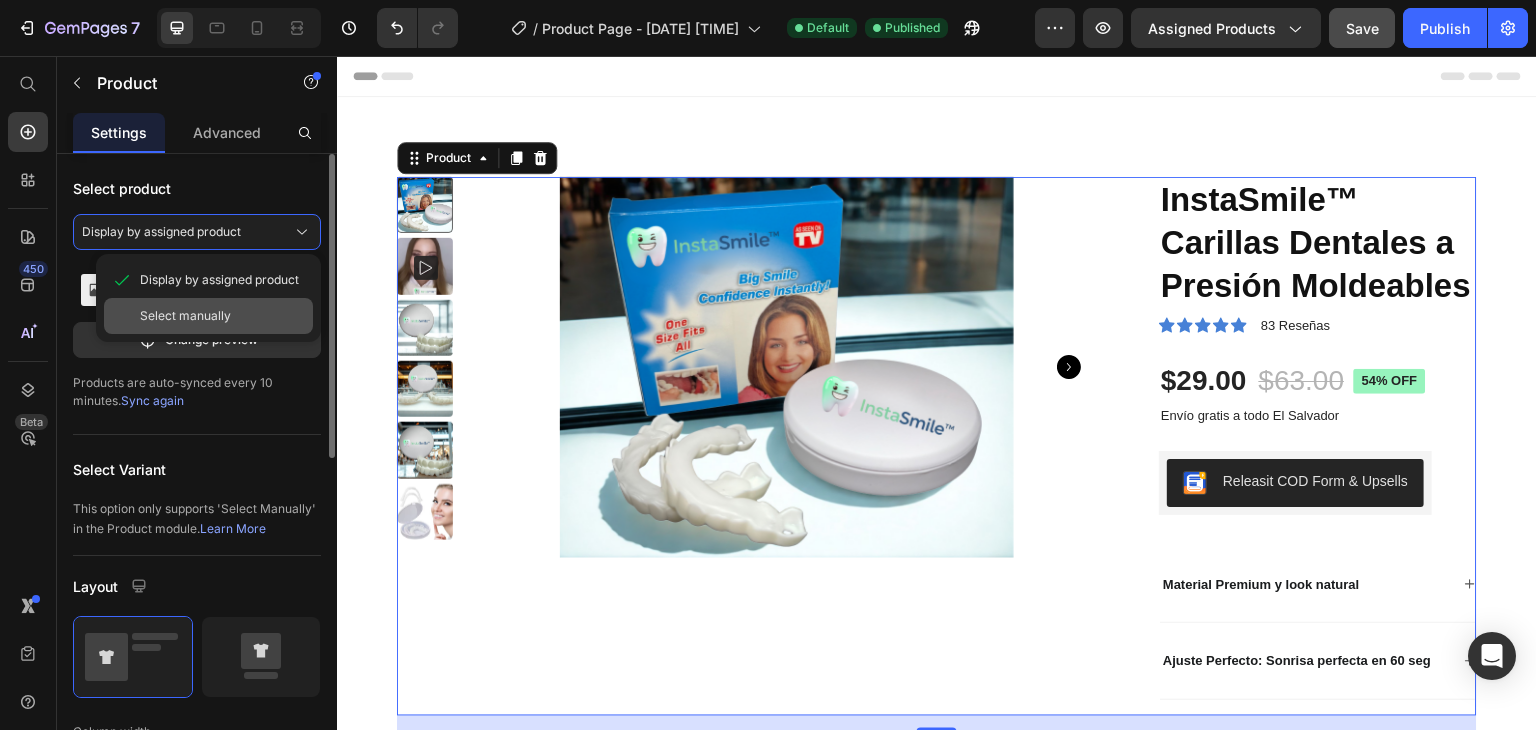 click on "Select manually" at bounding box center (185, 316) 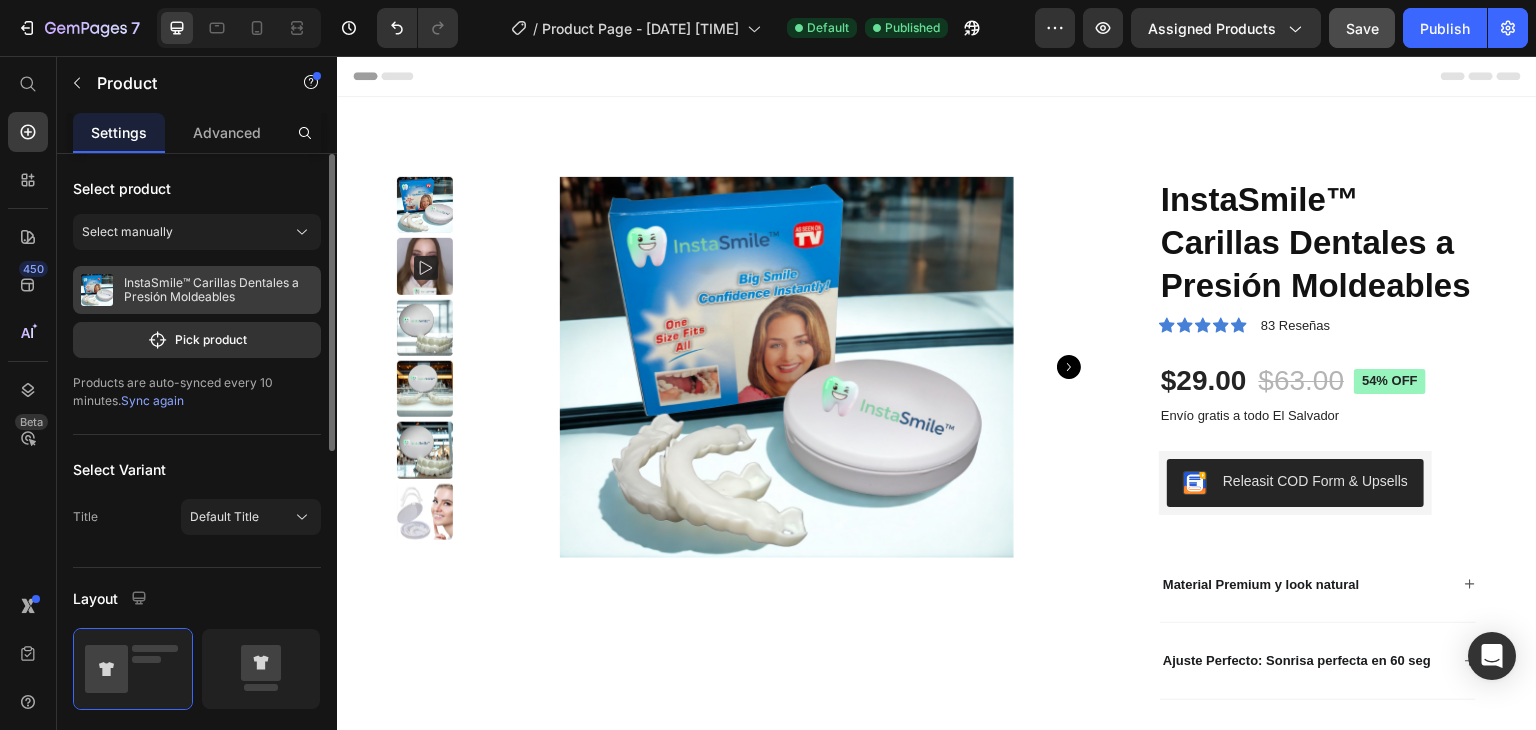 click on "InstaSmile™ Carillas Dentales a Presión Moldeables" at bounding box center (218, 290) 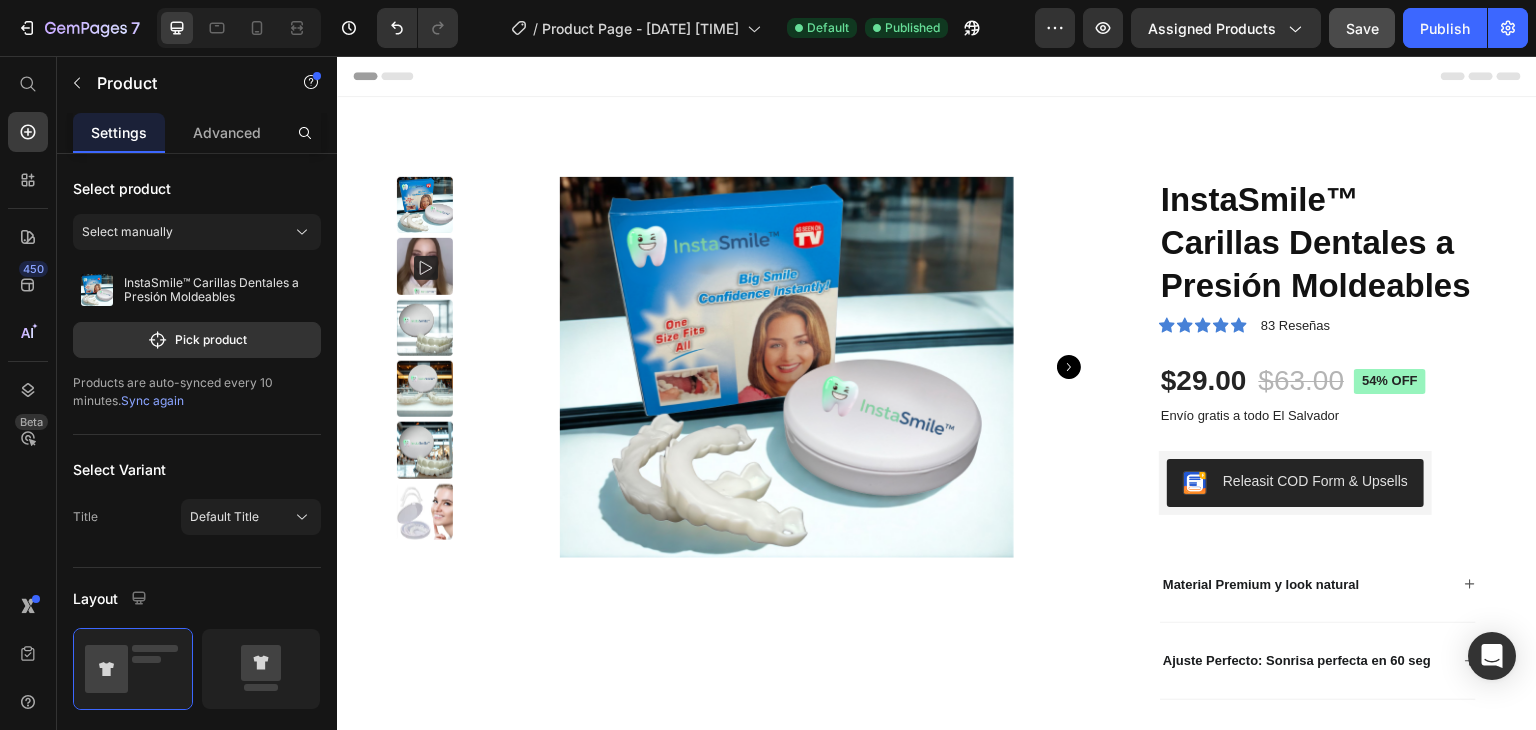 click on "Header" at bounding box center (937, 76) 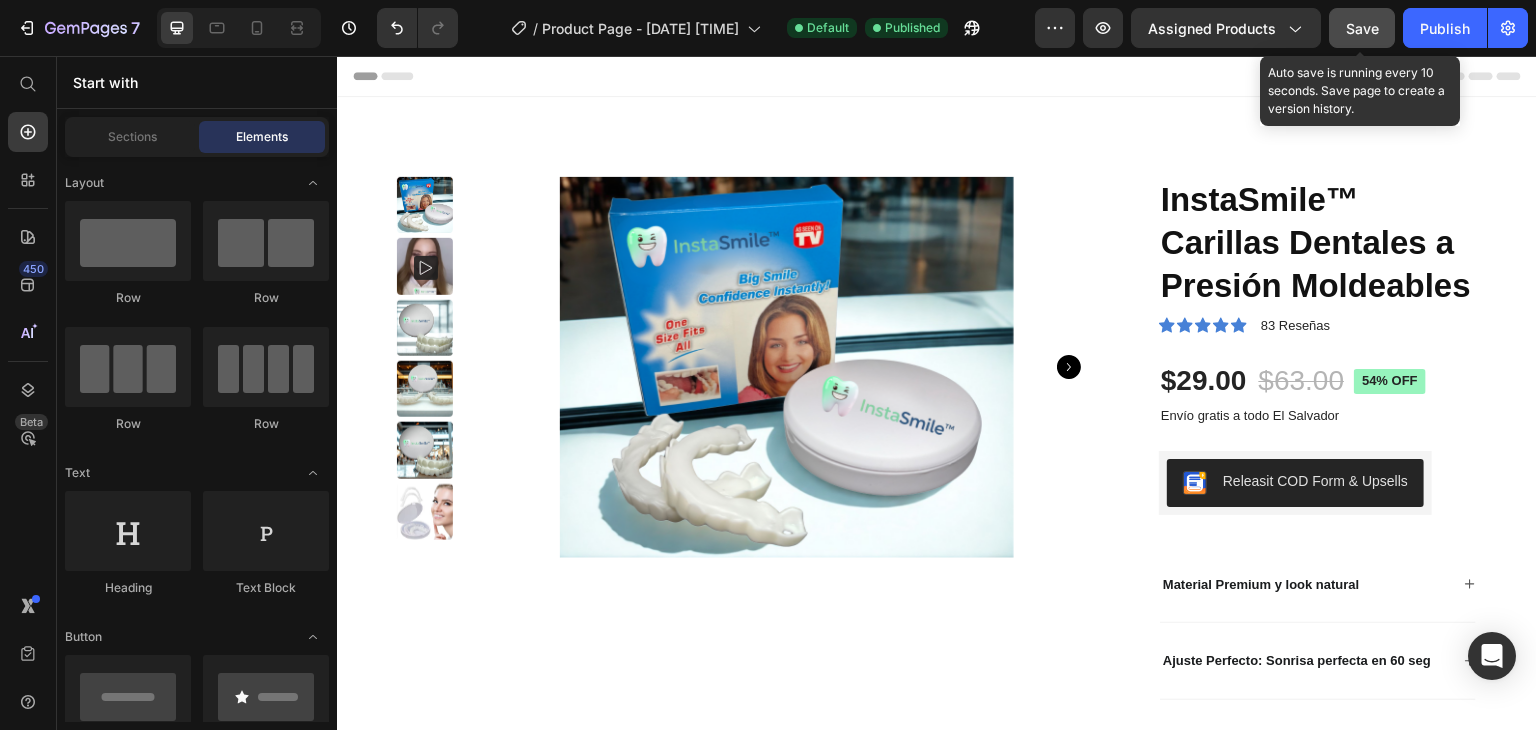 click on "Save" at bounding box center [1362, 28] 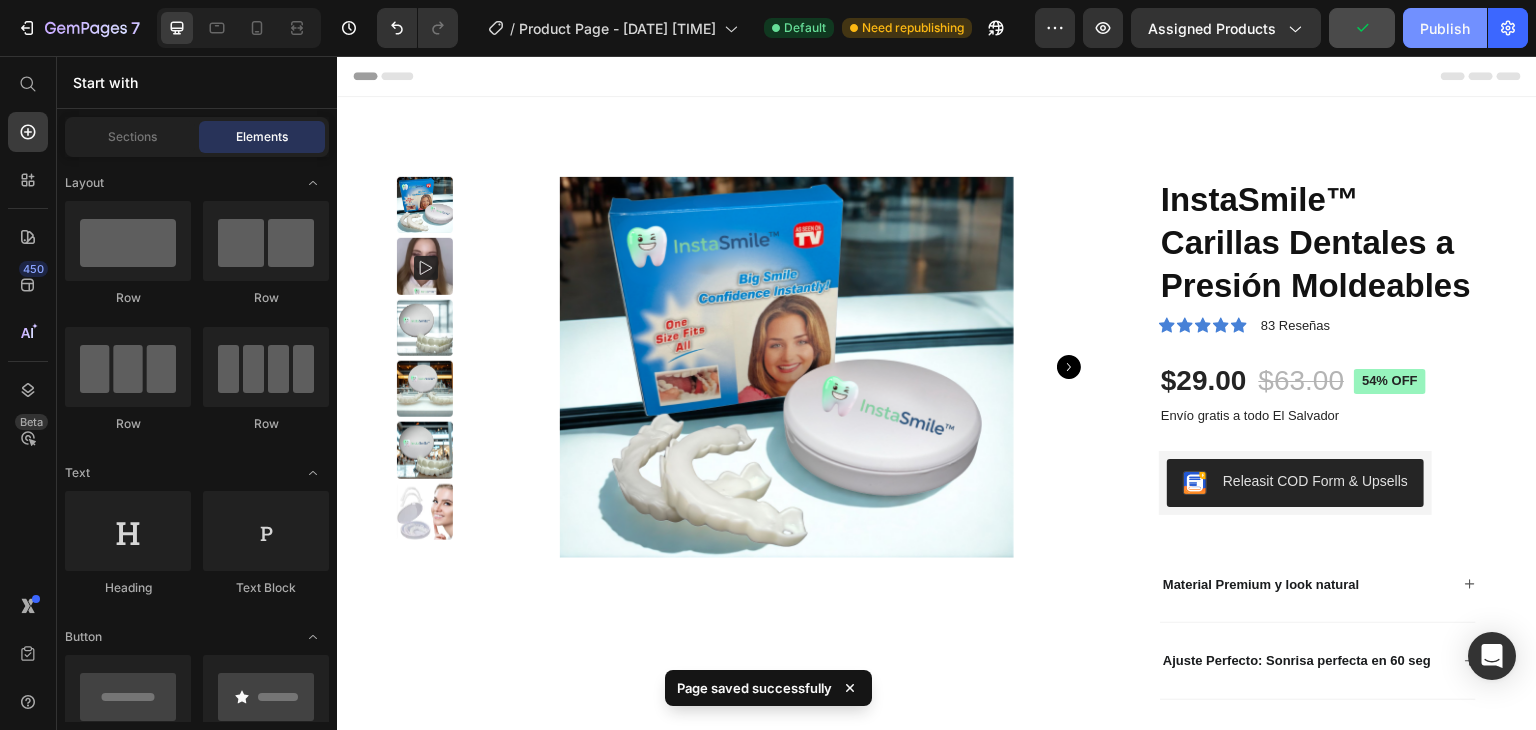 click on "Publish" at bounding box center [1445, 28] 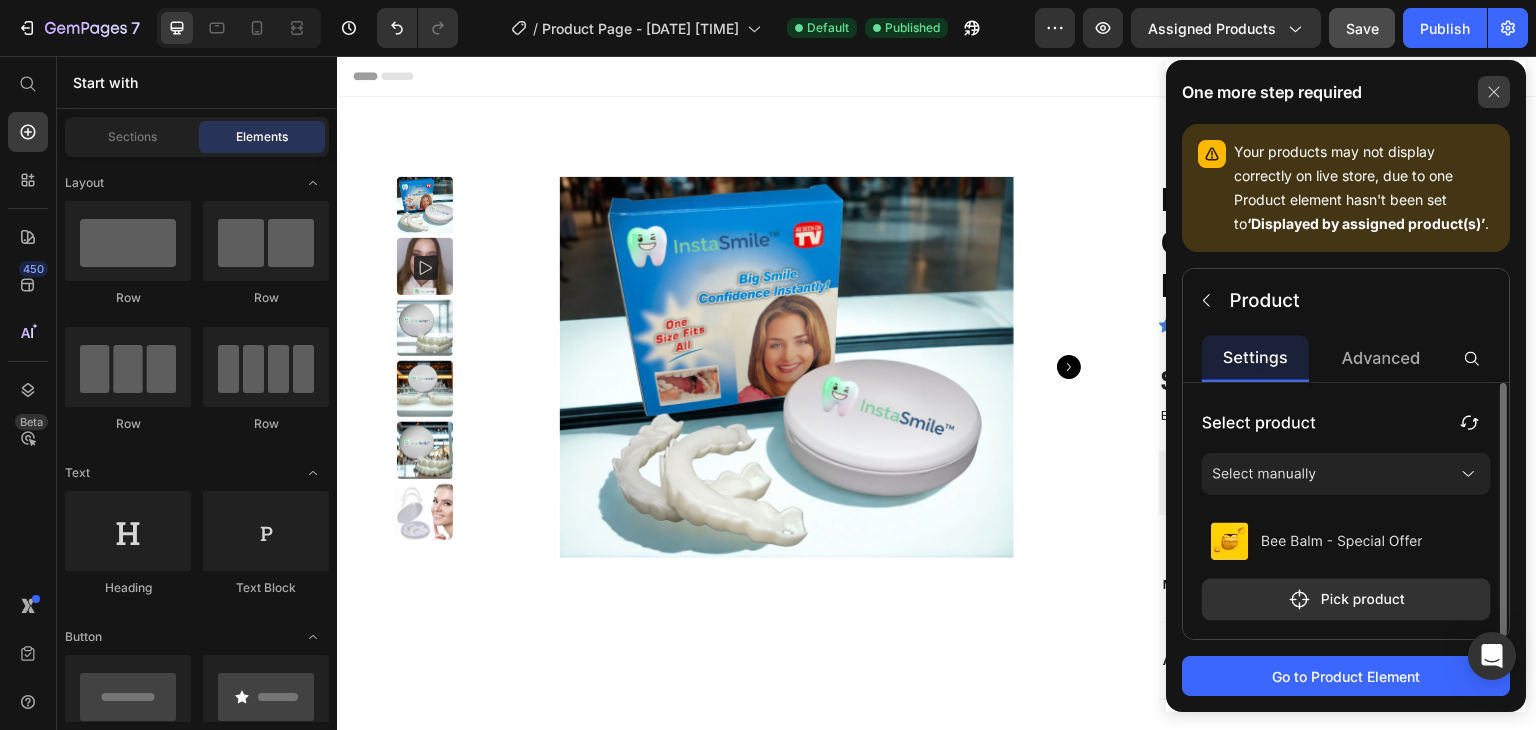 click 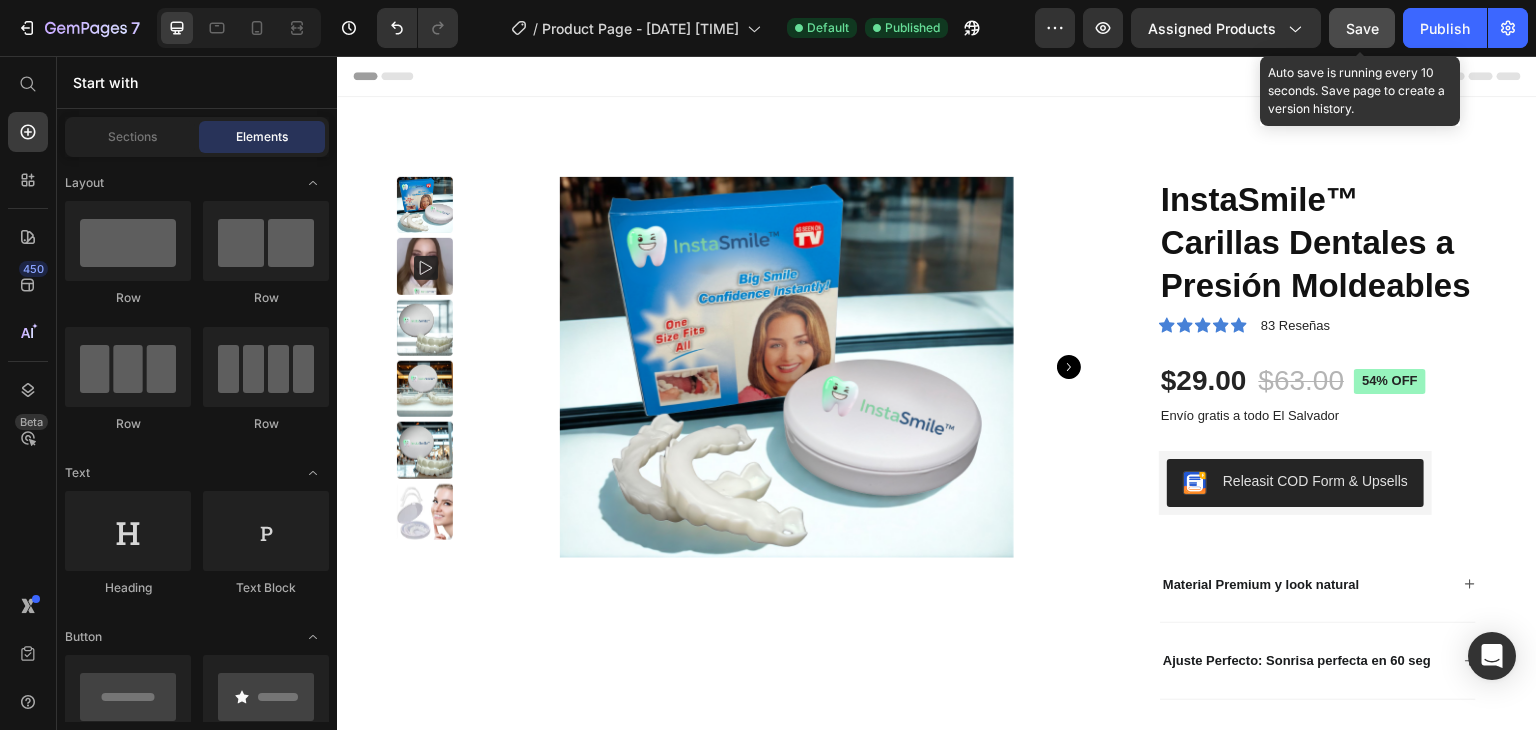 click on "Save" 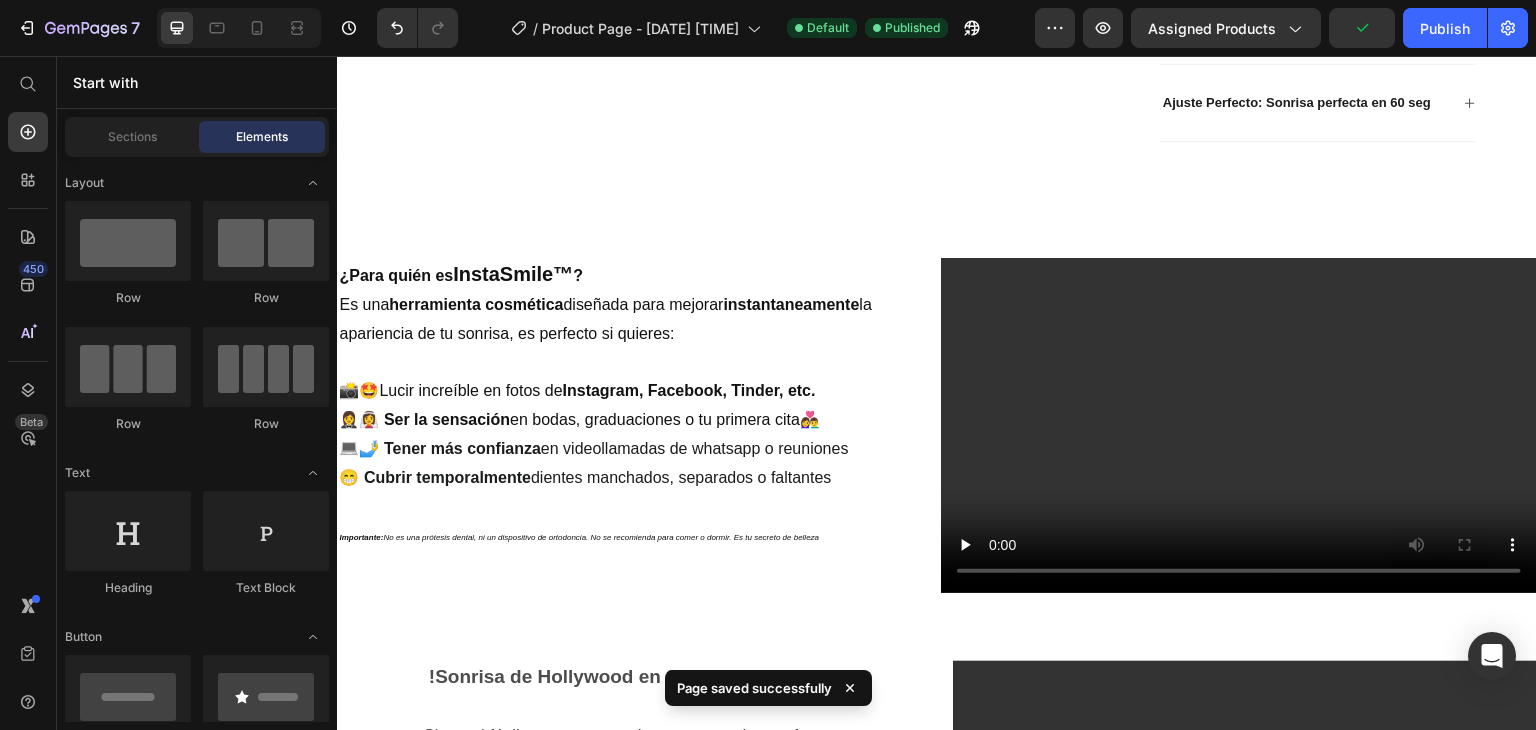 scroll, scrollTop: 644, scrollLeft: 0, axis: vertical 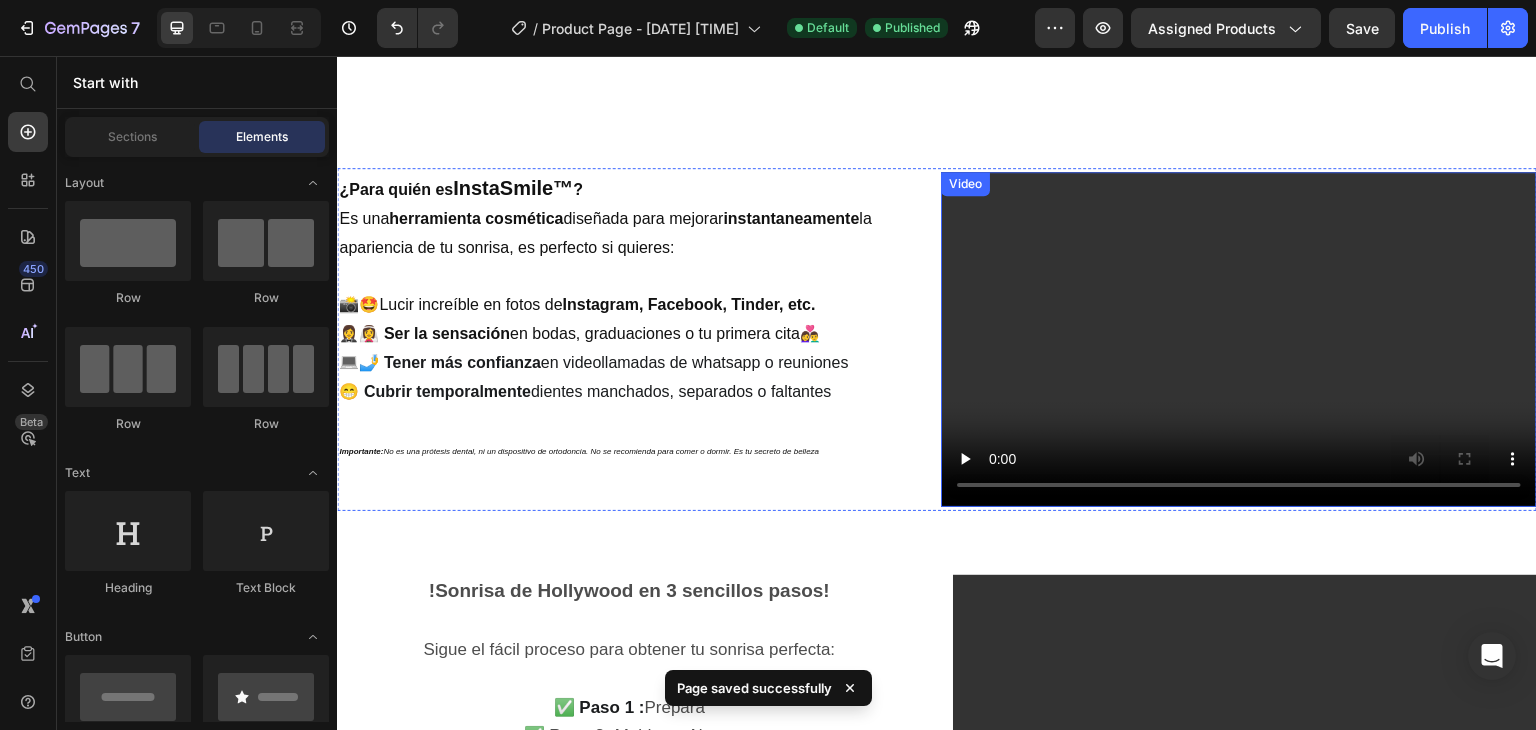 click at bounding box center [1239, 339] 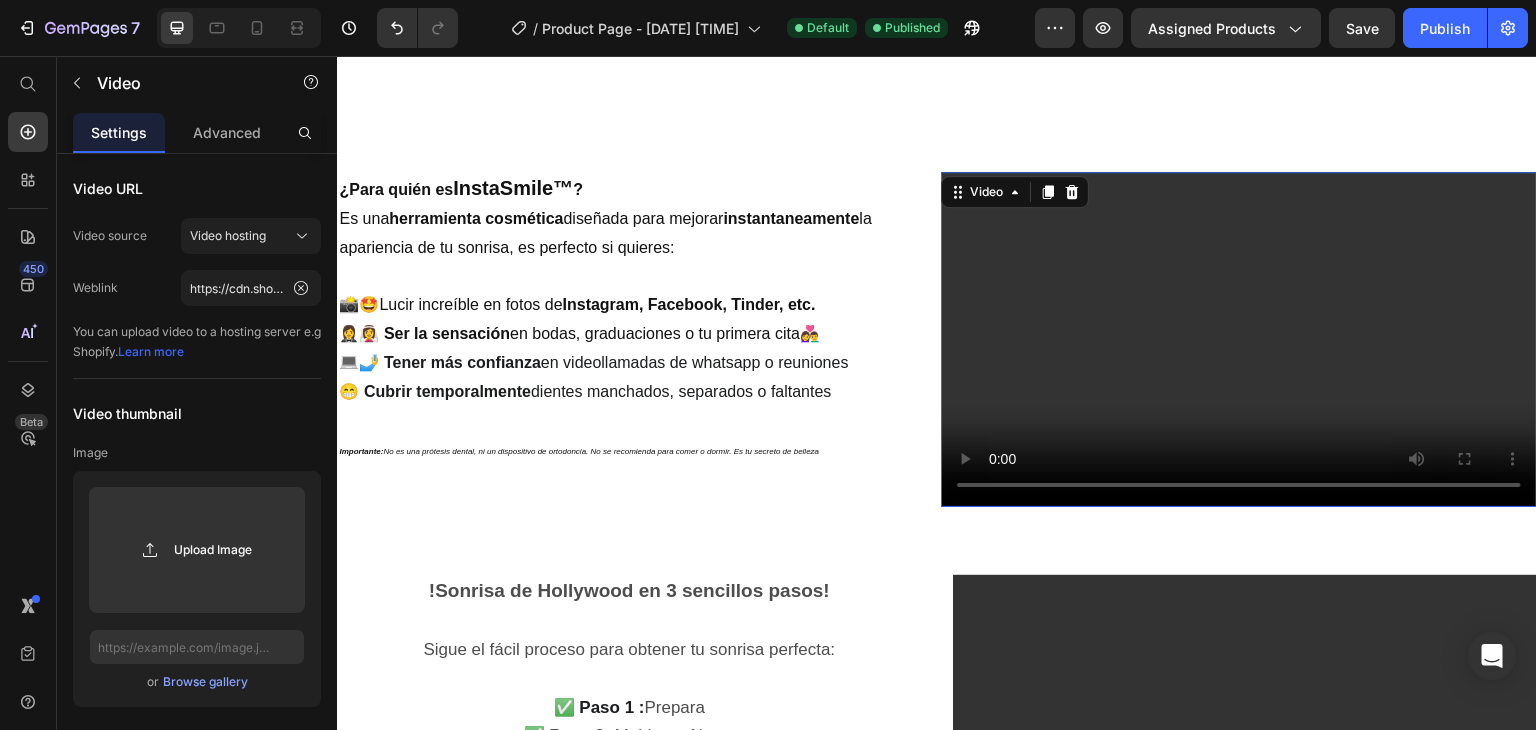 click at bounding box center [1239, 339] 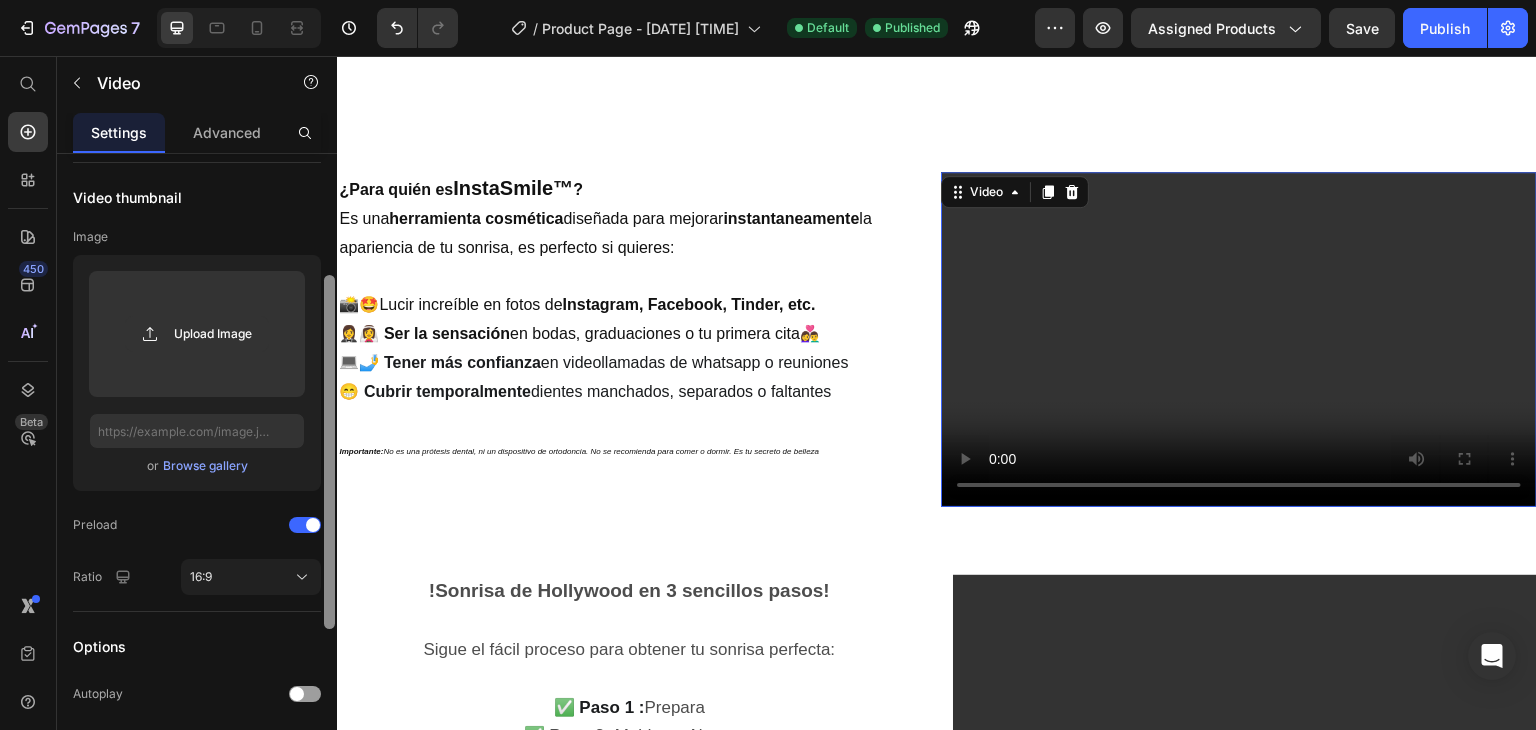 scroll, scrollTop: 286, scrollLeft: 0, axis: vertical 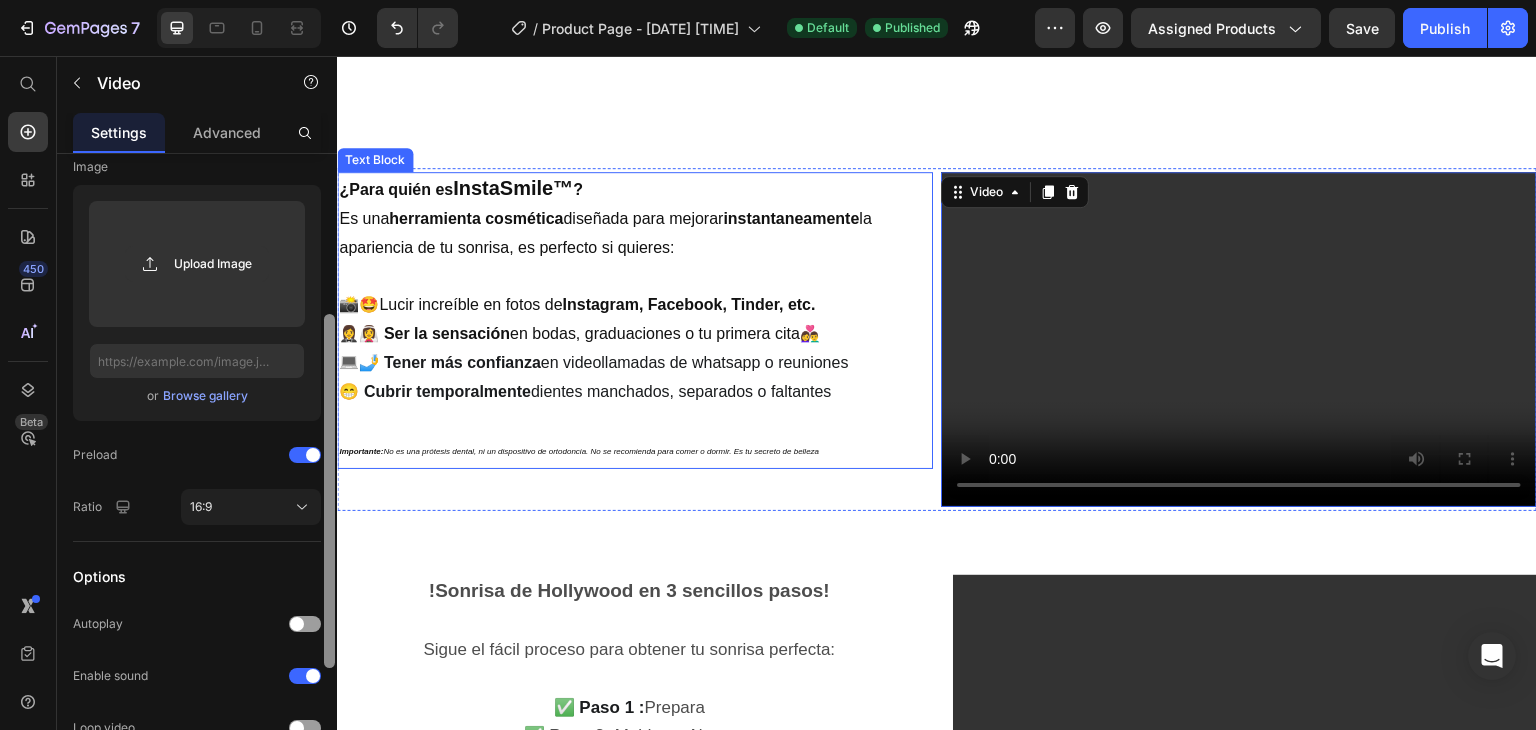drag, startPoint x: 668, startPoint y: 366, endPoint x: 344, endPoint y: 358, distance: 324.09875 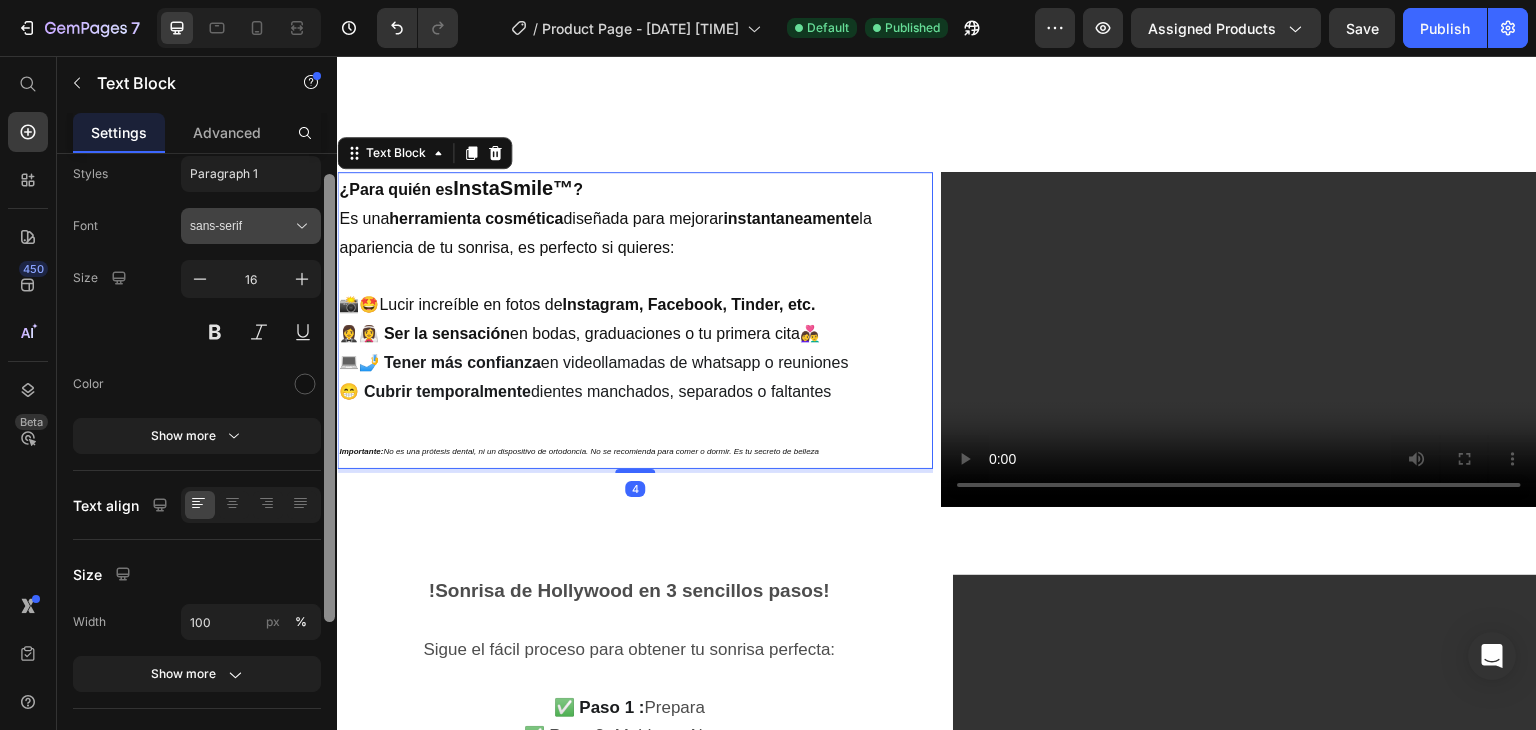 scroll, scrollTop: 0, scrollLeft: 0, axis: both 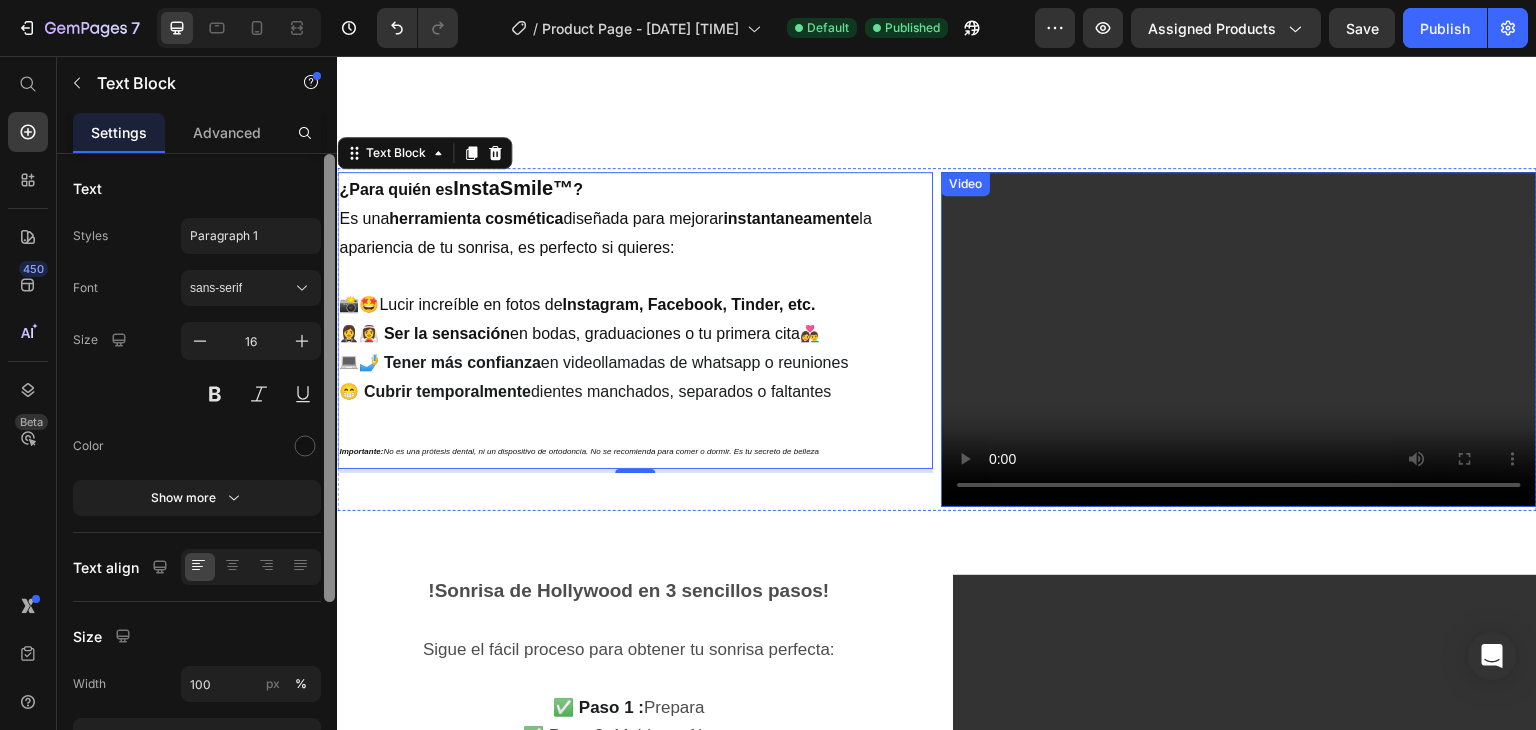 click at bounding box center (1239, 339) 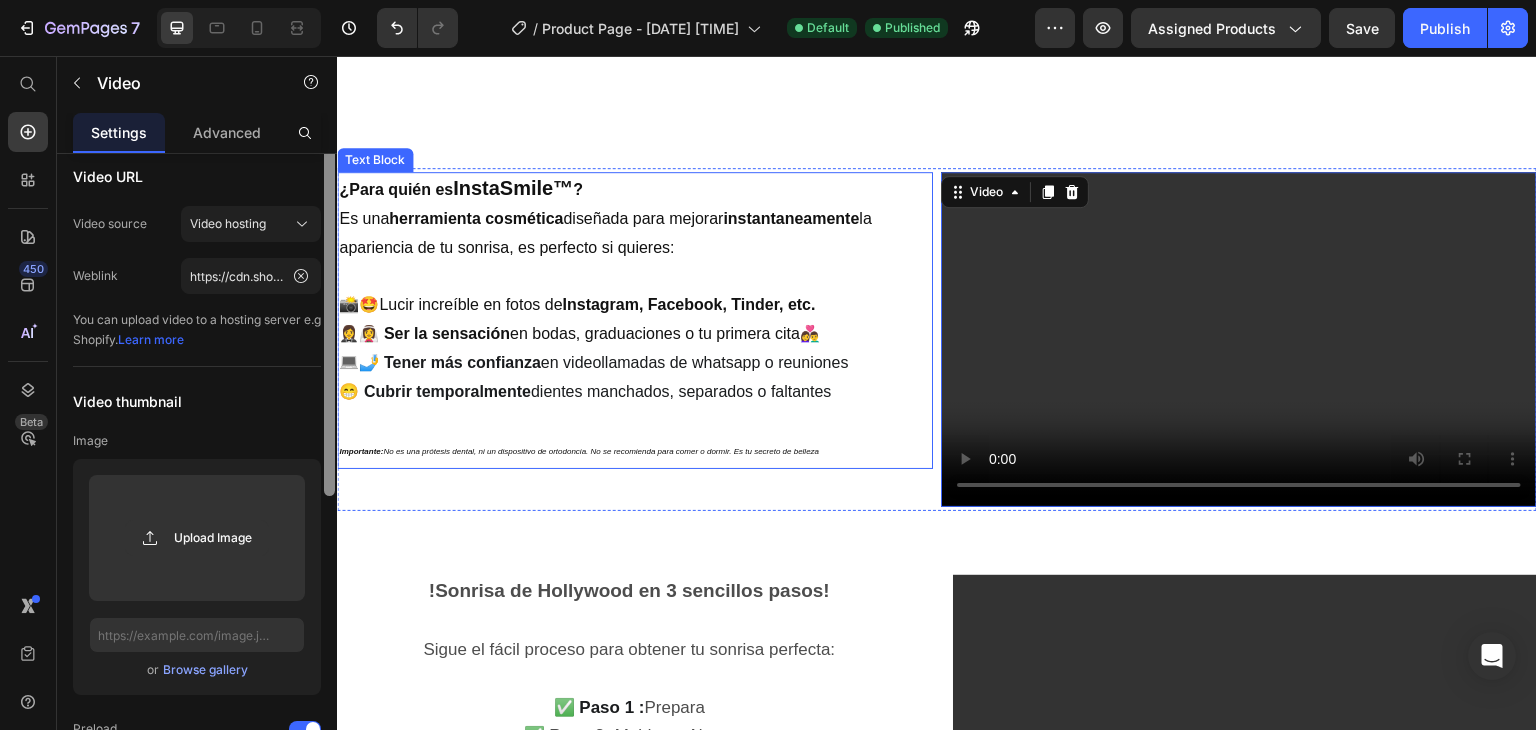 scroll, scrollTop: 0, scrollLeft: 0, axis: both 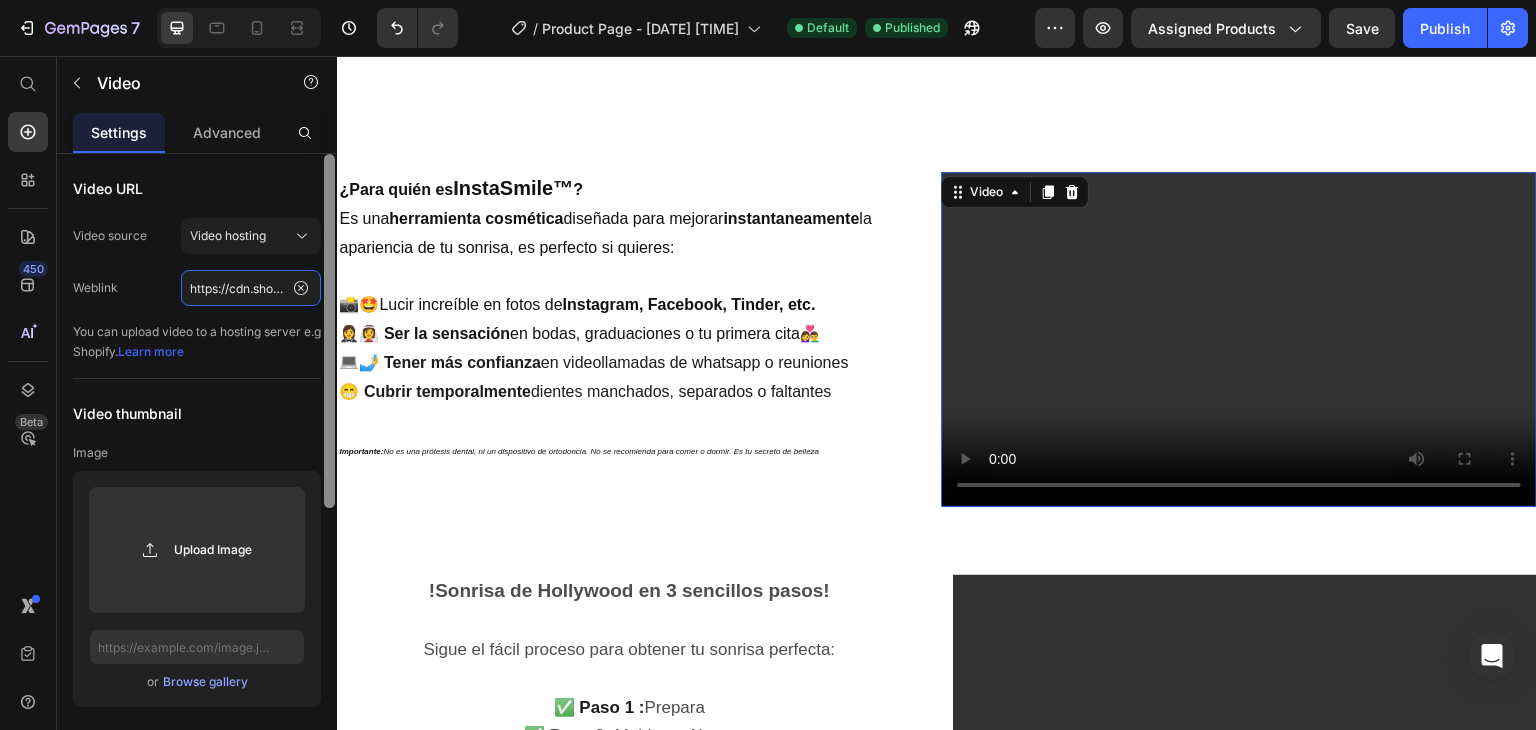 click on "https://cdn.shopify.com/videos/c/o/v/[UUID].mp4" 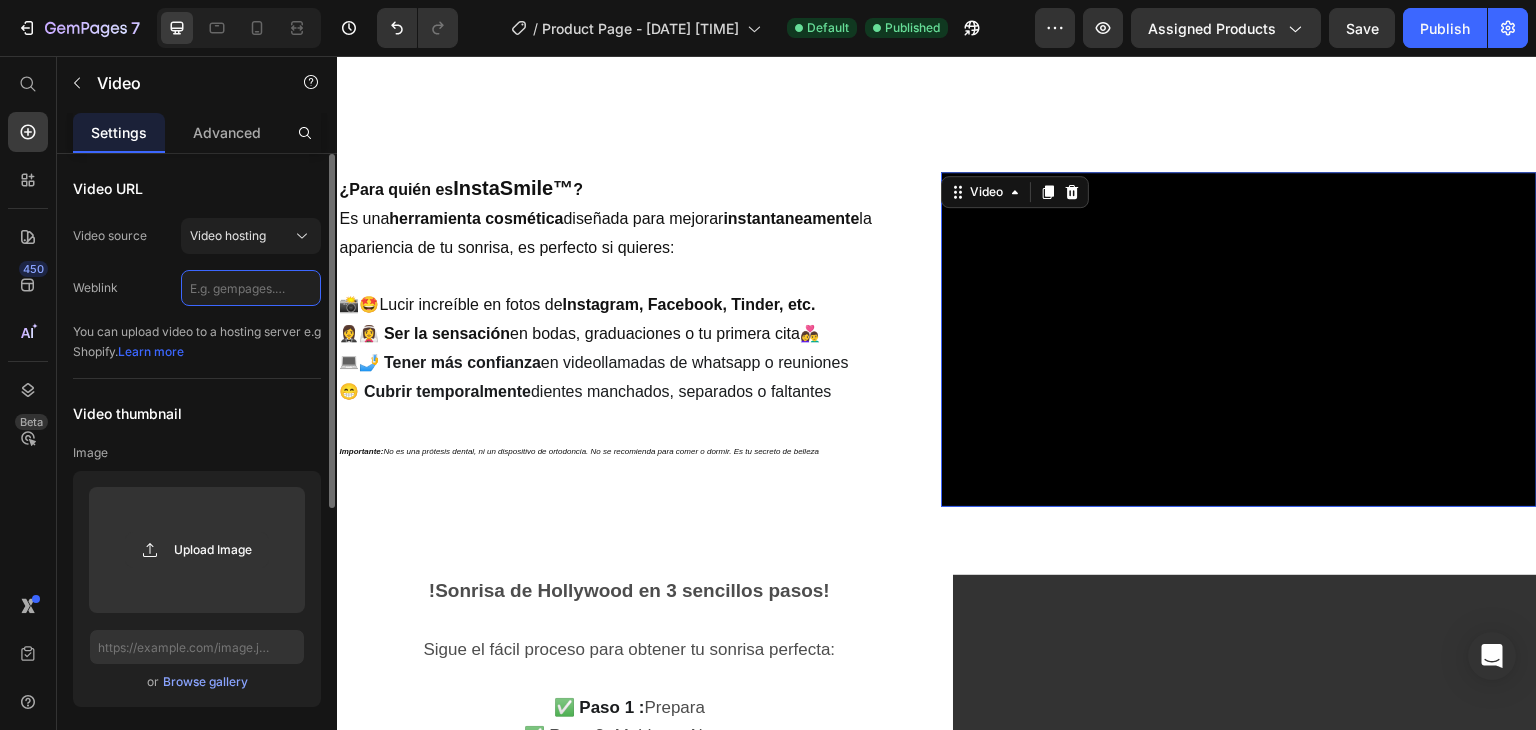 paste on "https://cdn.shopify.com/videos/c/o/v/79a887bf224c45dfa77a5cffd94ff3bf.mp4" 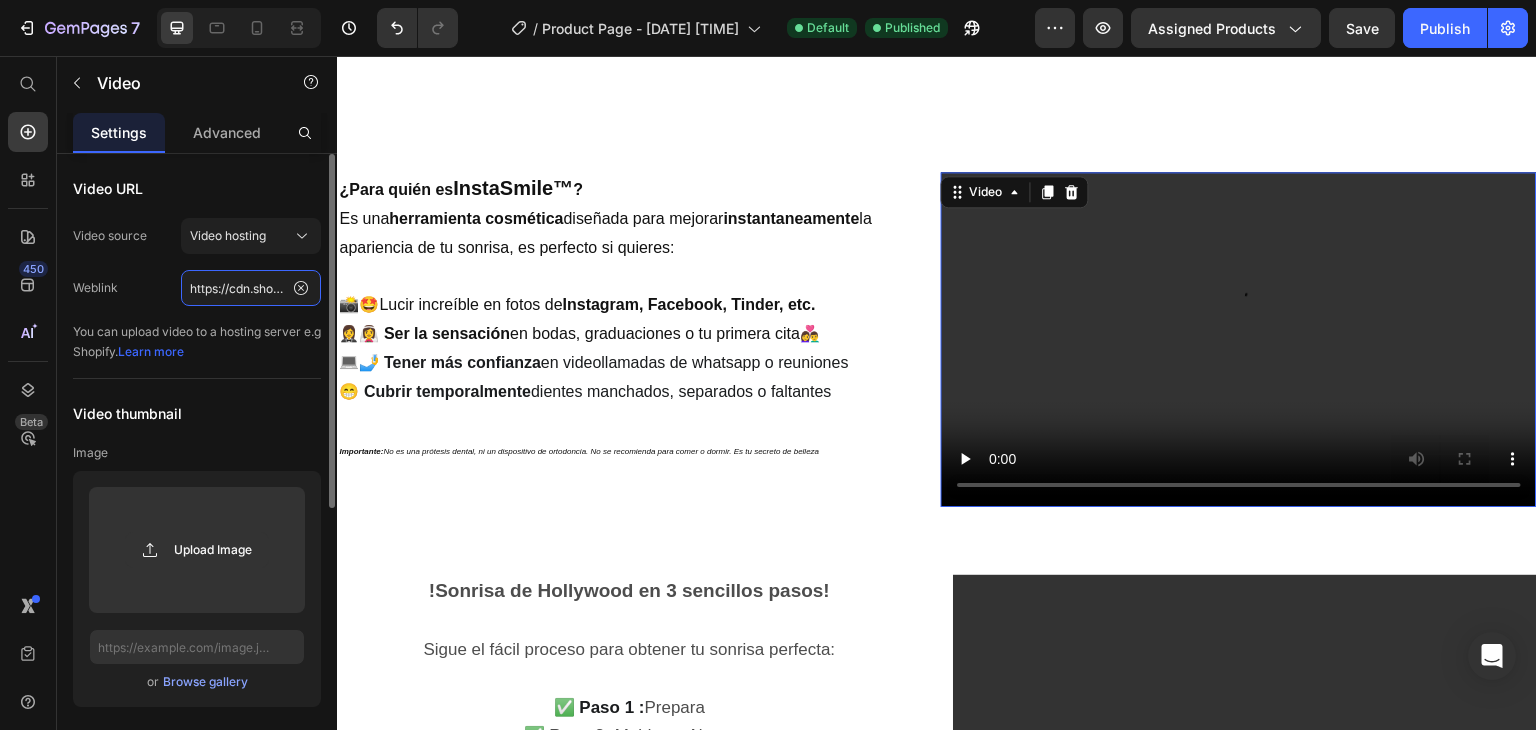 scroll, scrollTop: 0, scrollLeft: 352, axis: horizontal 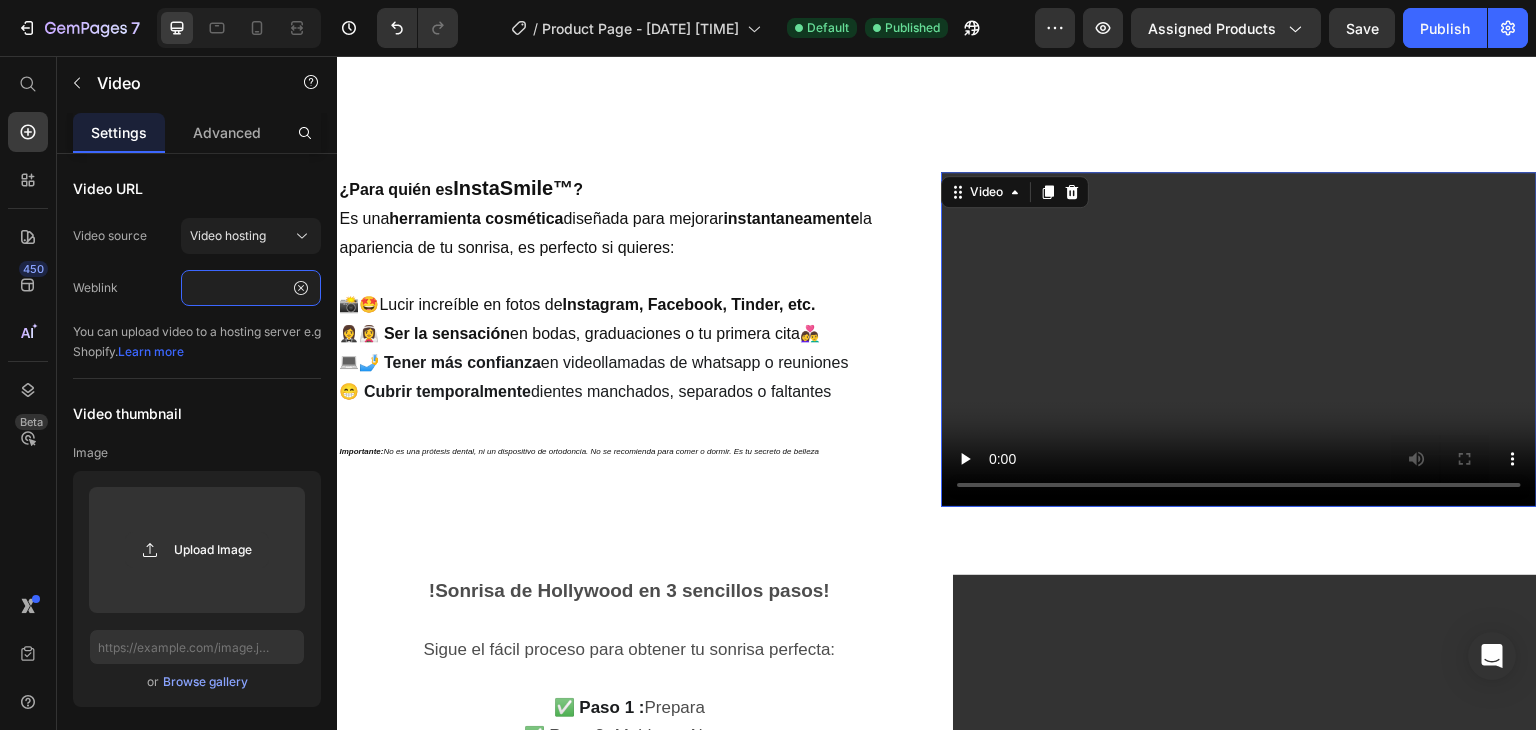 type on "https://cdn.shopify.com/videos/c/o/v/79a887bf224c45dfa77a5cffd94ff3bf.mp4" 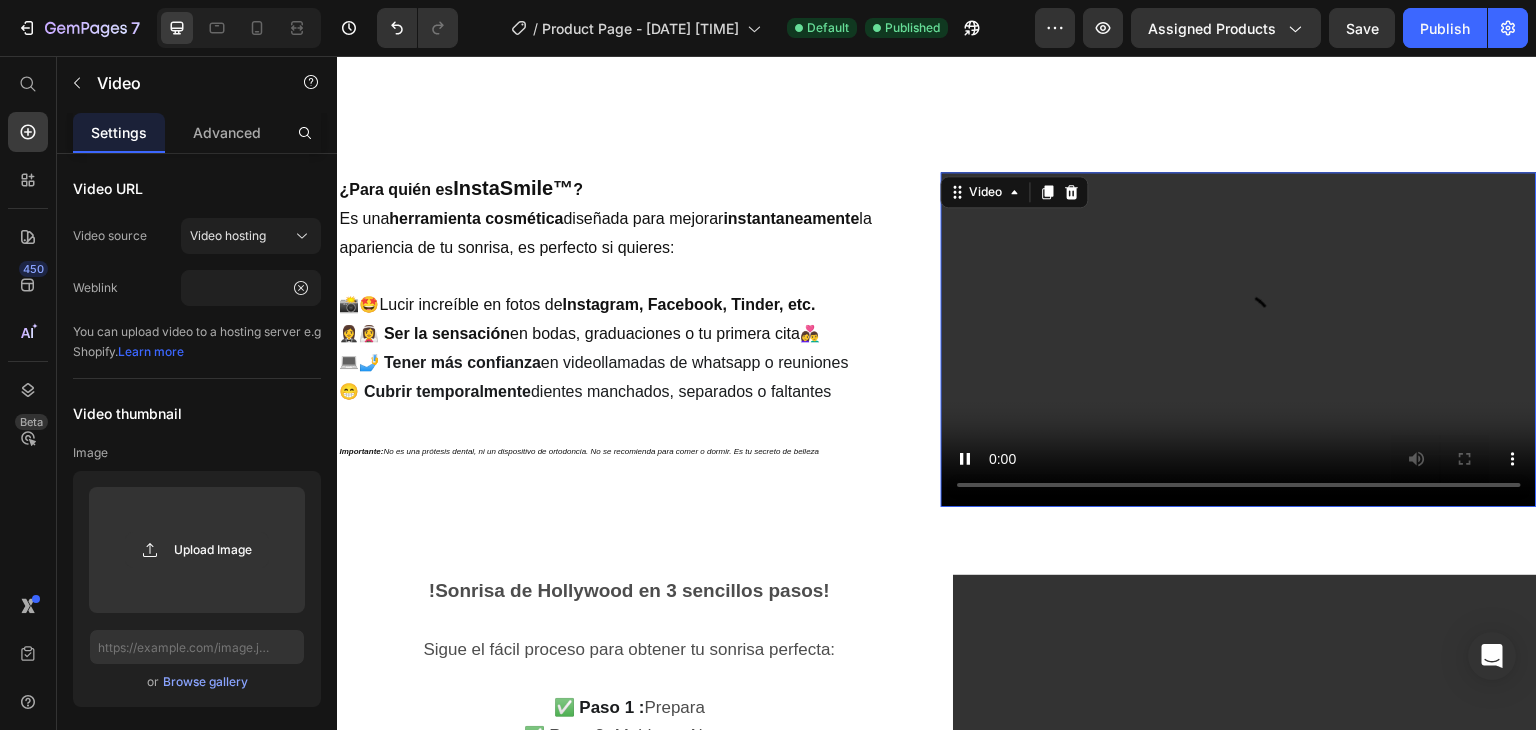 scroll, scrollTop: 0, scrollLeft: 0, axis: both 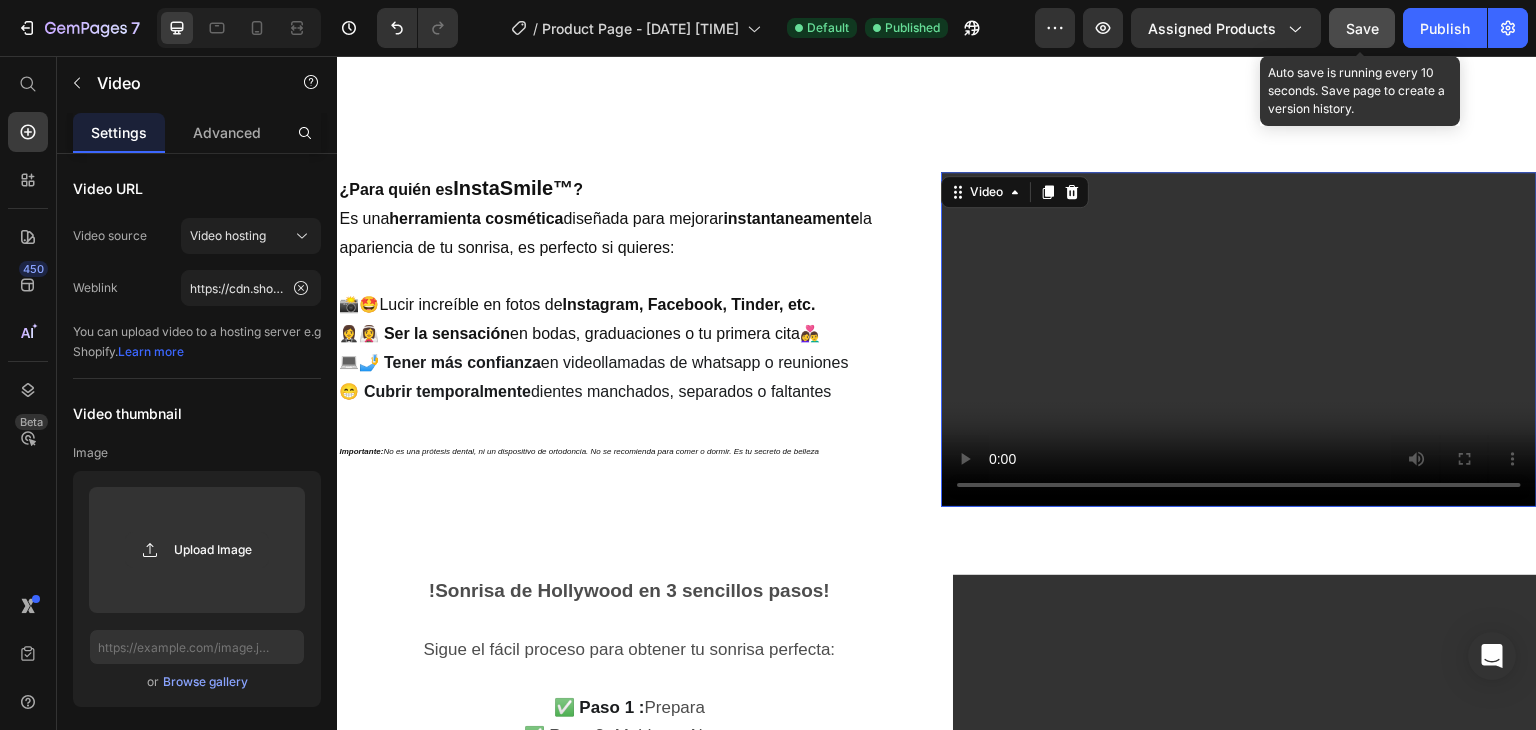 click on "Save" at bounding box center (1362, 28) 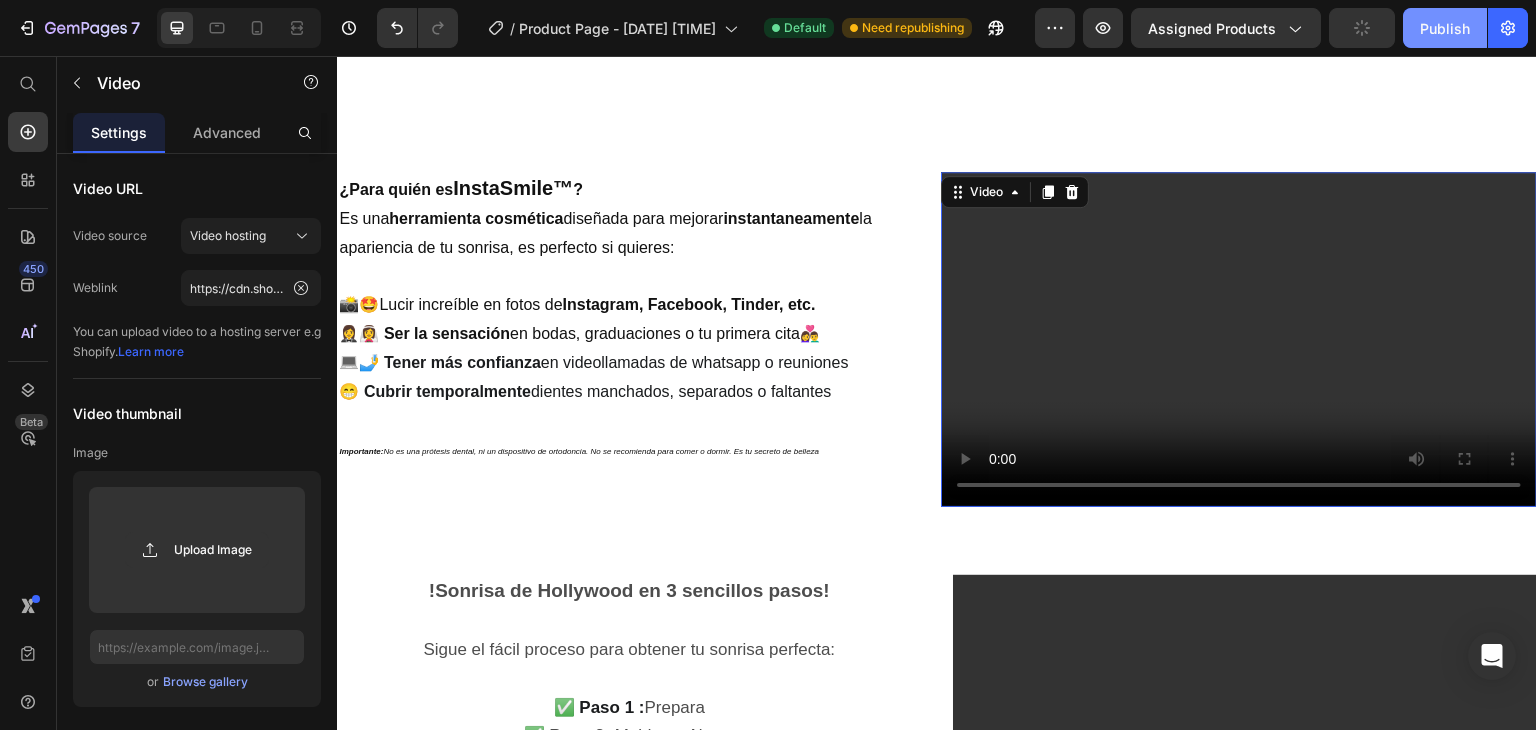 click on "Publish" at bounding box center [1445, 28] 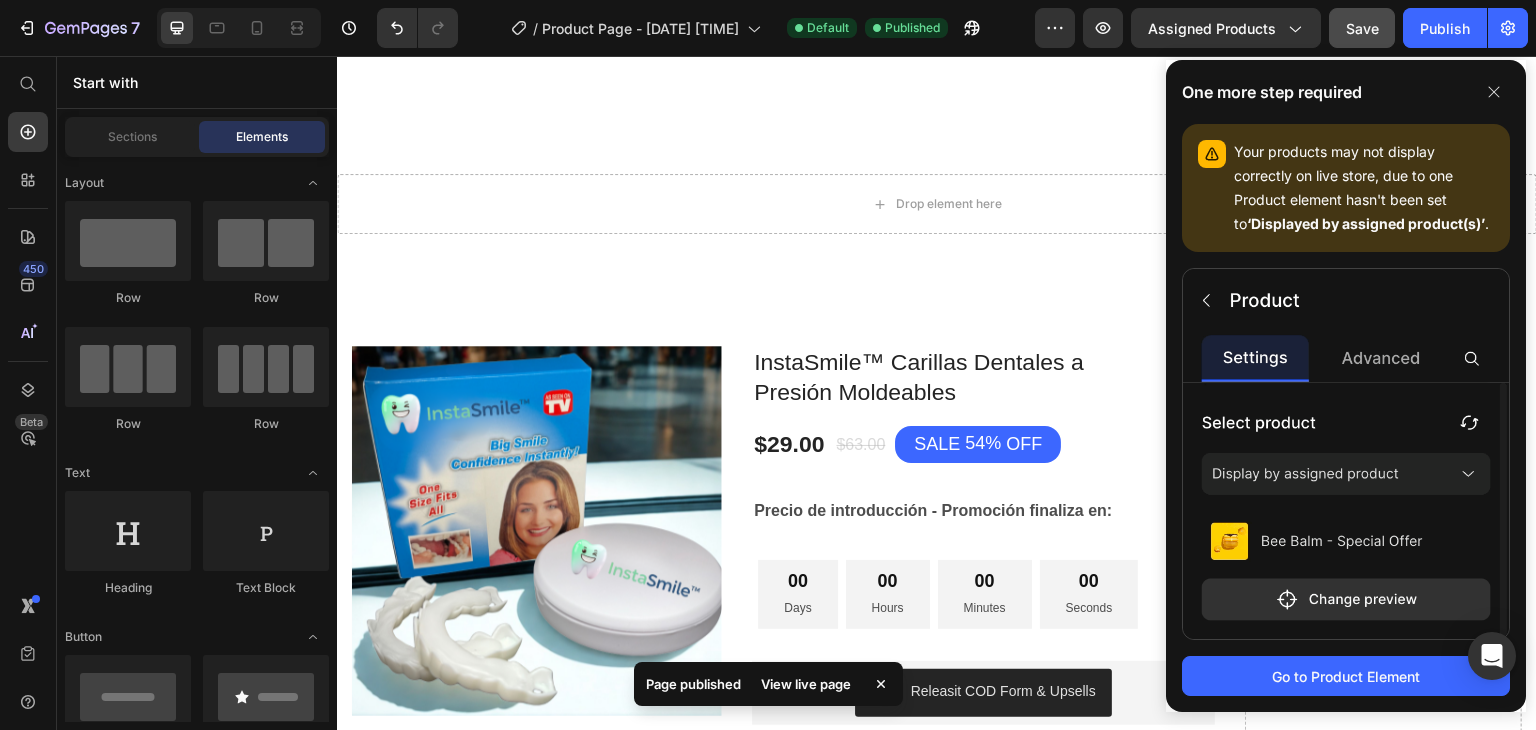 scroll, scrollTop: 2944, scrollLeft: 0, axis: vertical 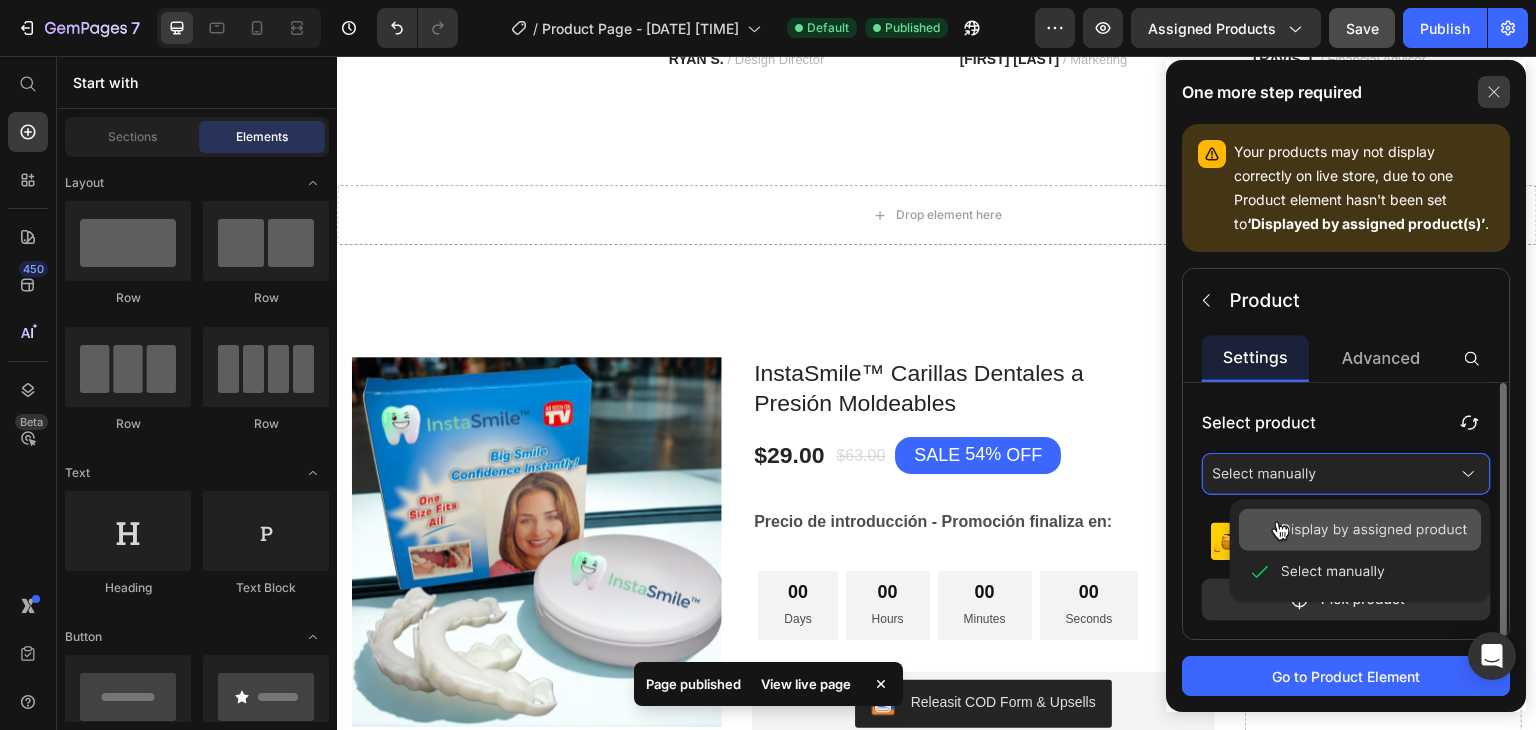 click 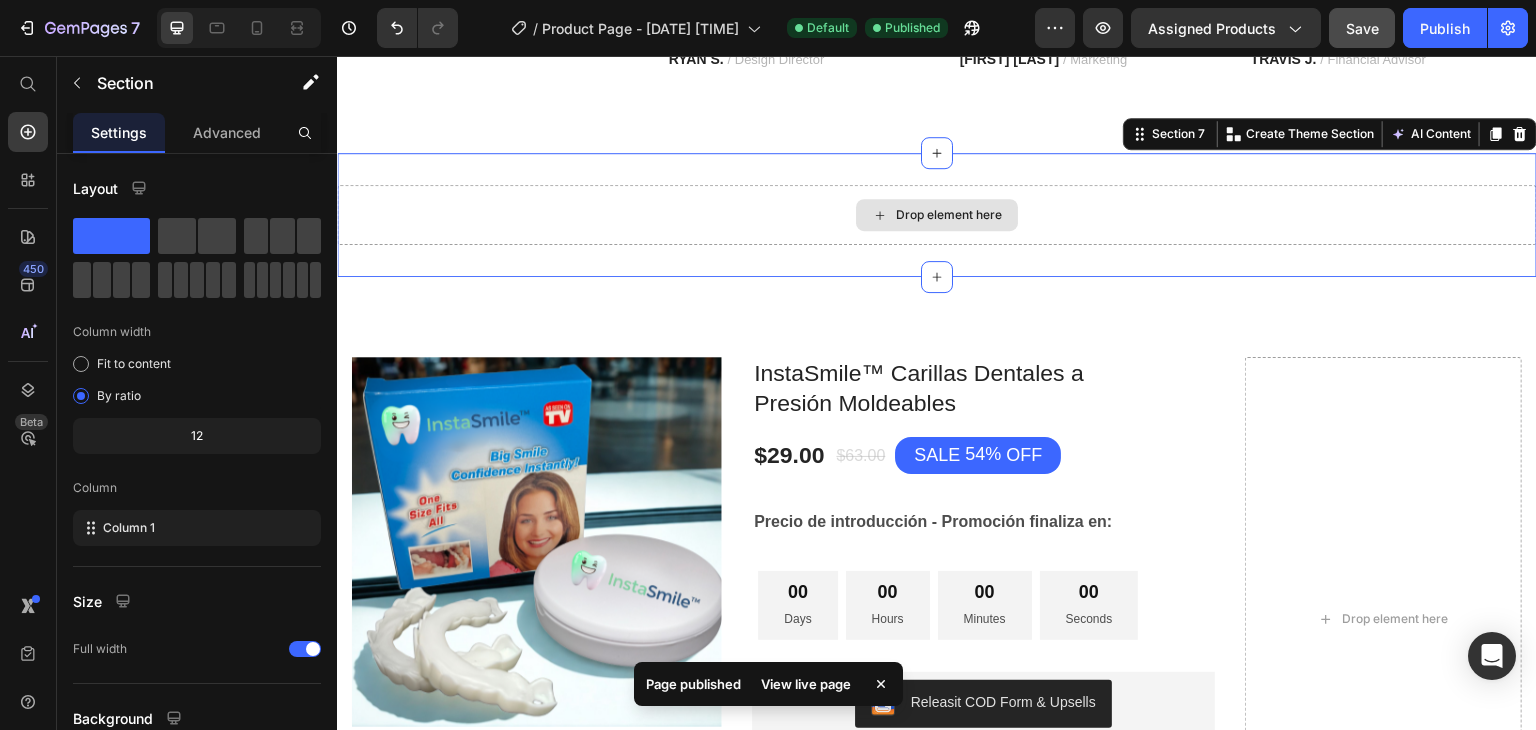 click on "Drop element here" at bounding box center [937, 215] 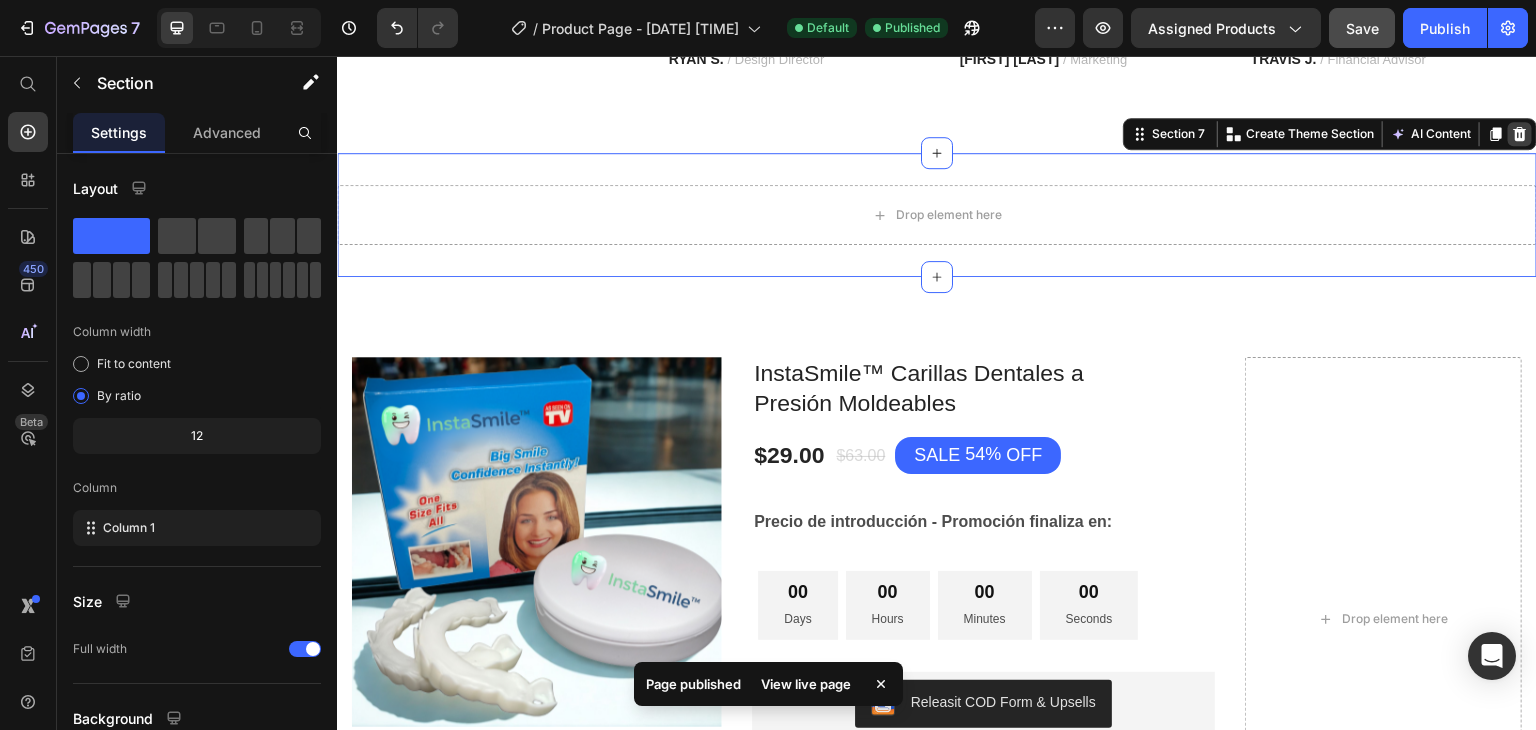 click 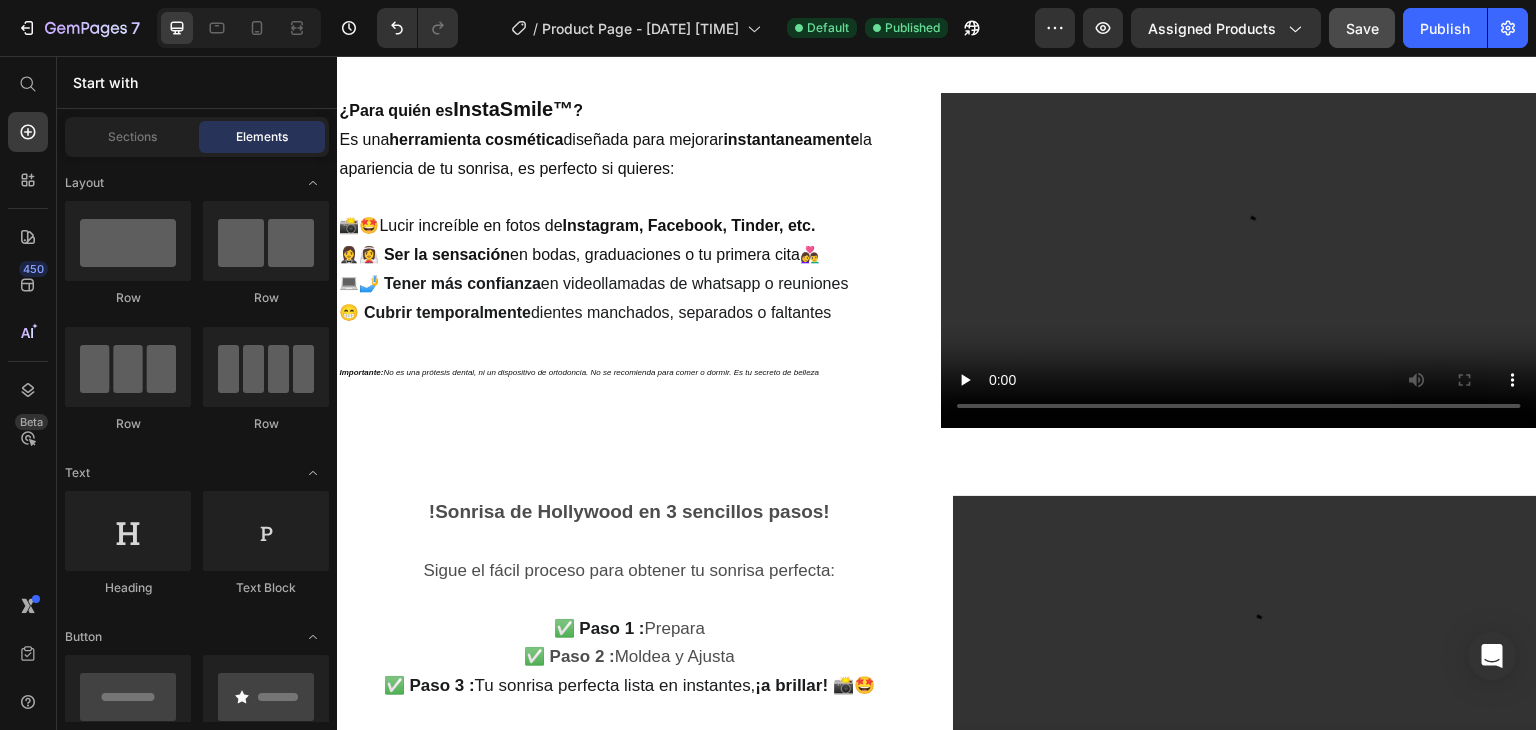 scroll, scrollTop: 713, scrollLeft: 0, axis: vertical 